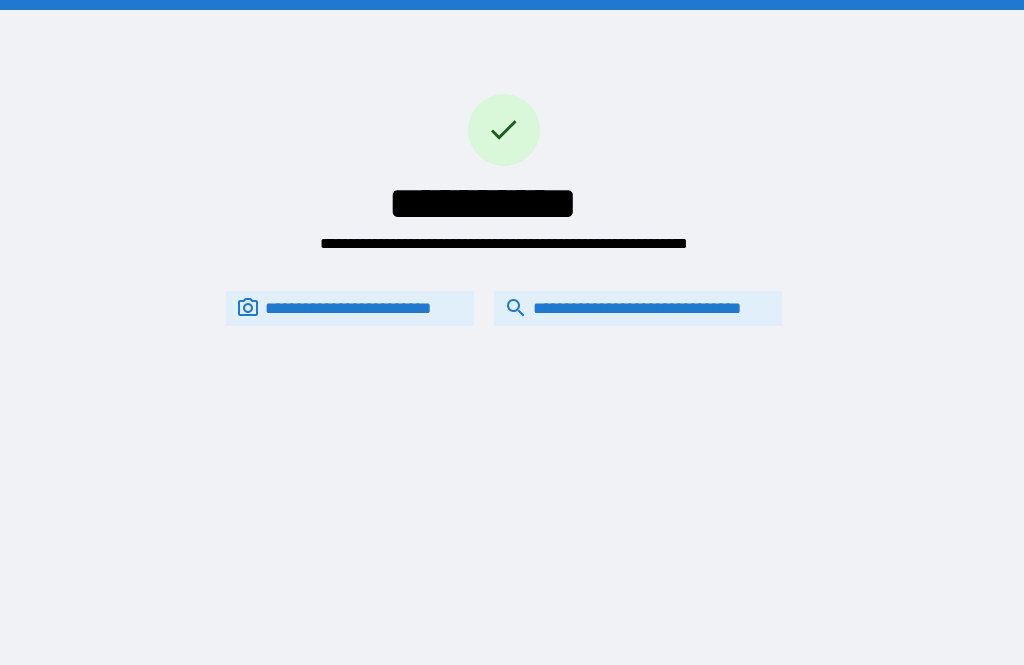 scroll, scrollTop: 0, scrollLeft: 0, axis: both 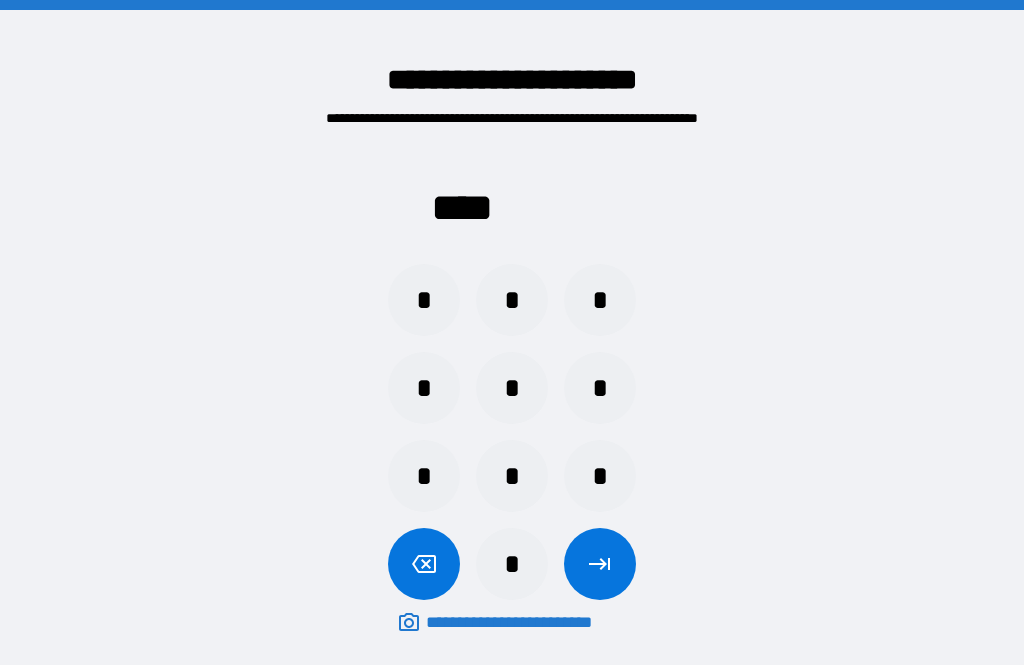 click on "*" at bounding box center (512, 300) 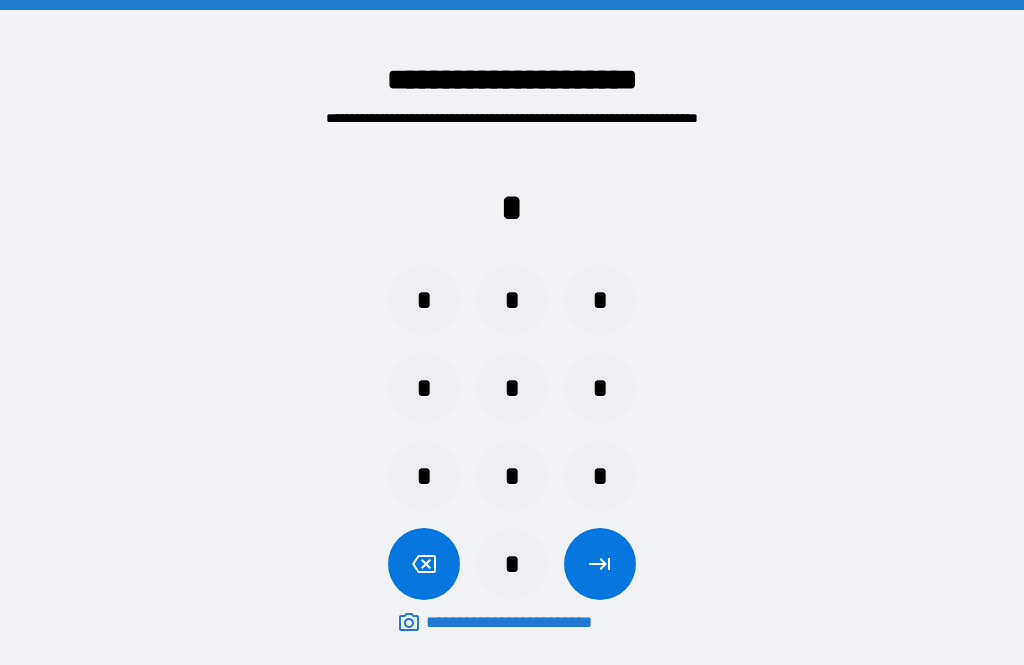 click on "*" at bounding box center [512, 564] 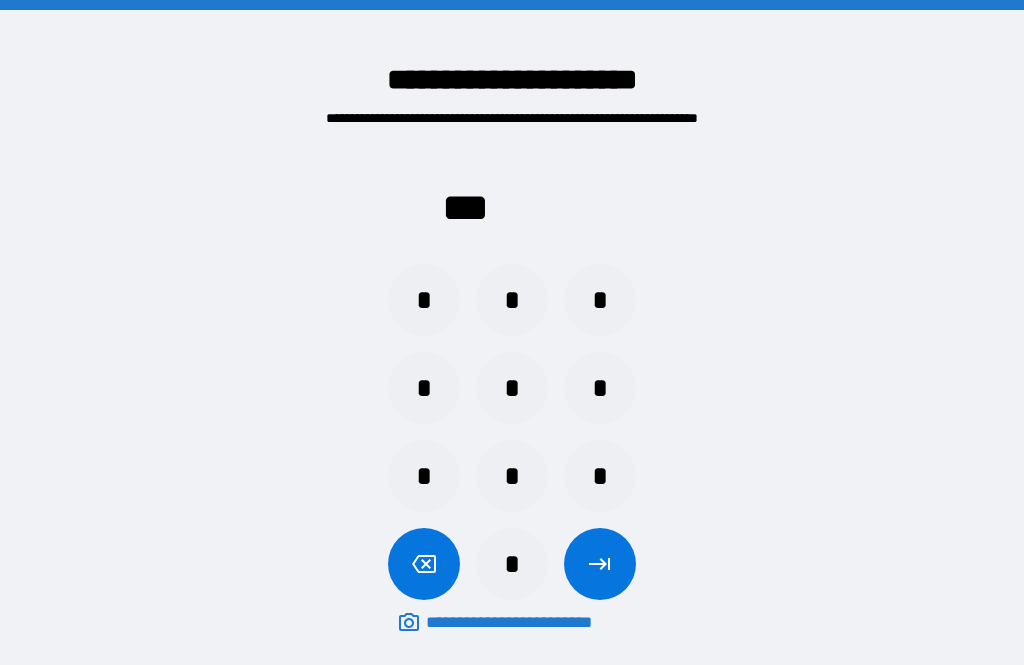click on "*" at bounding box center (512, 564) 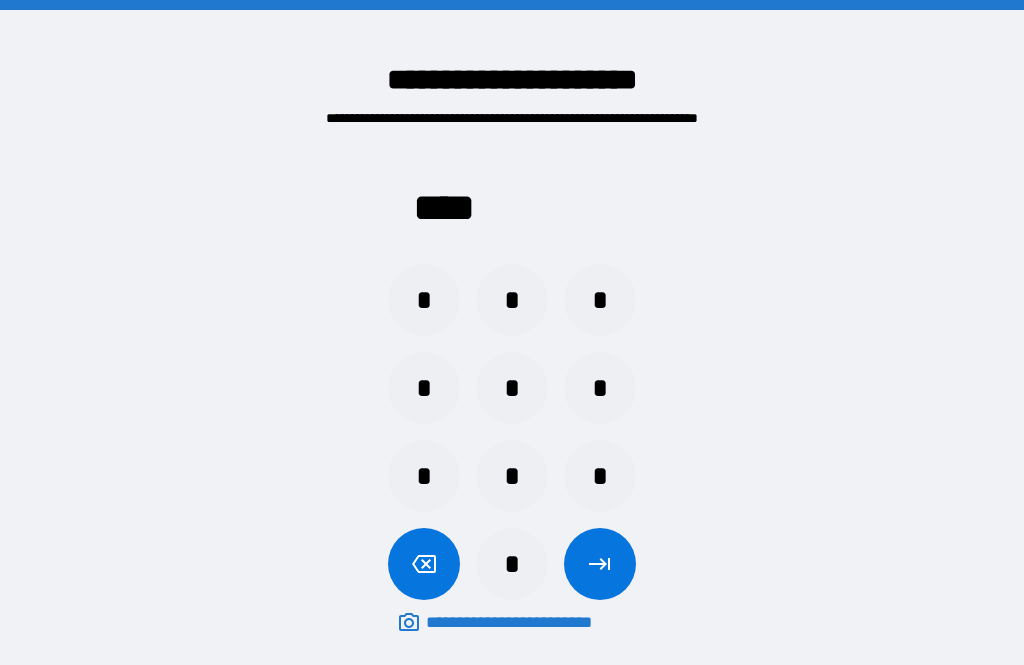 click 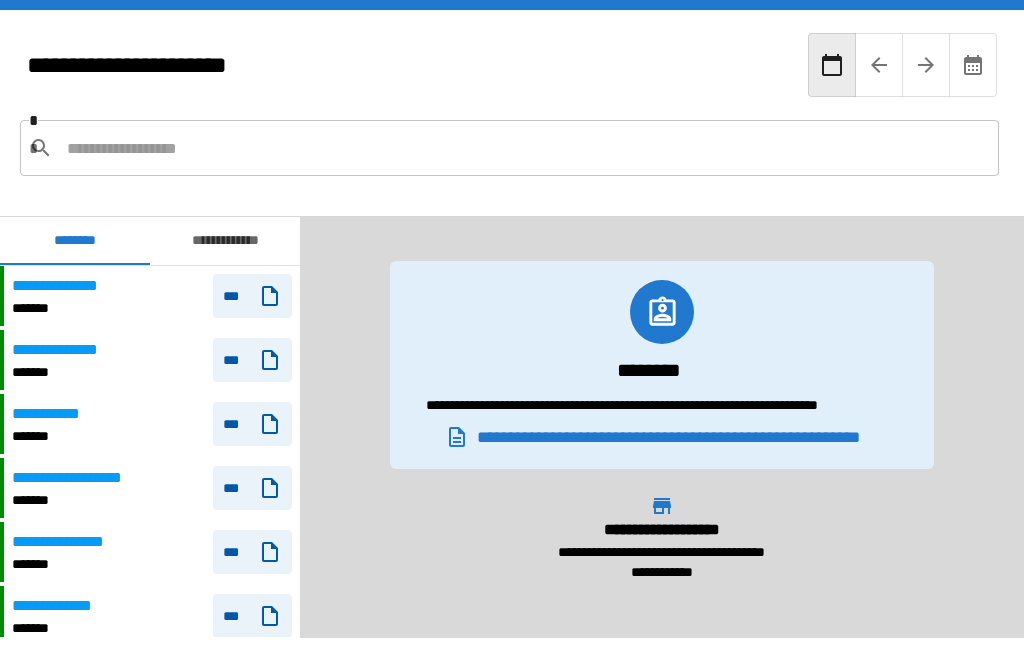 scroll, scrollTop: 1440, scrollLeft: 0, axis: vertical 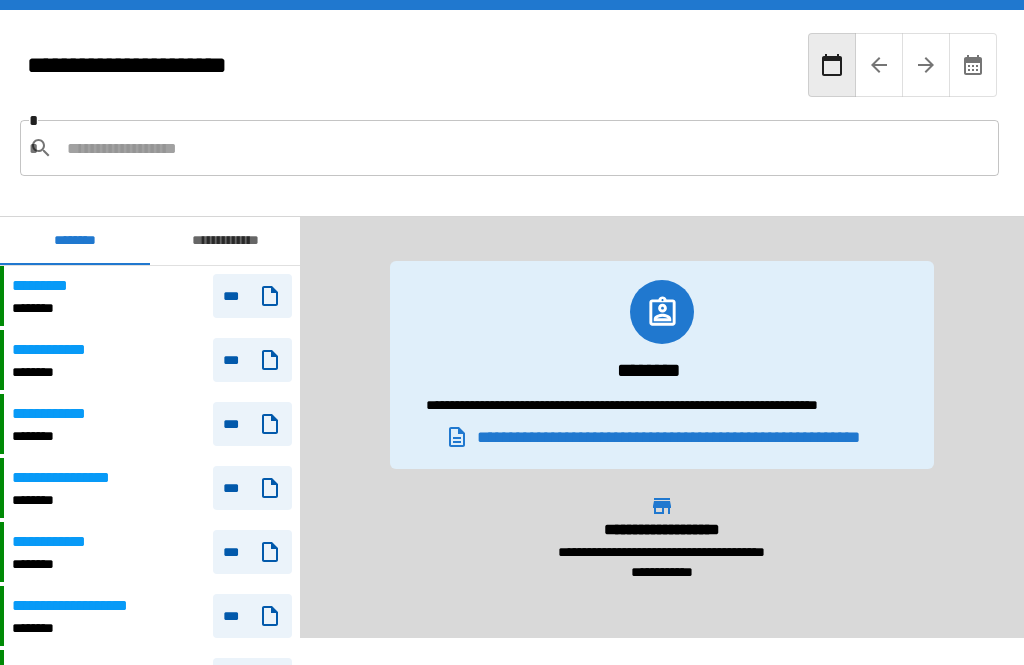 click on "***" at bounding box center [252, 424] 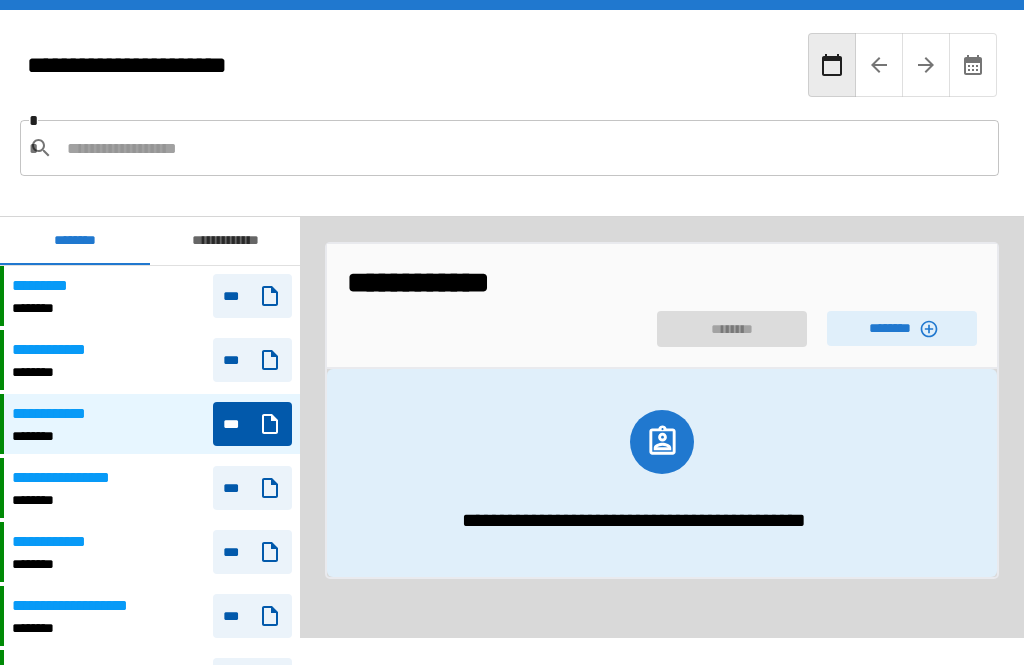 click on "********" at bounding box center [902, 328] 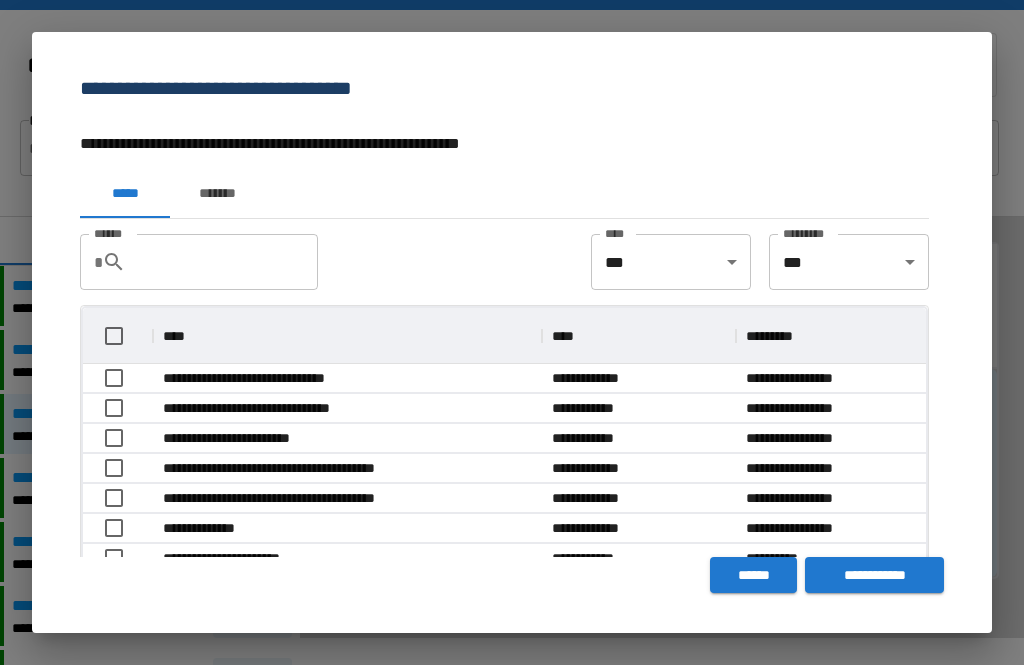 scroll, scrollTop: 326, scrollLeft: 843, axis: both 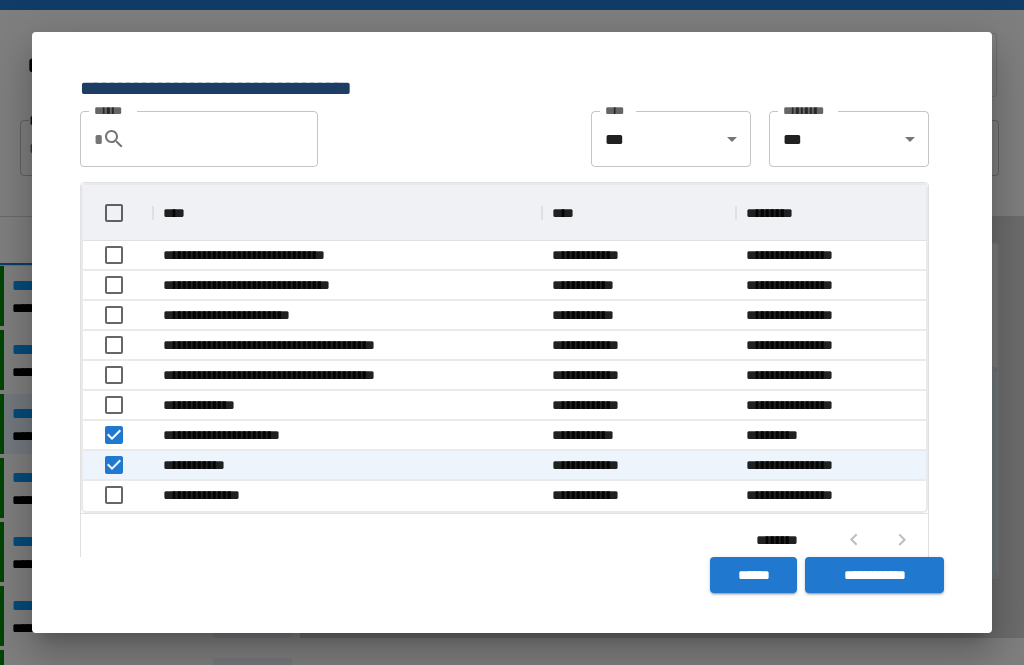 click on "**********" at bounding box center (874, 575) 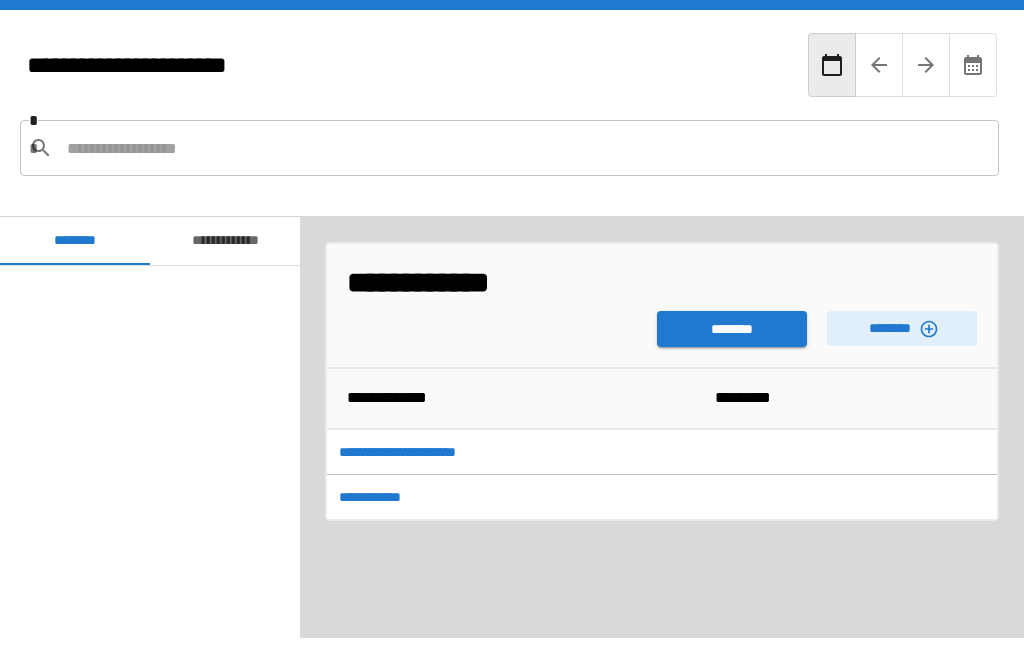 scroll, scrollTop: 1440, scrollLeft: 0, axis: vertical 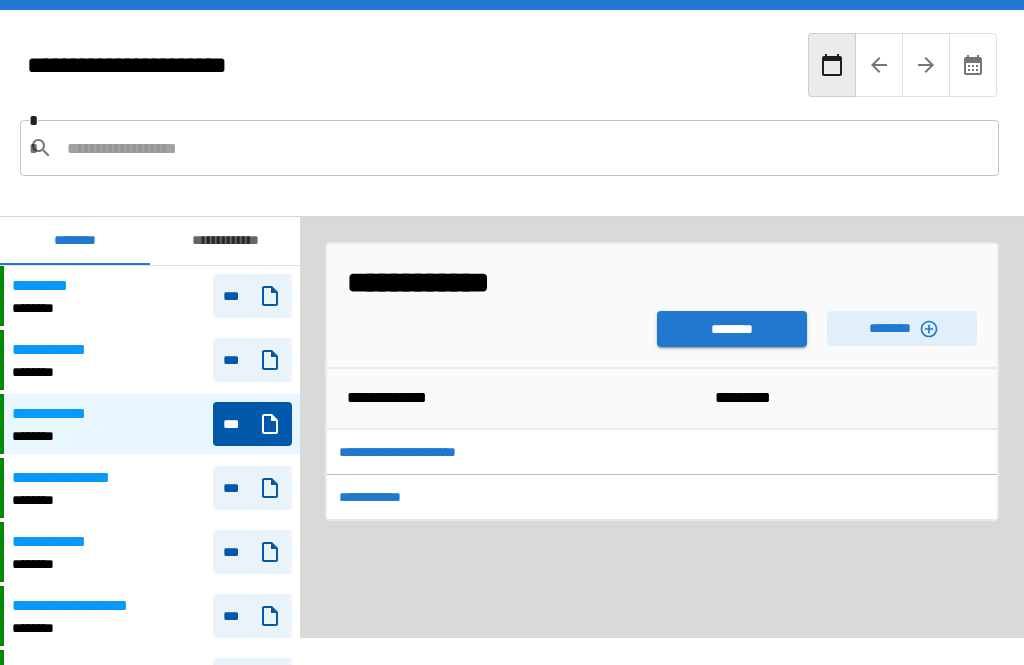 click on "********" at bounding box center (732, 329) 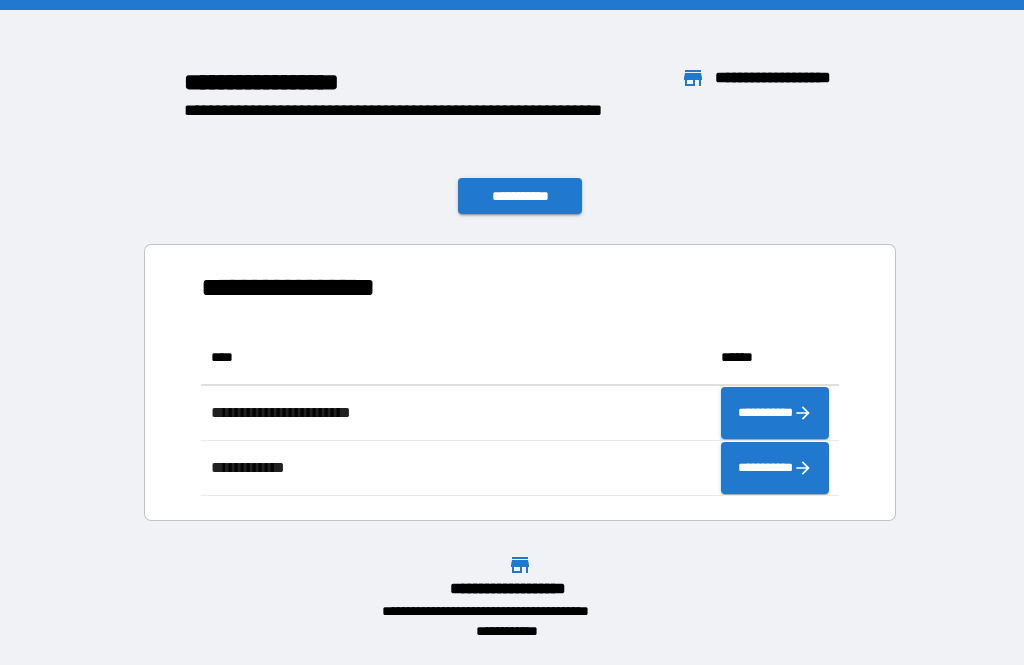 scroll, scrollTop: 166, scrollLeft: 638, axis: both 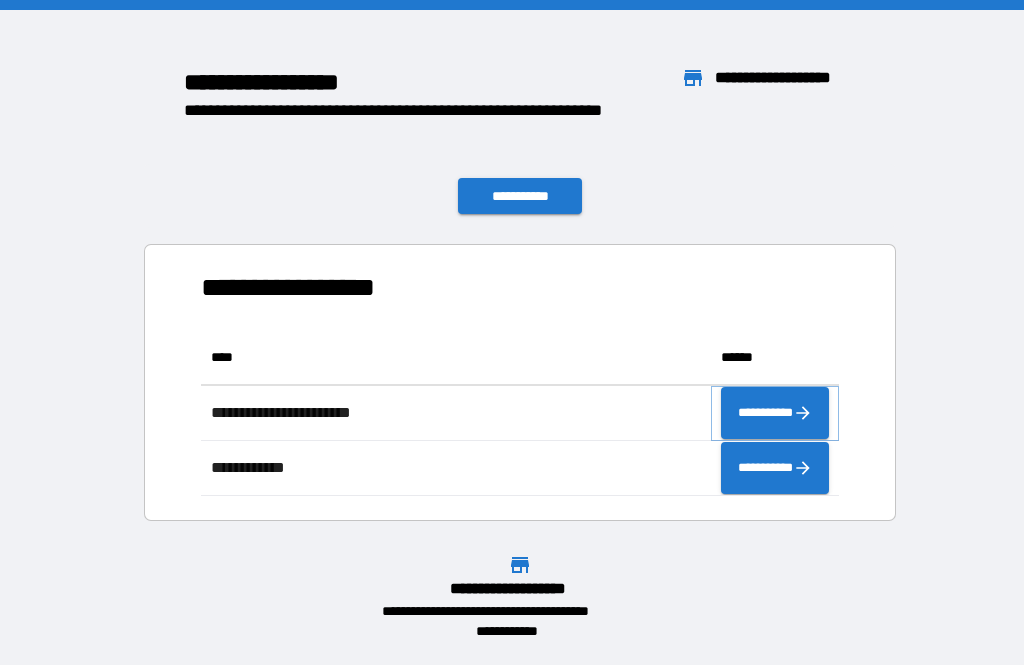 click on "**********" at bounding box center (775, 413) 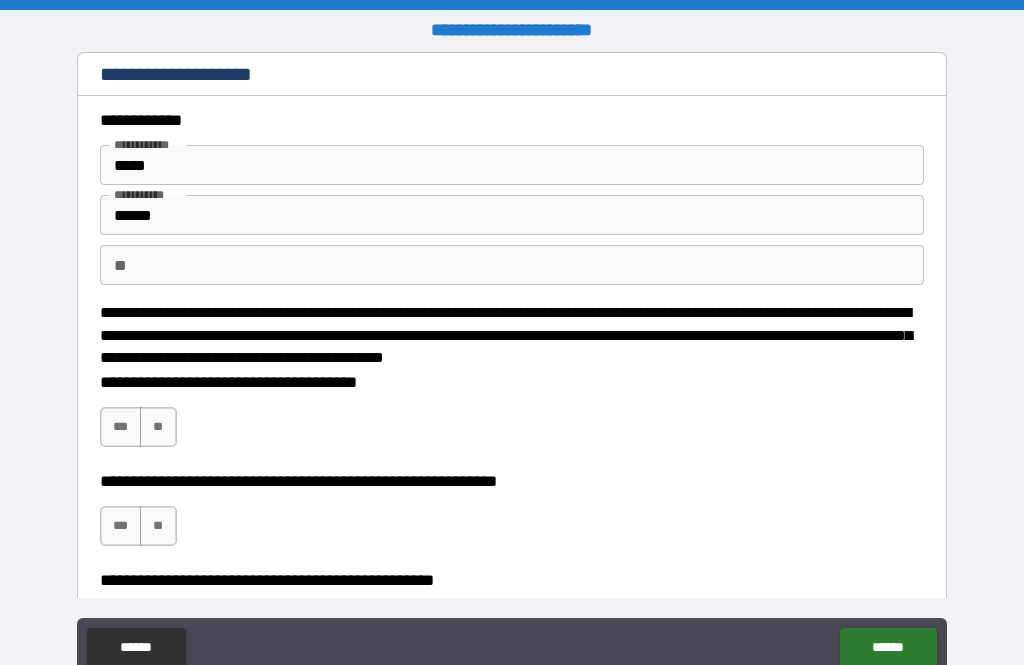 click on "***" at bounding box center (121, 427) 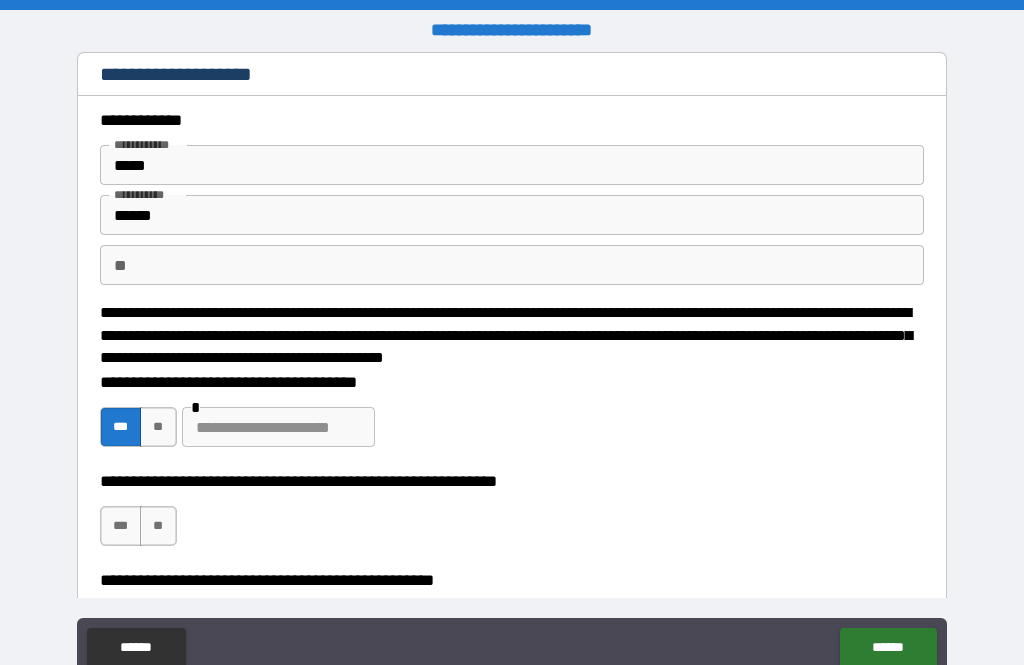 click on "***" at bounding box center (121, 526) 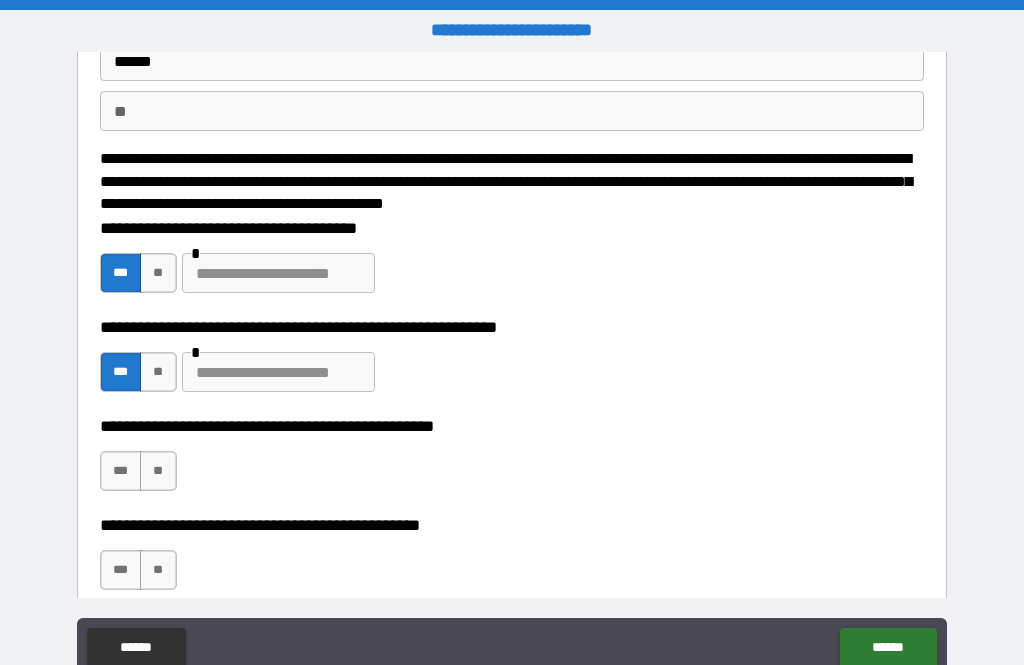 scroll, scrollTop: 155, scrollLeft: 0, axis: vertical 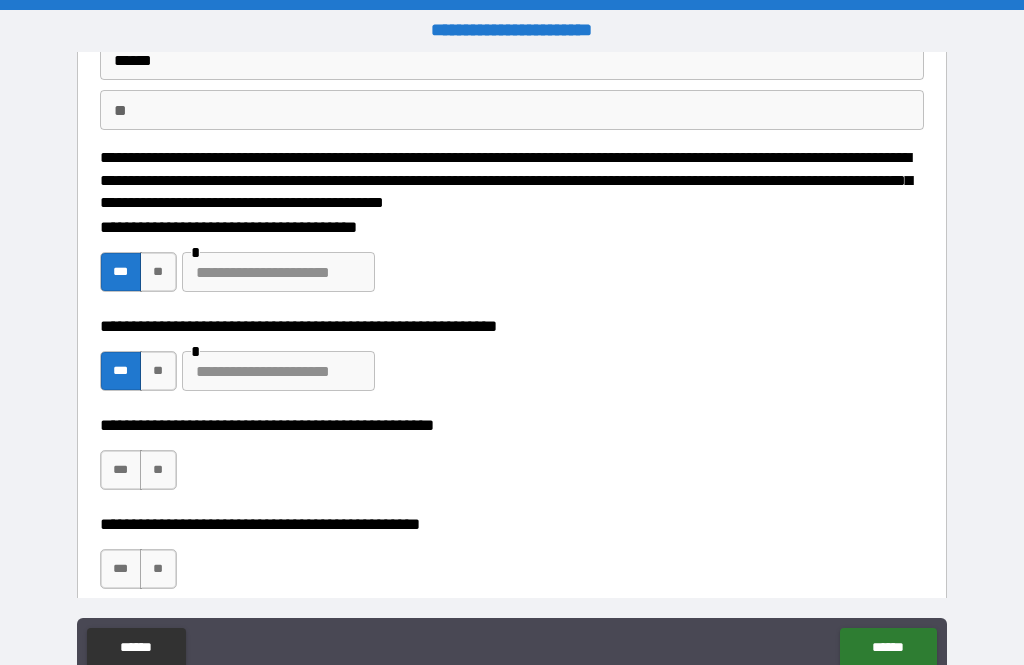 click at bounding box center [278, 272] 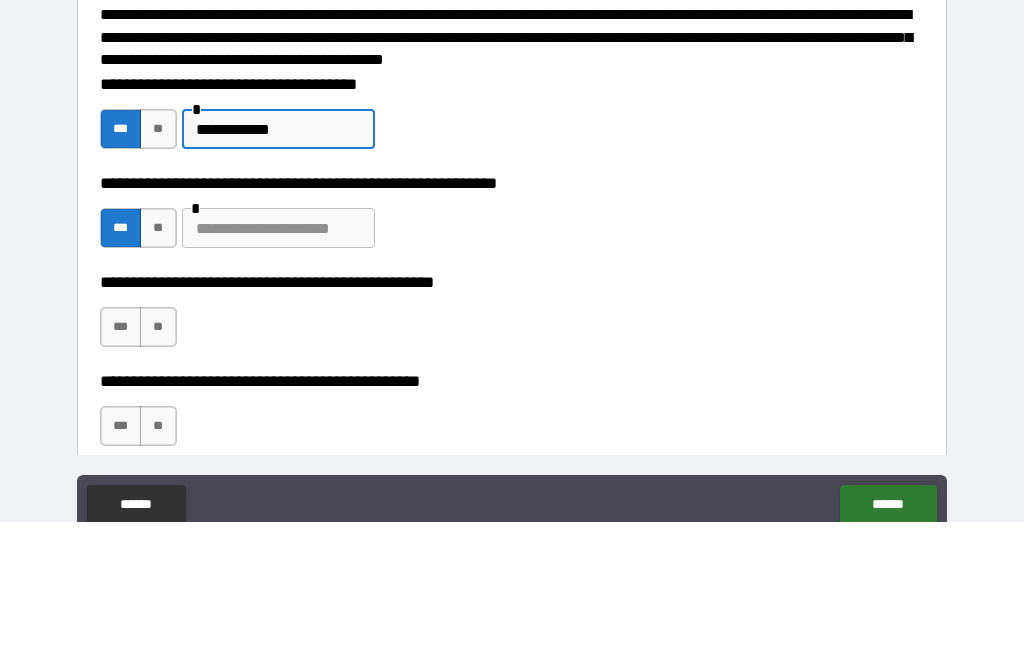 type on "**********" 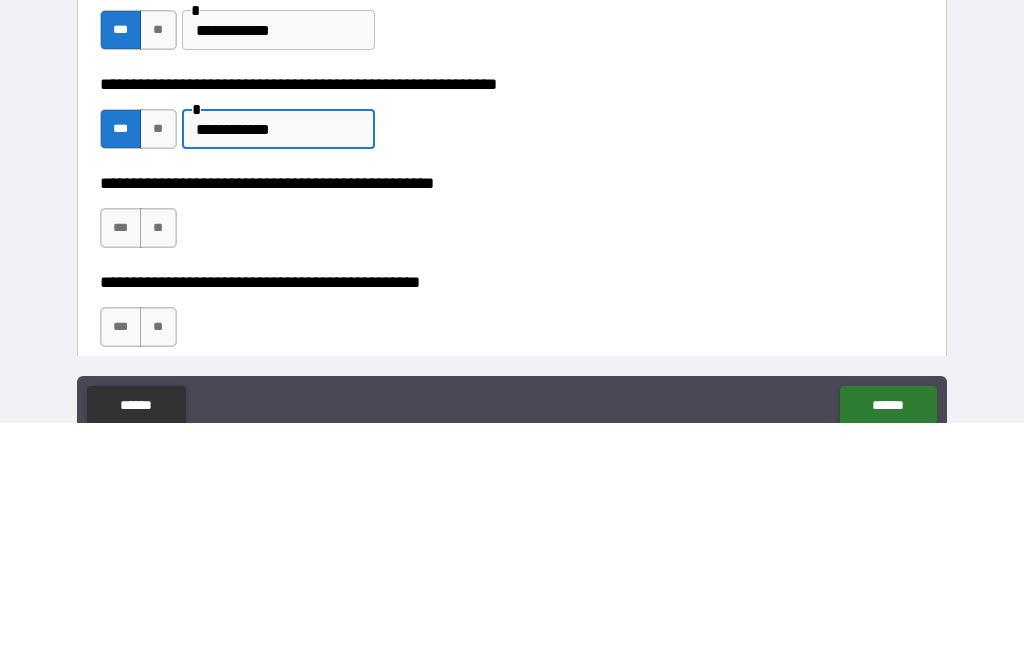 type on "**********" 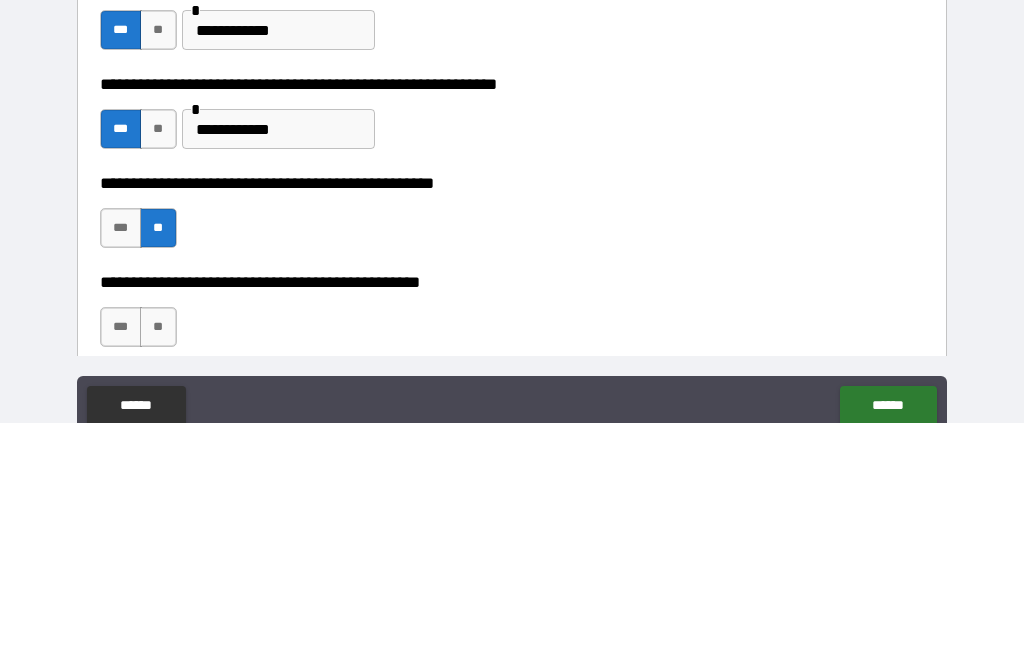scroll, scrollTop: 64, scrollLeft: 0, axis: vertical 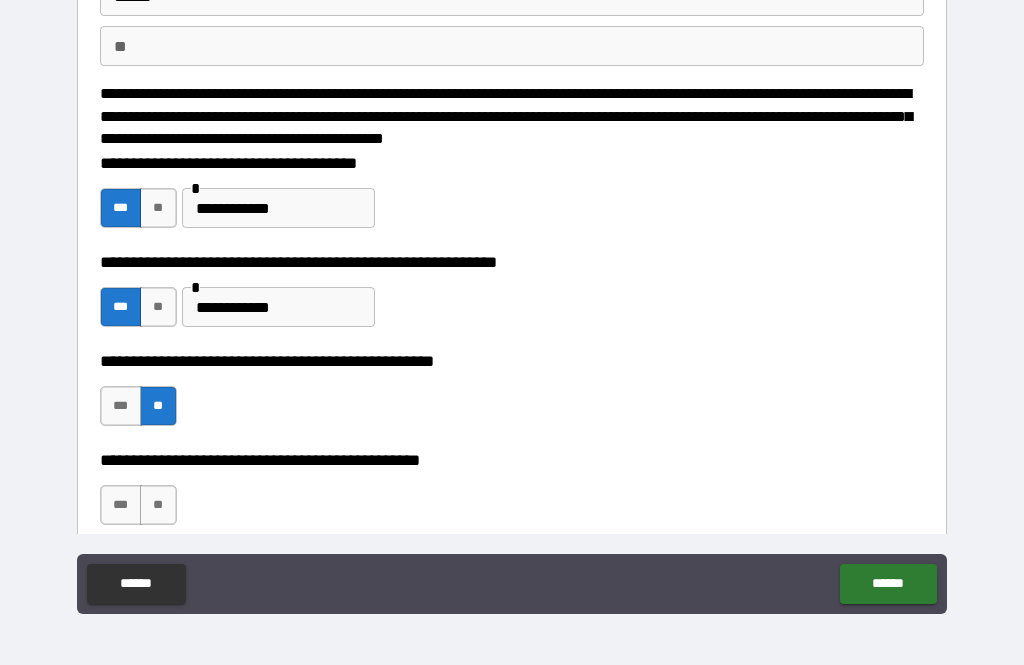 click on "***" at bounding box center (121, 505) 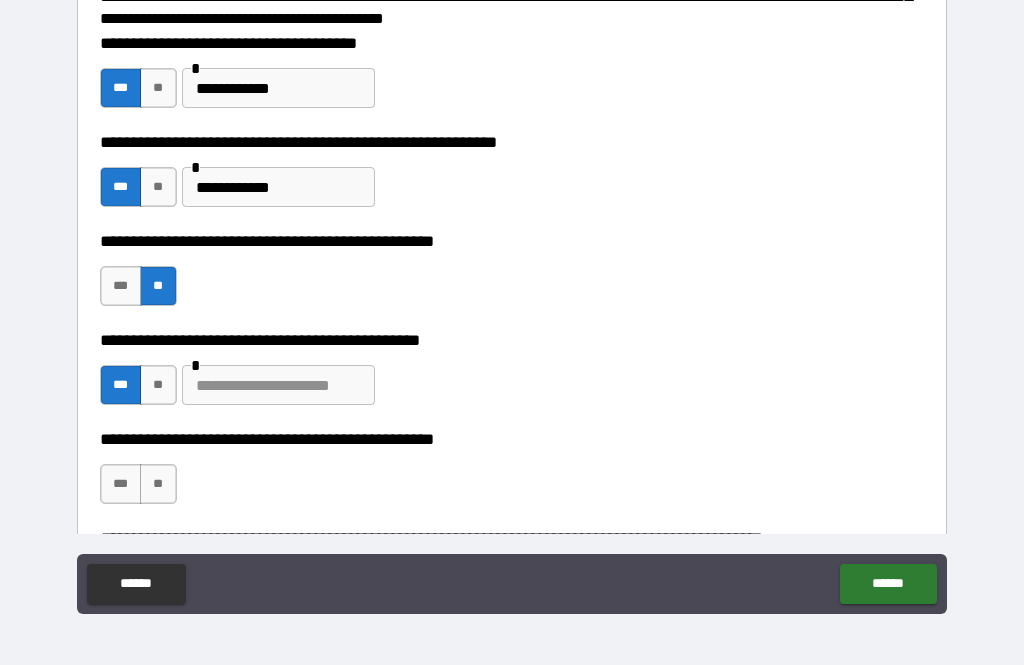 scroll, scrollTop: 275, scrollLeft: 0, axis: vertical 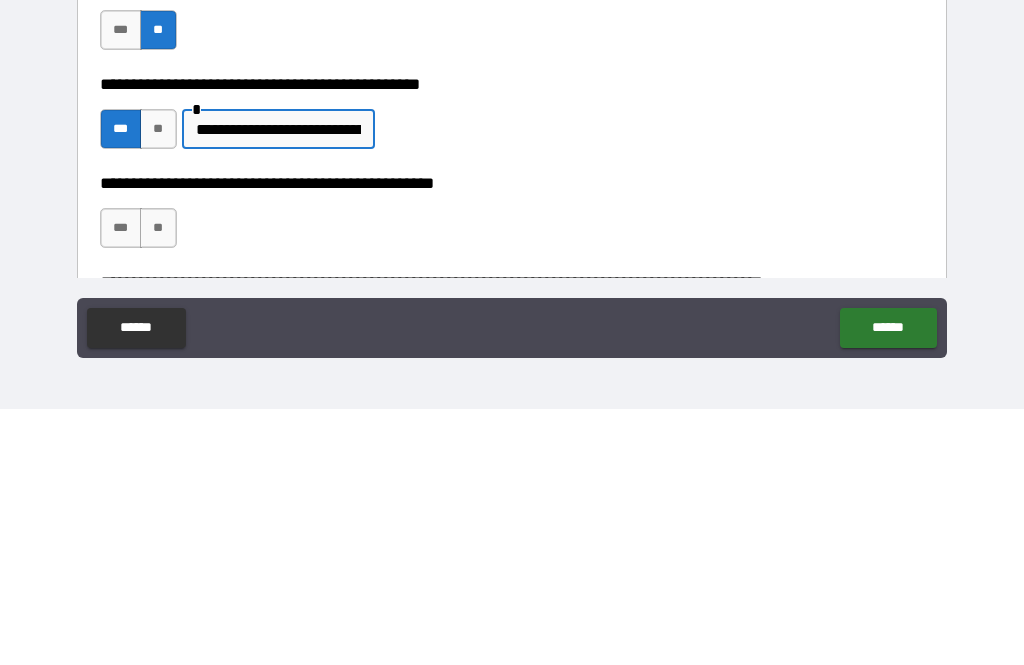 type on "**********" 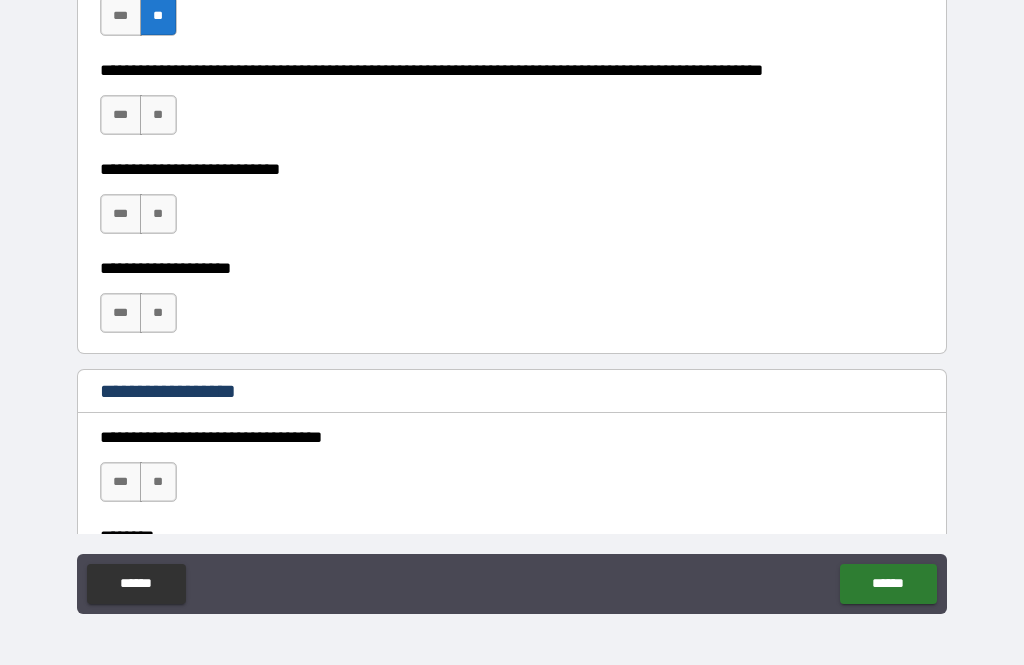 scroll, scrollTop: 745, scrollLeft: 0, axis: vertical 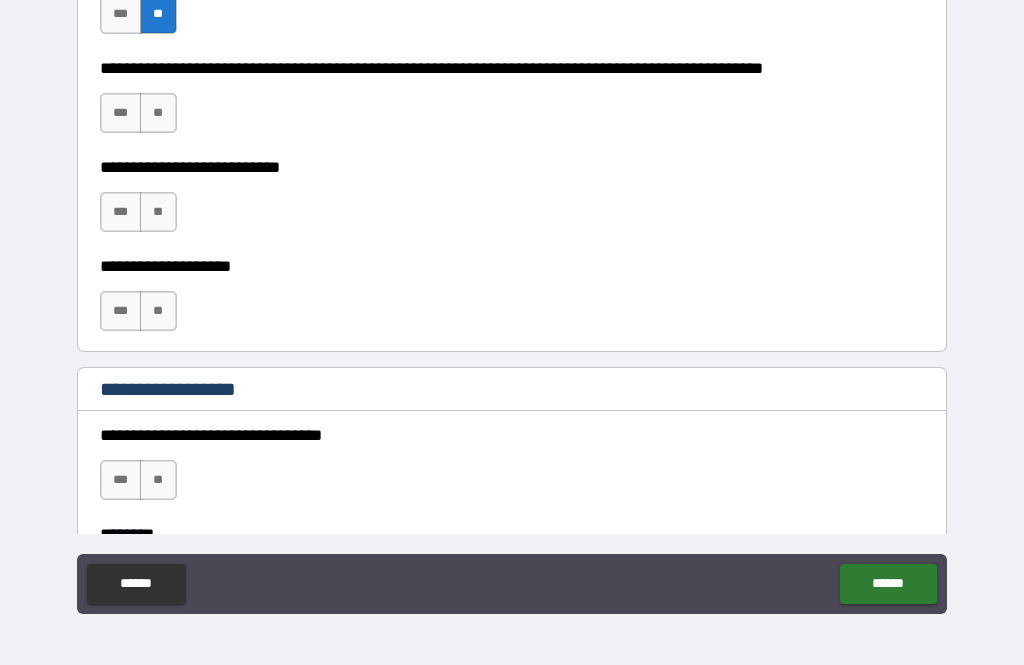 click on "**" at bounding box center [158, 113] 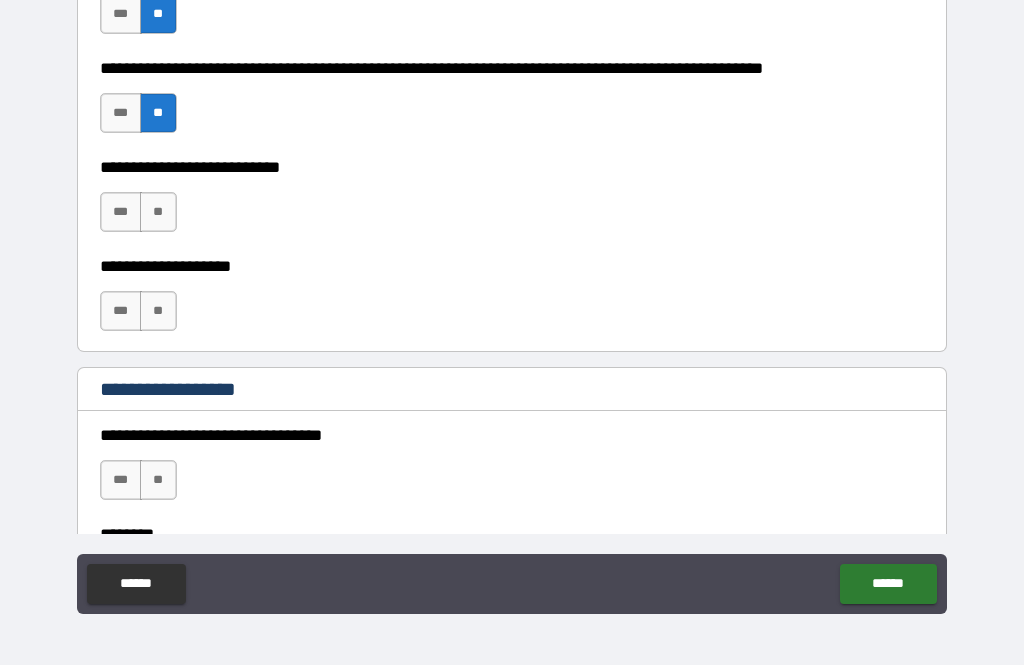 click on "**" at bounding box center (158, 212) 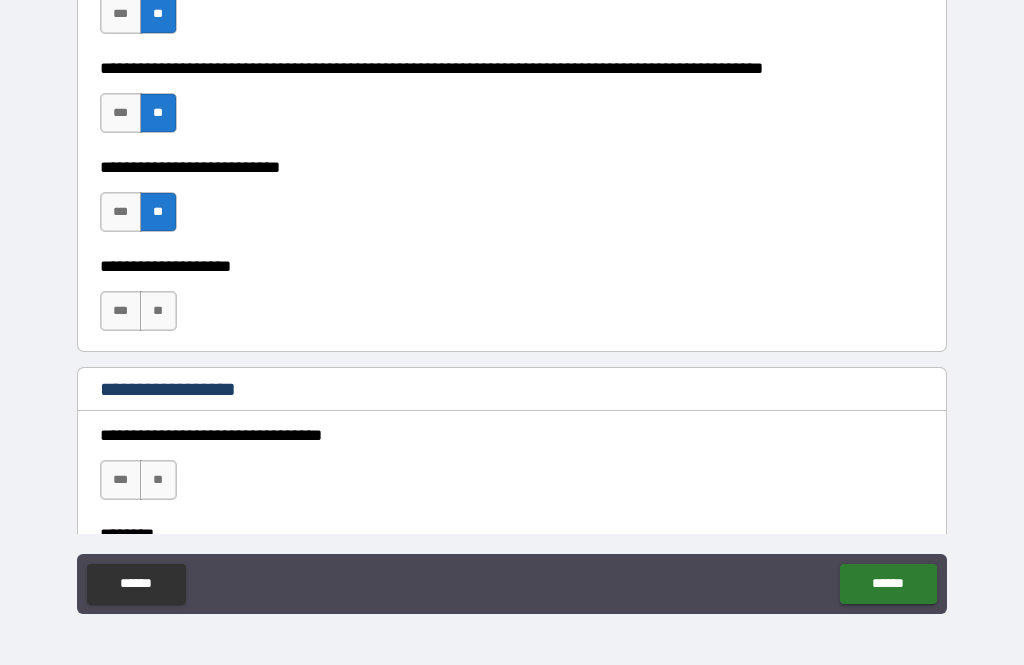 click on "**" at bounding box center [158, 311] 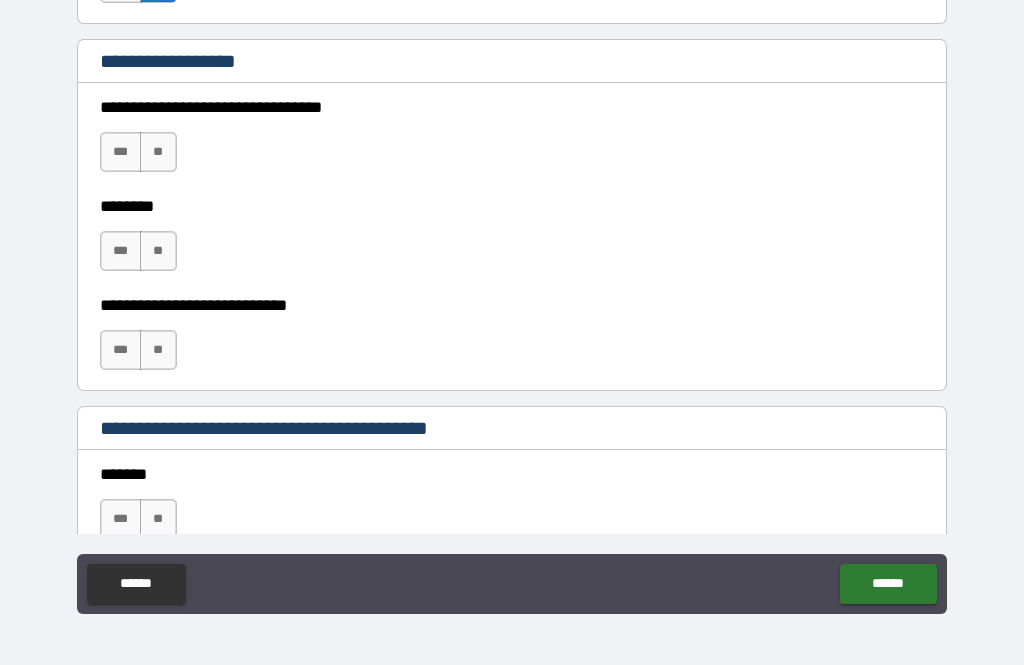 scroll, scrollTop: 1078, scrollLeft: 0, axis: vertical 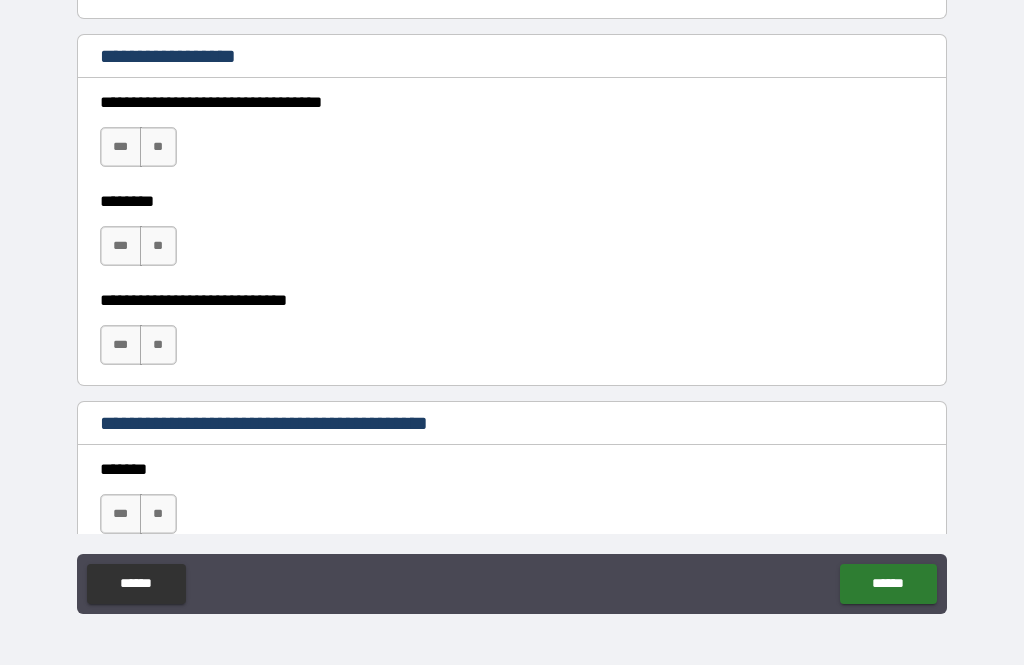click on "**" at bounding box center (158, 147) 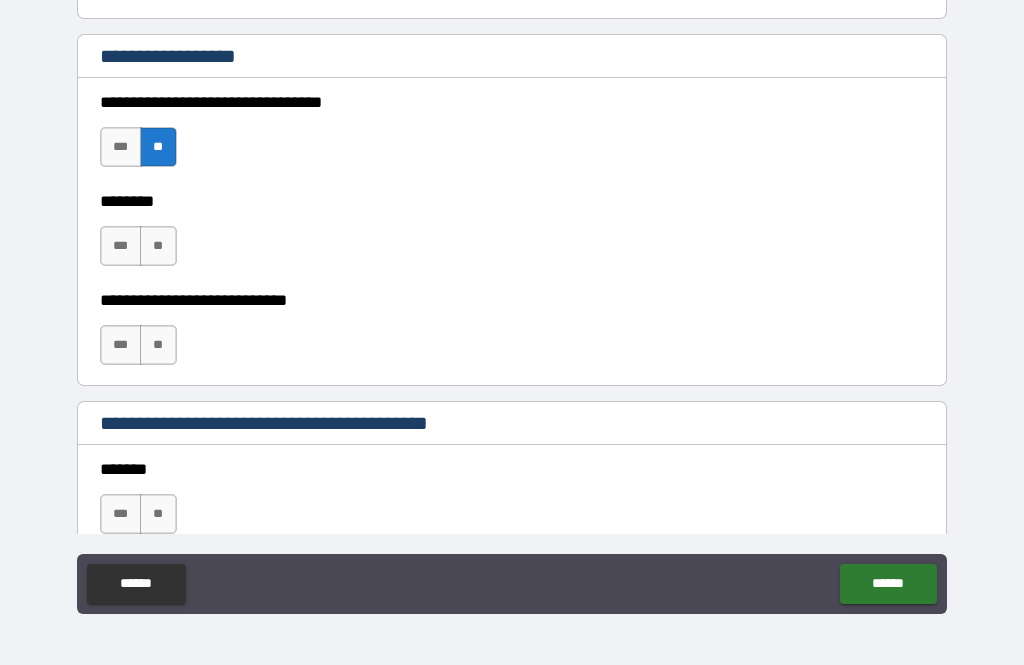 click on "**" at bounding box center (158, 246) 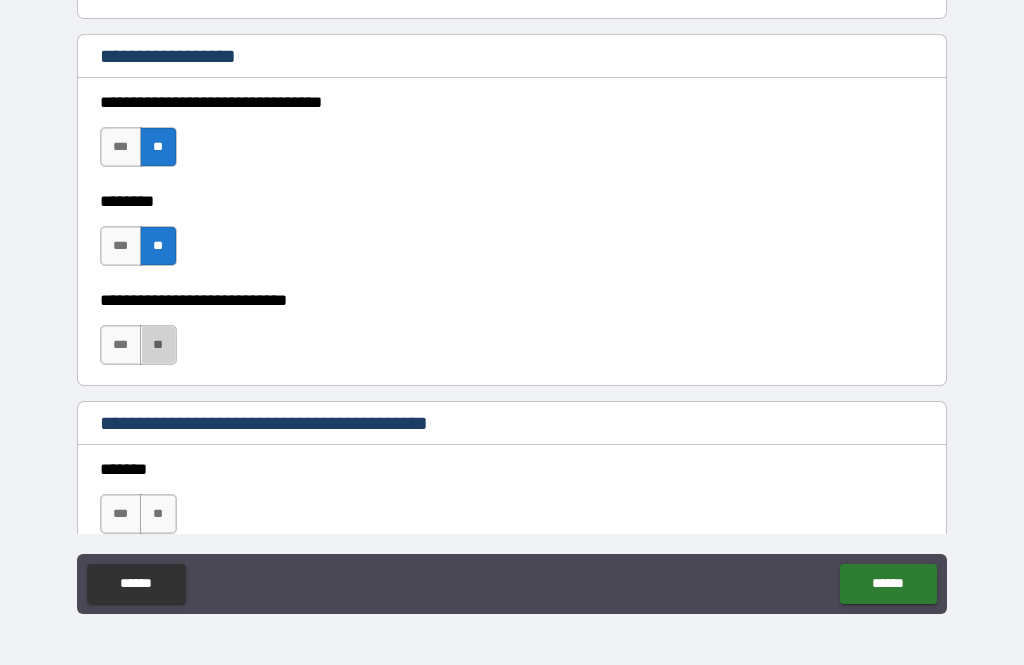 click on "**" at bounding box center [158, 345] 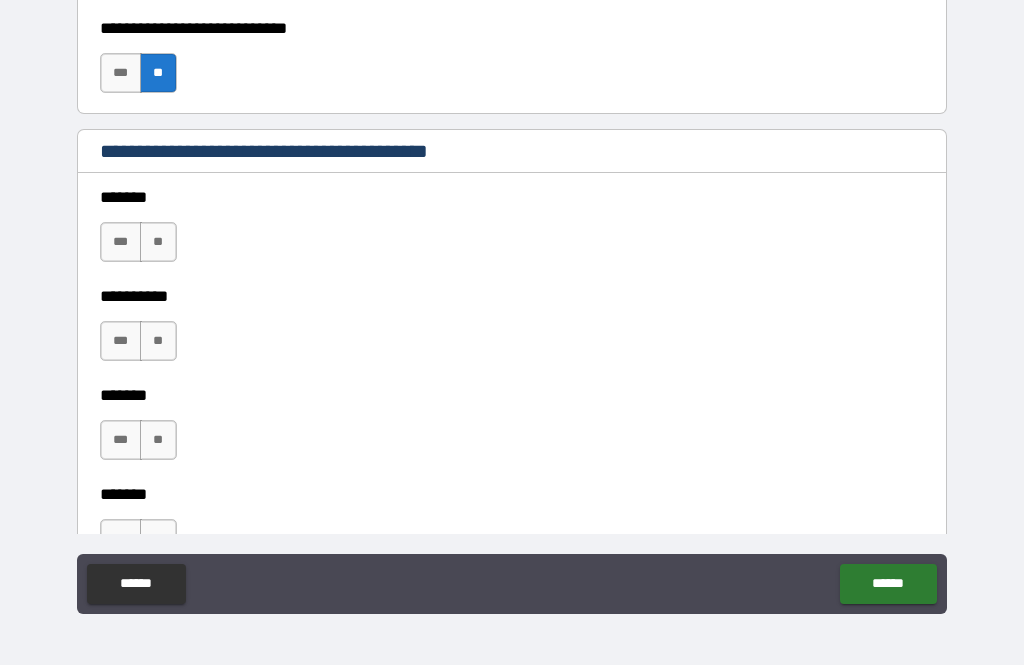scroll, scrollTop: 1350, scrollLeft: 0, axis: vertical 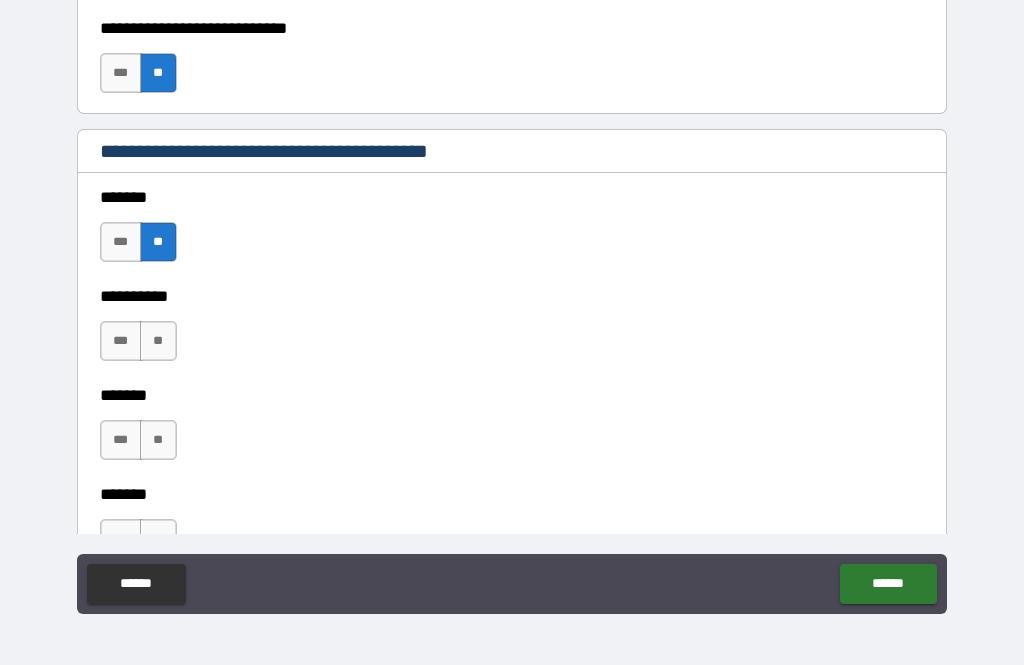 click on "**" at bounding box center (158, 341) 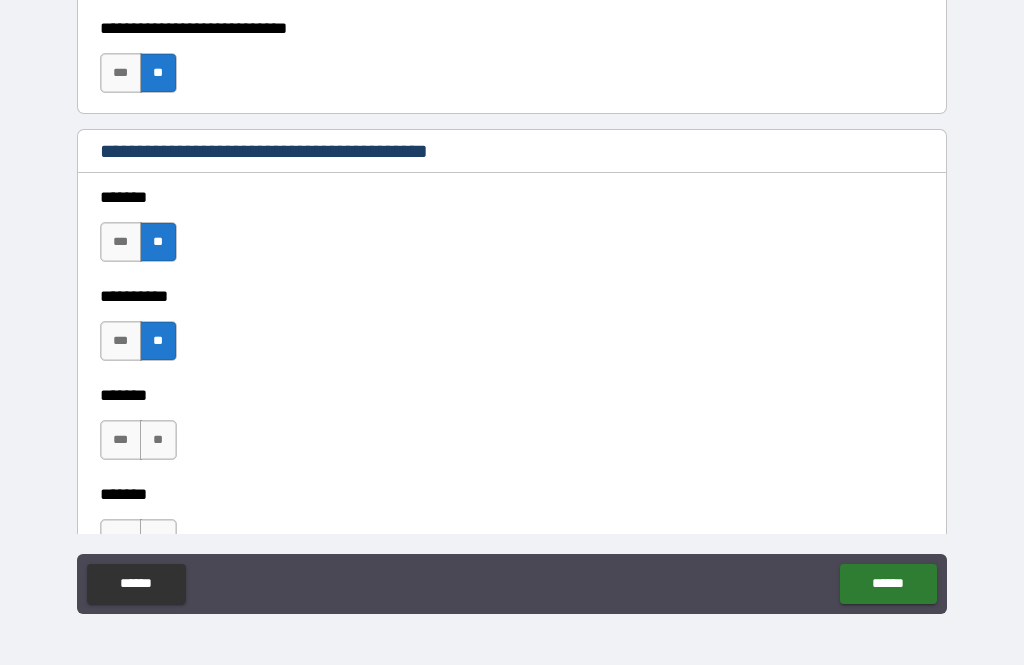 click on "**" at bounding box center (158, 440) 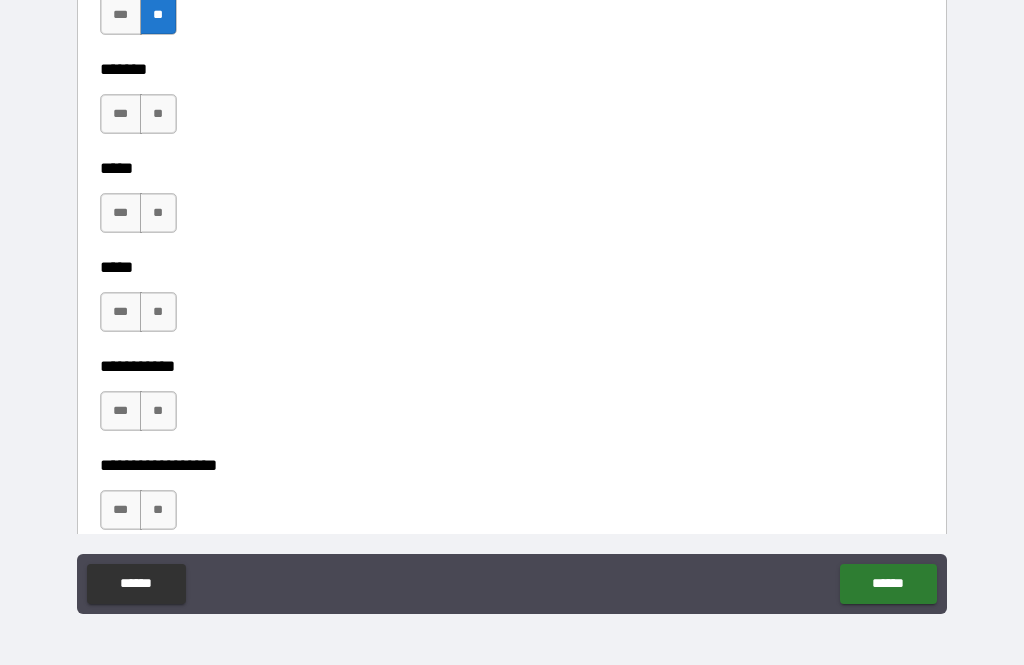 scroll, scrollTop: 1776, scrollLeft: 0, axis: vertical 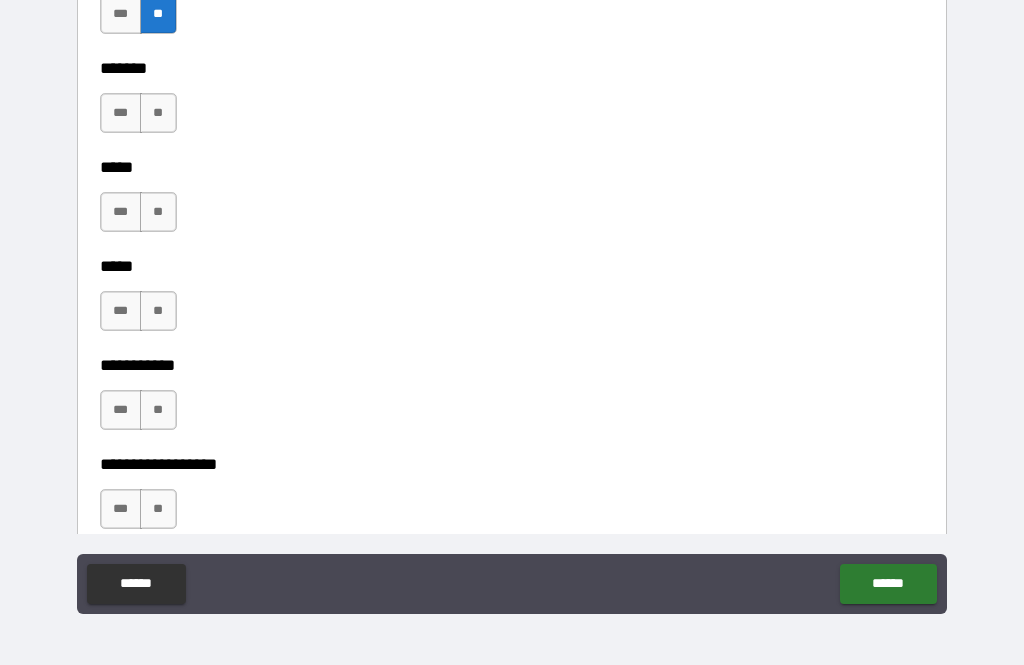 click on "**" at bounding box center [158, 113] 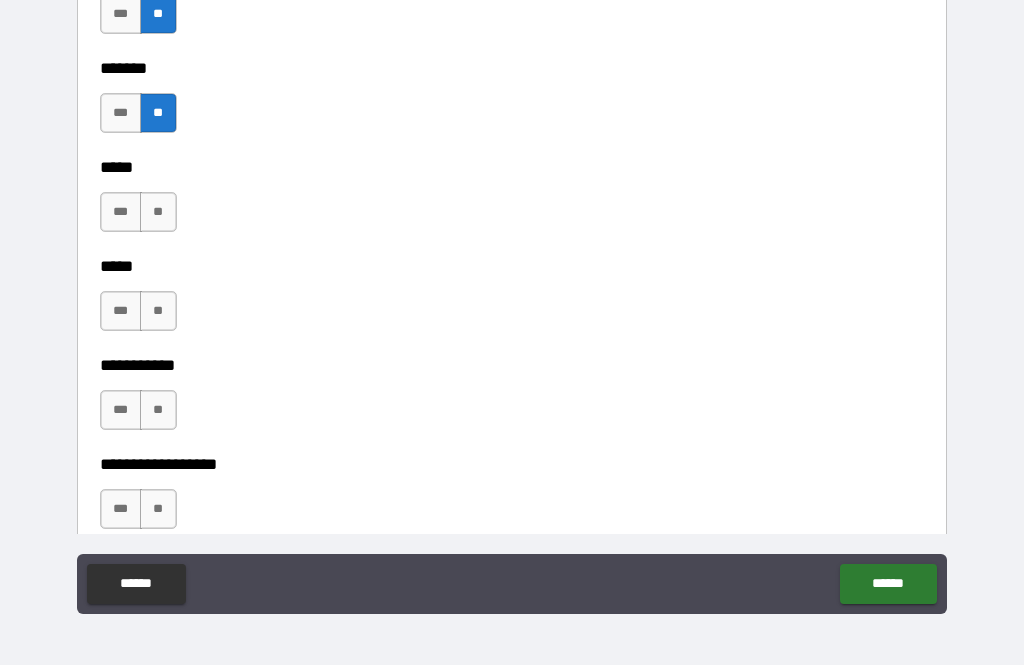 click on "**" at bounding box center [158, 212] 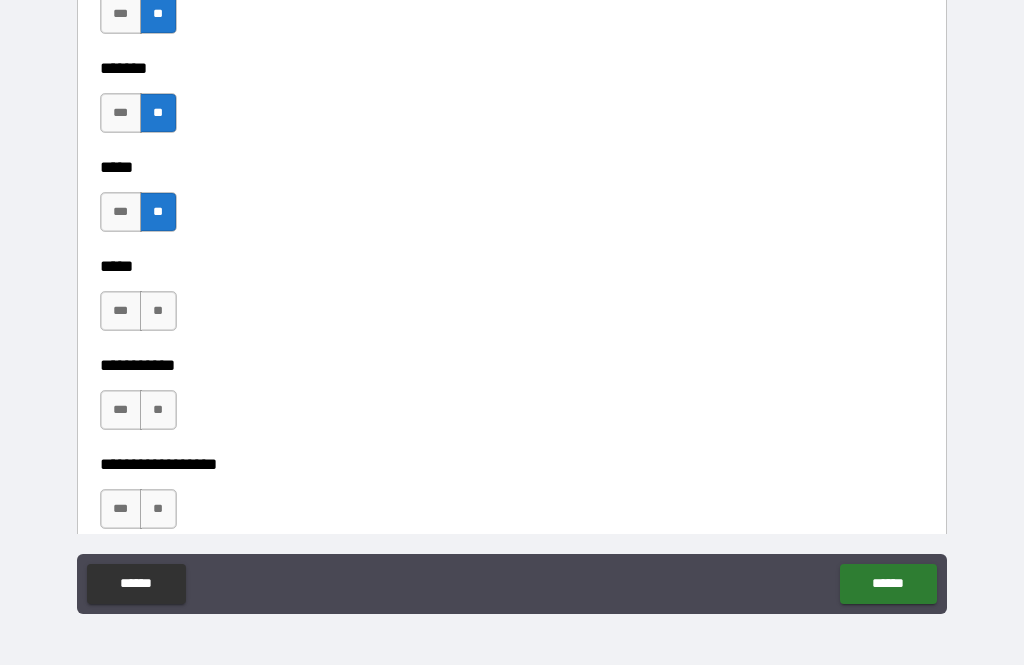 click on "**" at bounding box center (158, 311) 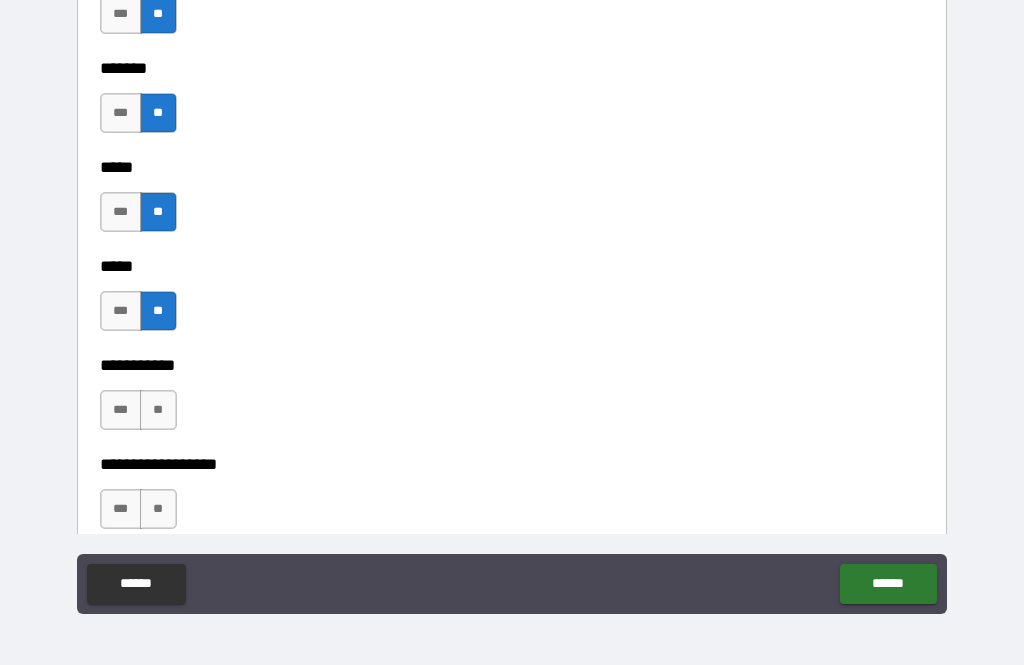 click on "**" at bounding box center [158, 410] 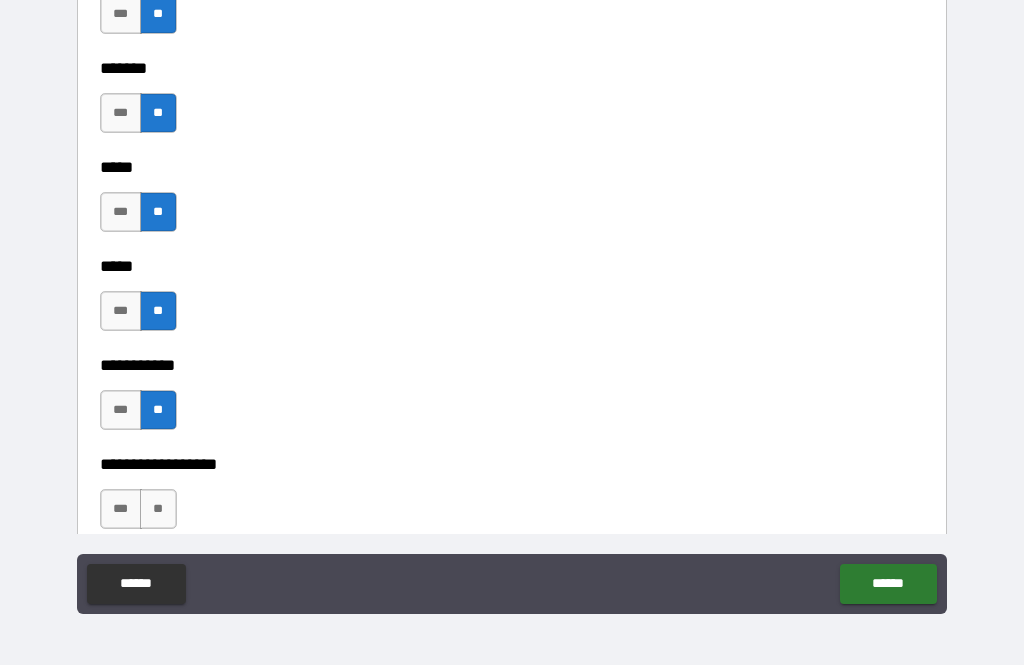 click on "**" at bounding box center [158, 509] 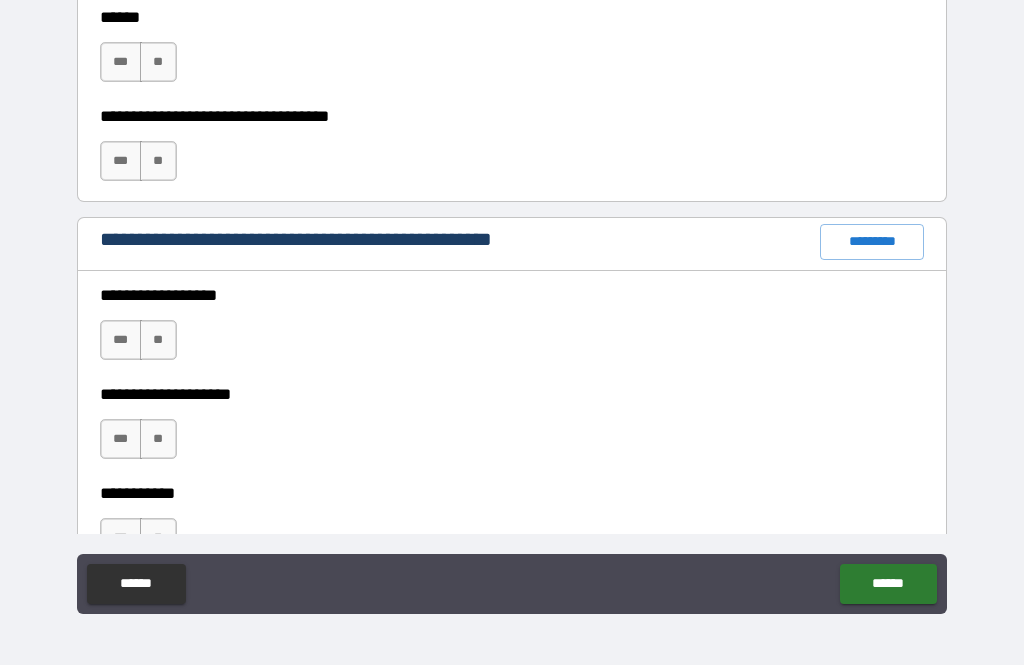 scroll, scrollTop: 2323, scrollLeft: 0, axis: vertical 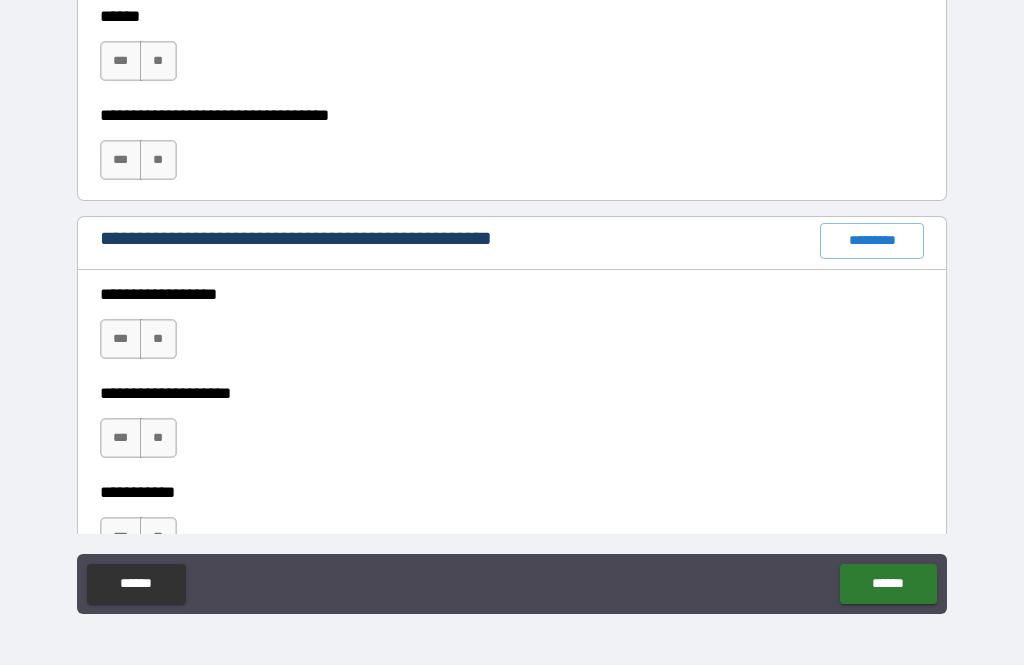 click on "**" at bounding box center (158, 61) 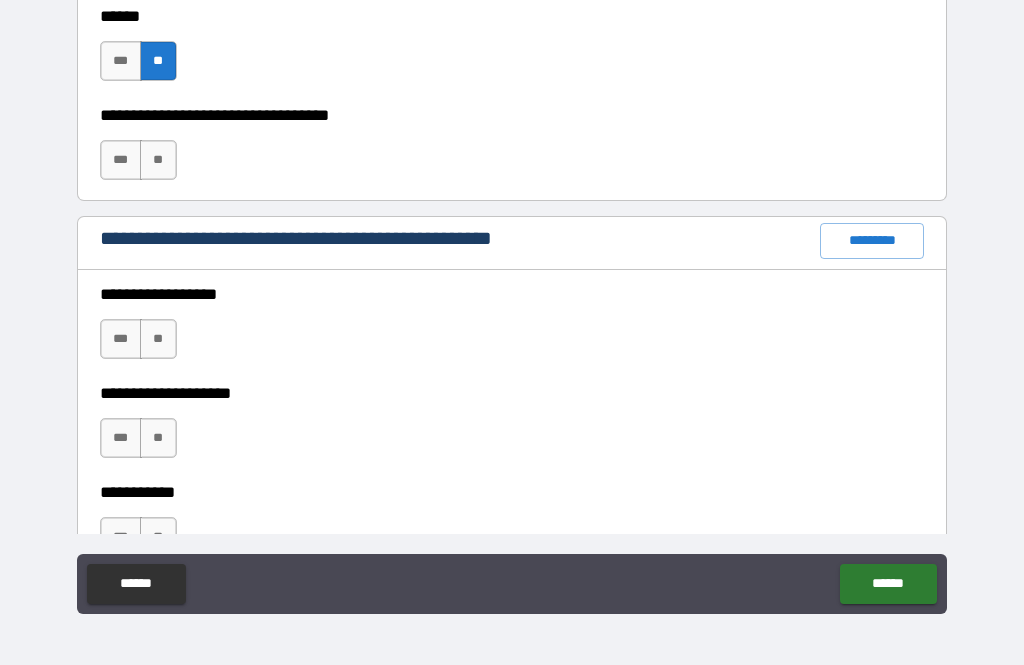 click on "**" at bounding box center [158, 160] 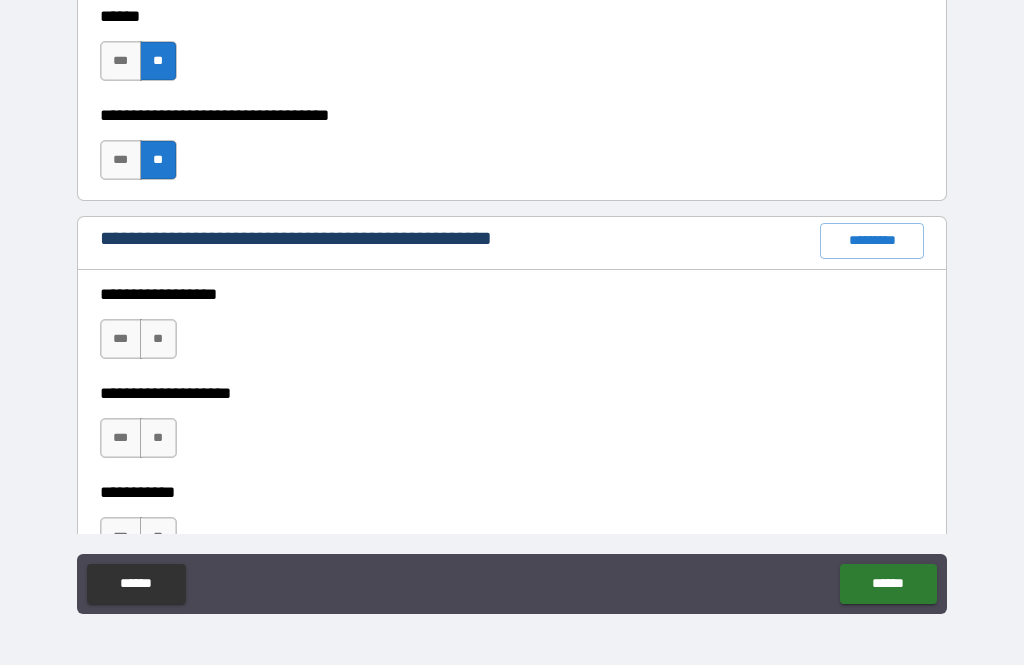 click on "**" at bounding box center (158, 339) 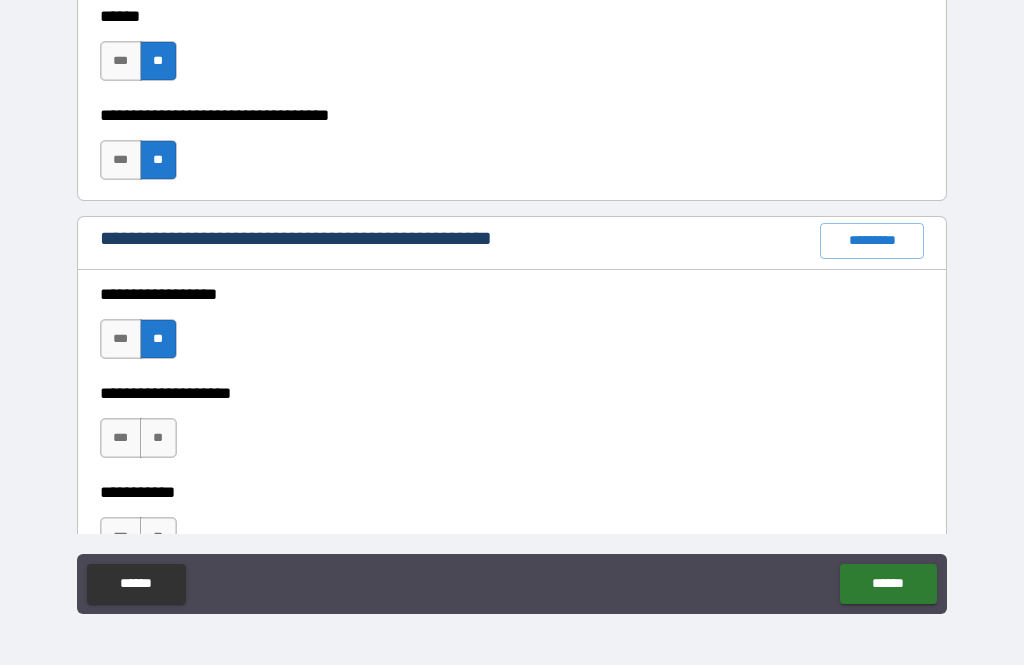 click on "**" at bounding box center [158, 438] 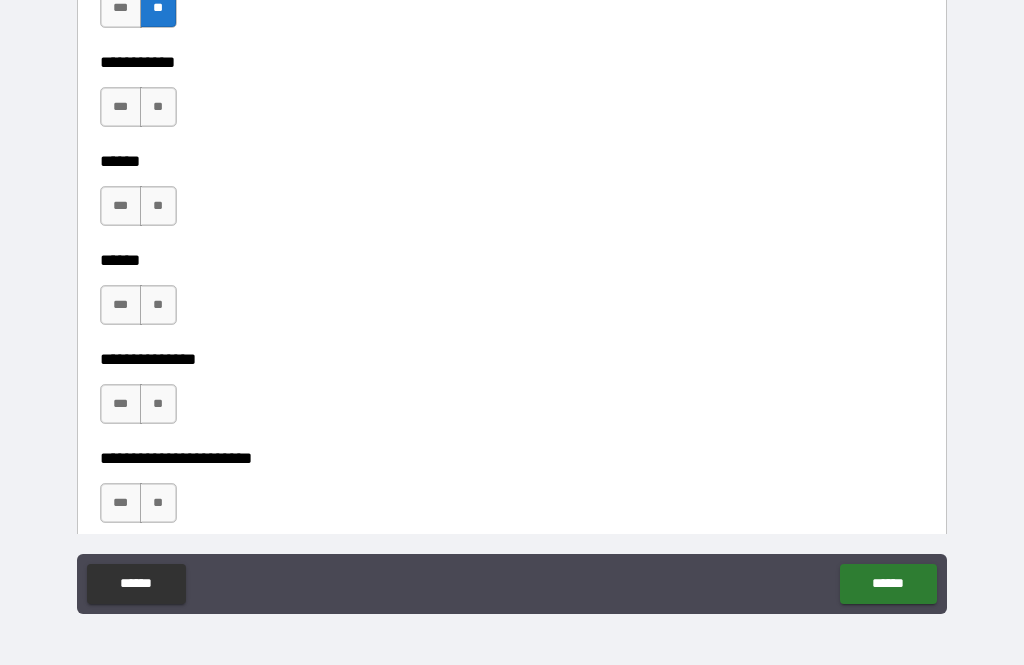 scroll, scrollTop: 2756, scrollLeft: 0, axis: vertical 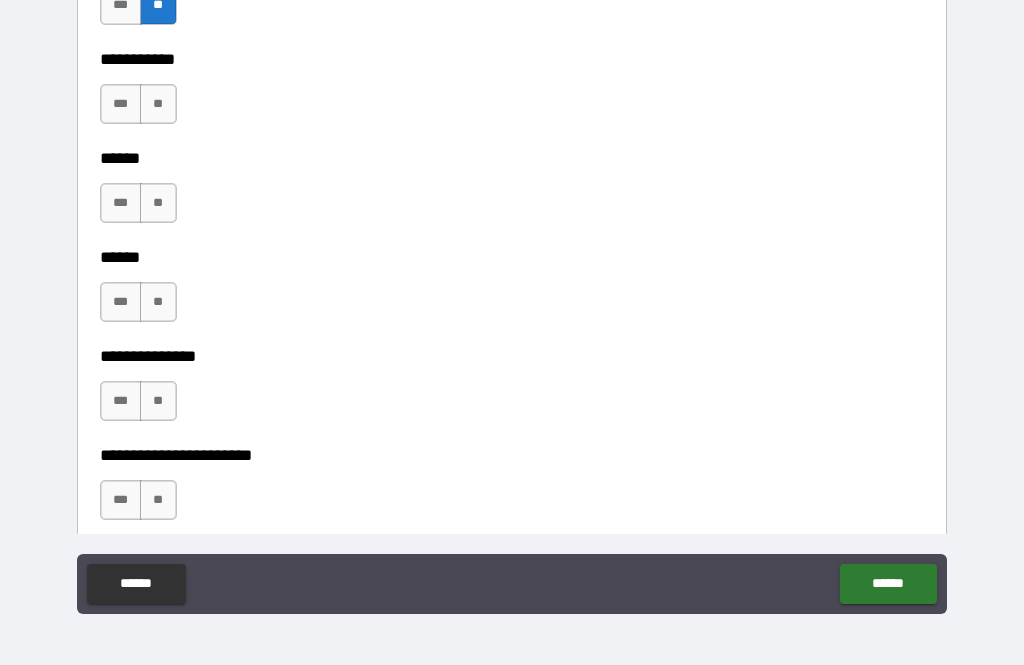 click on "**" at bounding box center [158, 104] 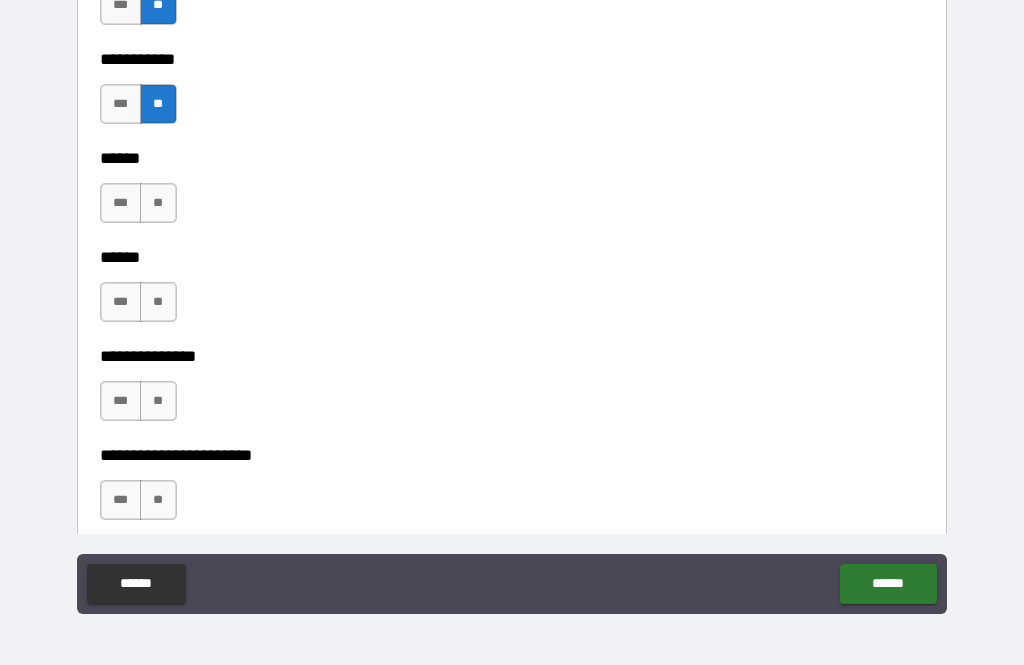 click on "**" at bounding box center [158, 203] 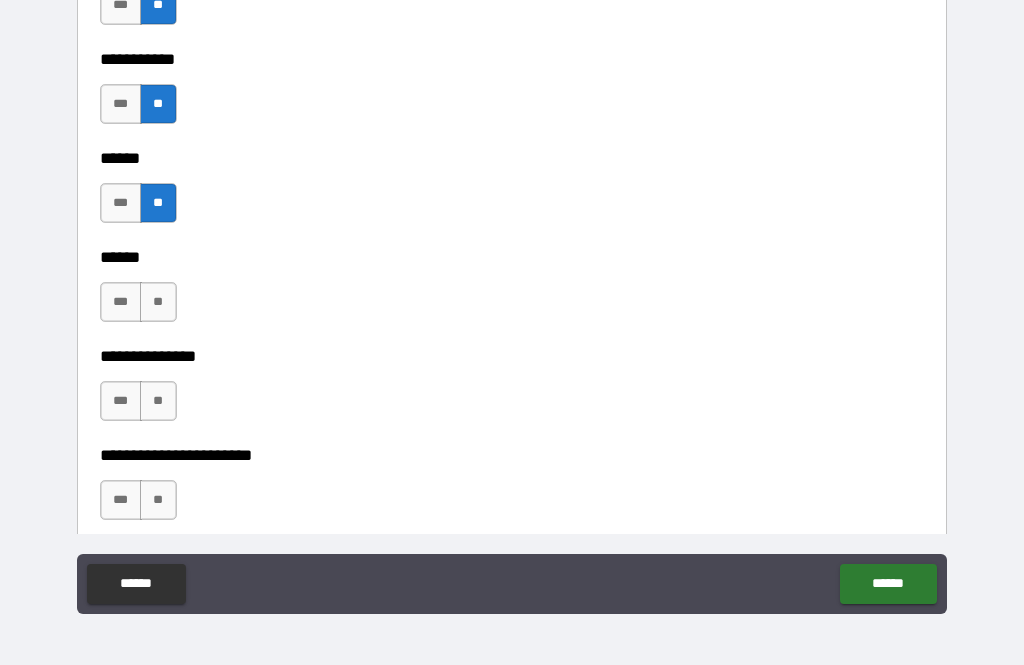 click on "**" at bounding box center [158, 302] 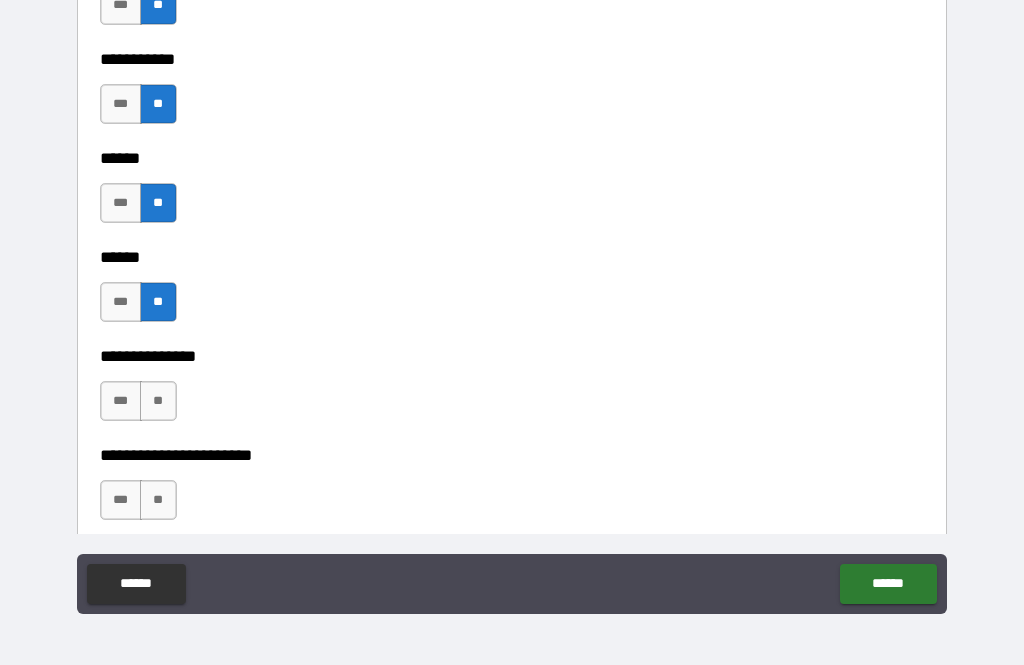 click on "***" at bounding box center (121, 401) 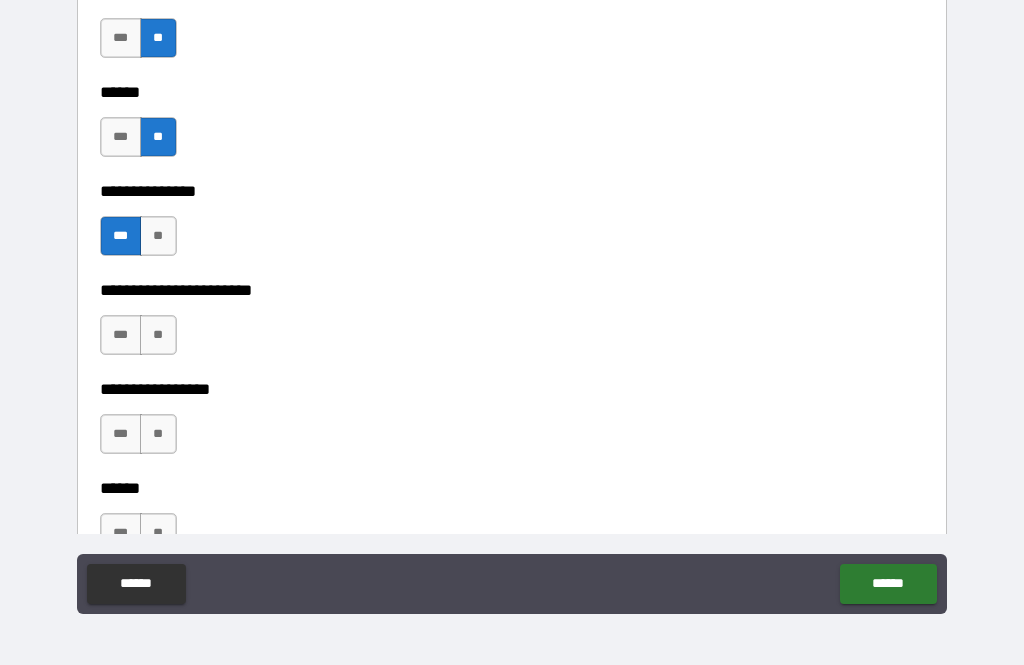 scroll, scrollTop: 2932, scrollLeft: 0, axis: vertical 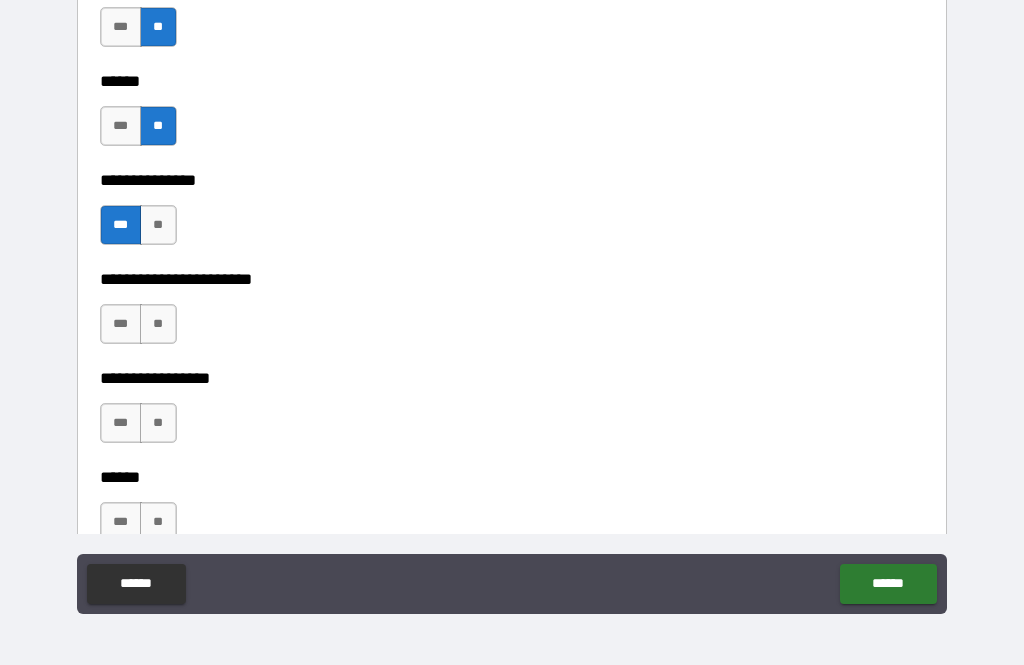 click on "**" at bounding box center (158, 324) 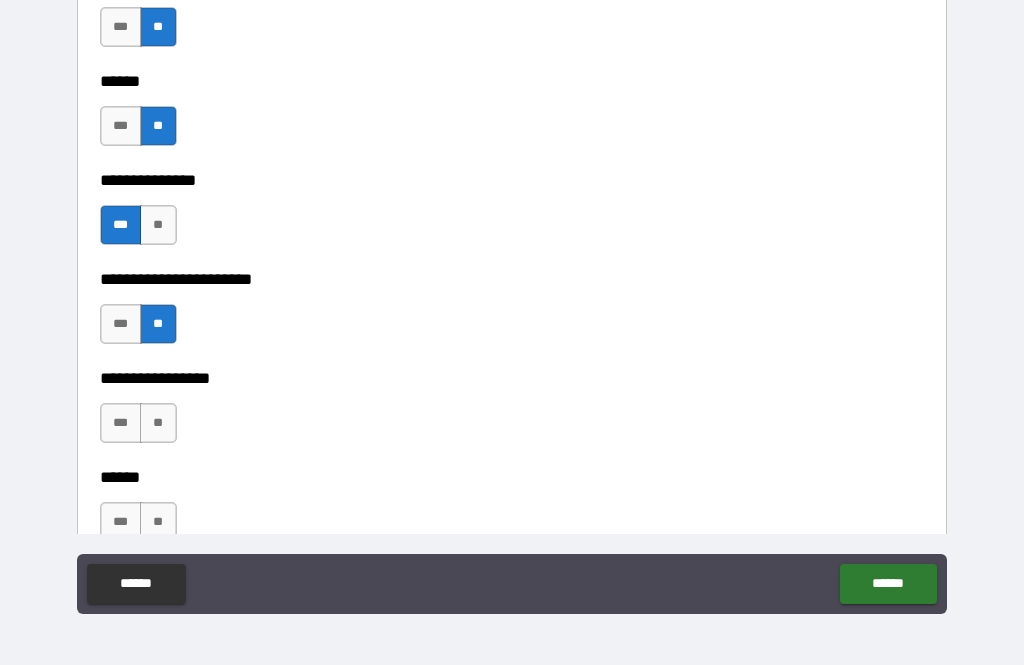 click on "**" at bounding box center [158, 423] 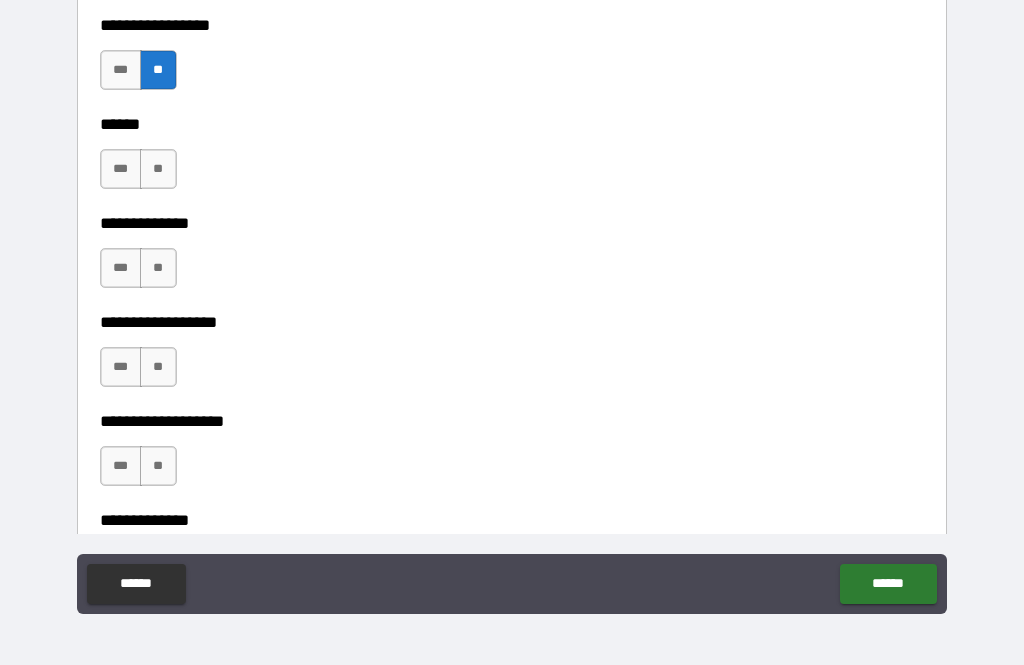 scroll, scrollTop: 3290, scrollLeft: 0, axis: vertical 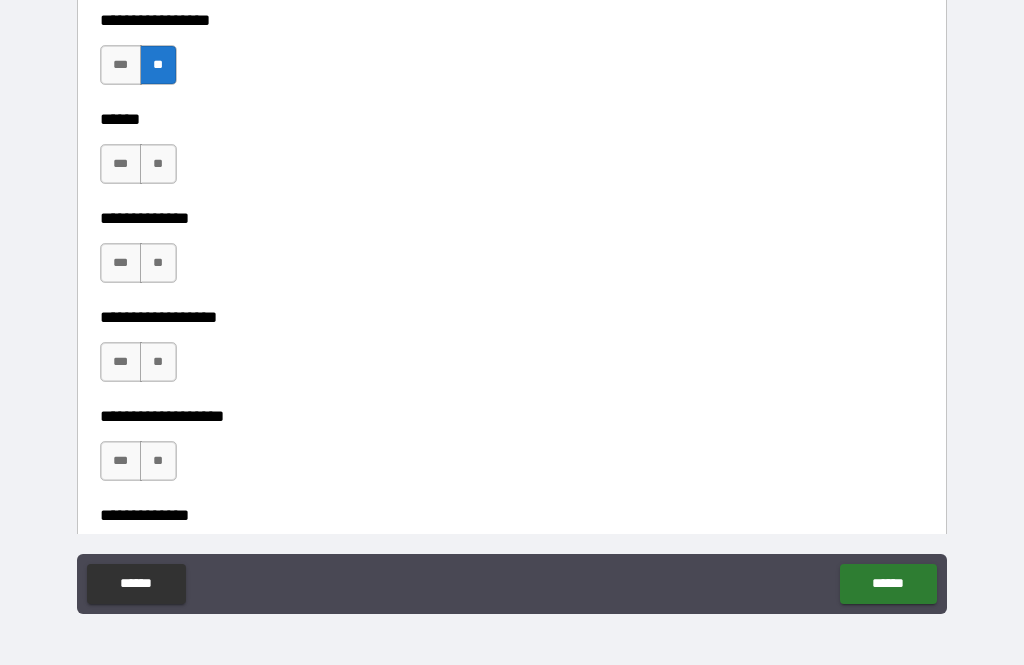 click on "**" at bounding box center [158, 164] 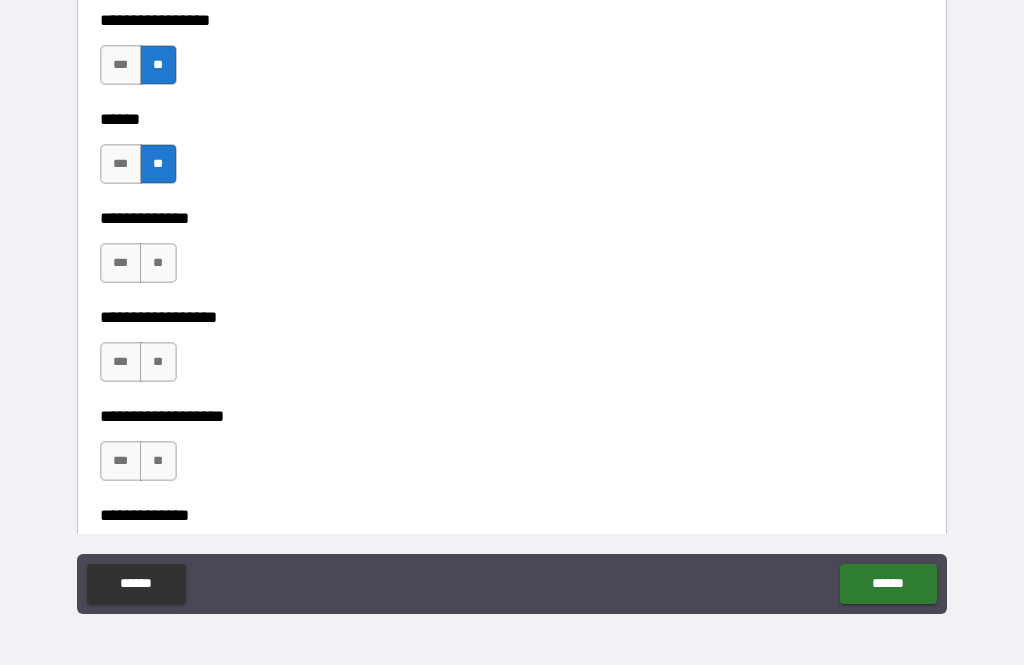 click on "**" at bounding box center (158, 263) 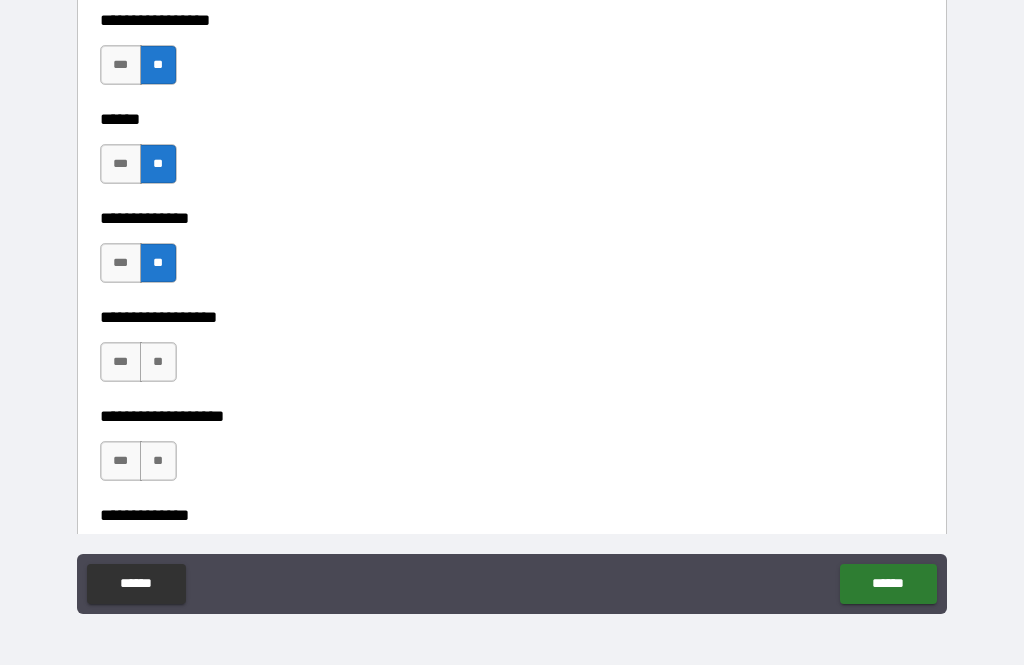 click on "**" at bounding box center (158, 362) 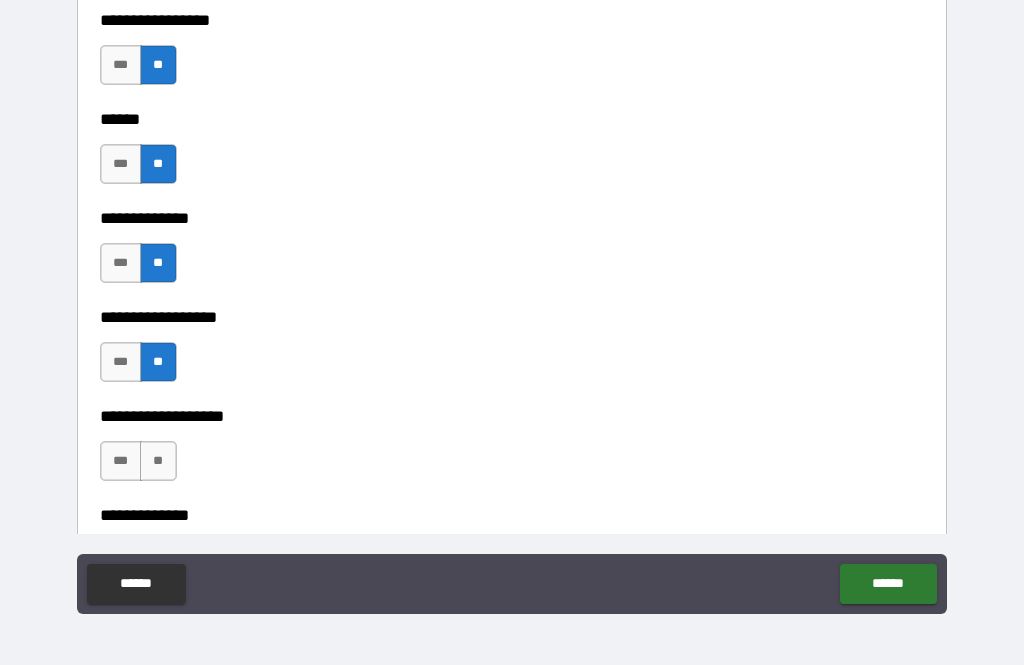 click on "**" at bounding box center [158, 461] 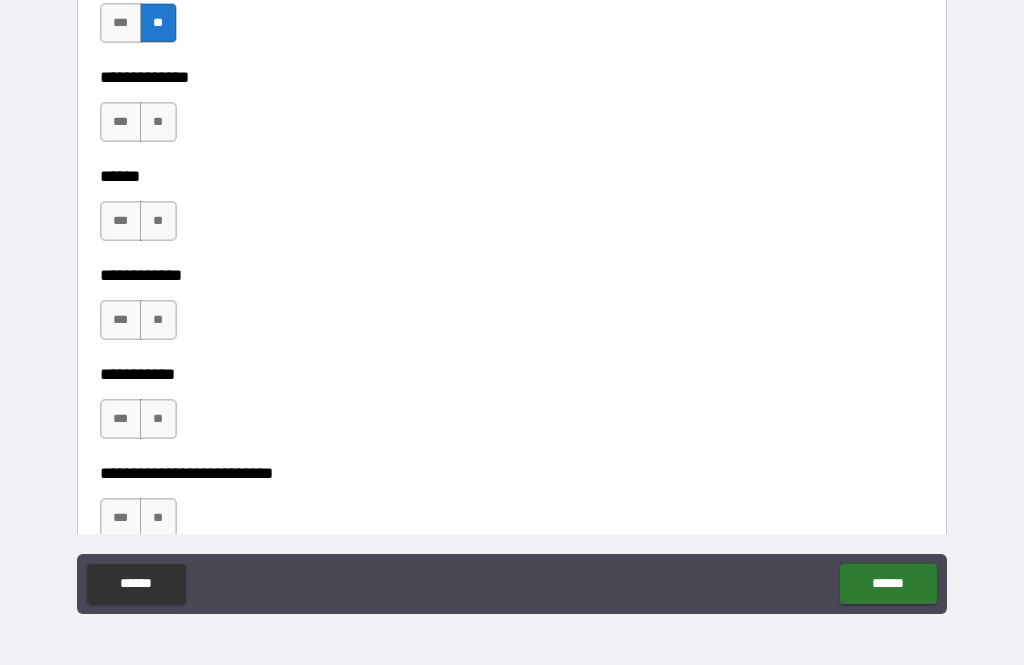 scroll, scrollTop: 3731, scrollLeft: 0, axis: vertical 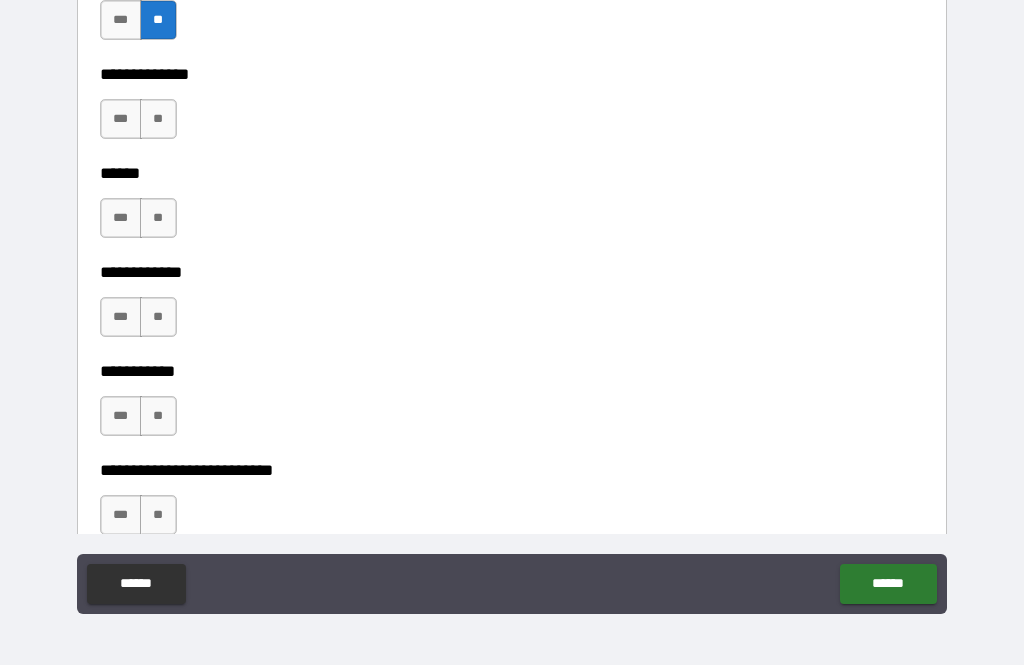 click on "**" at bounding box center [158, 119] 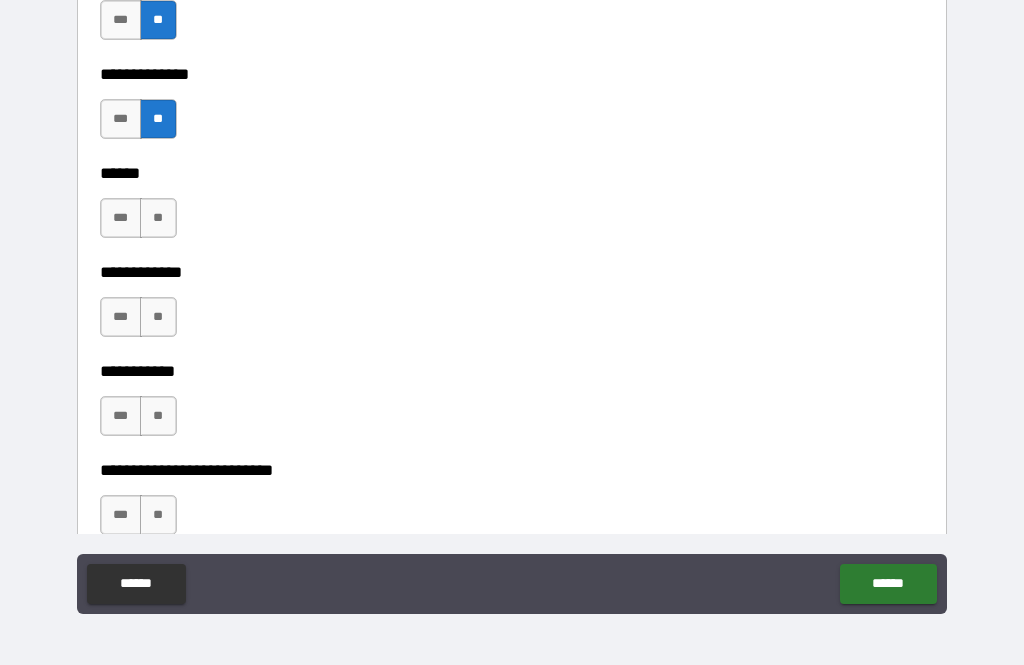 click on "**" at bounding box center [158, 218] 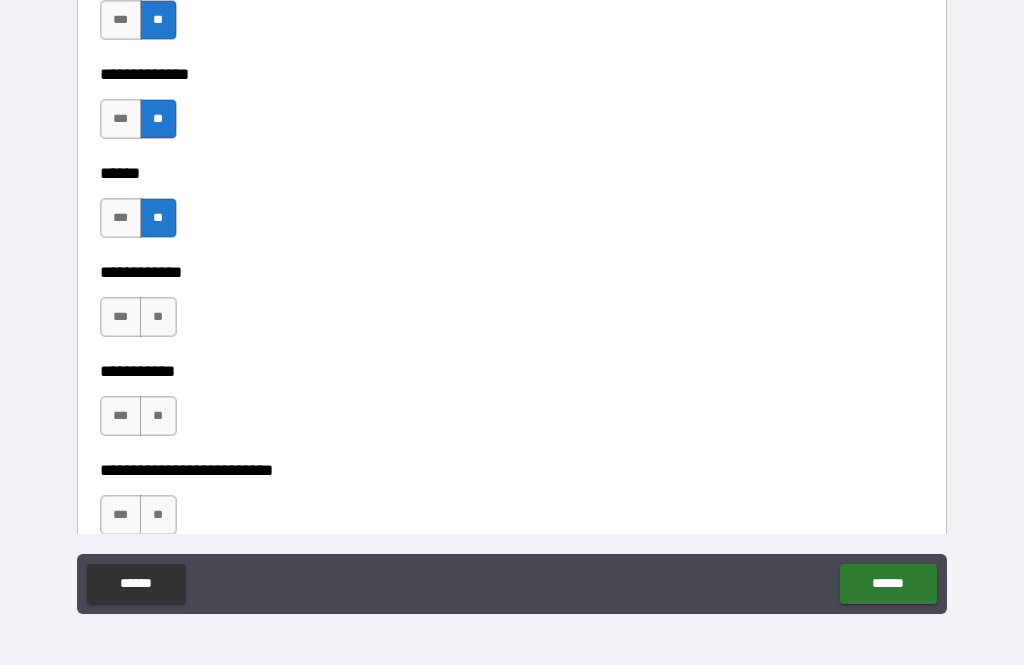 click on "**" at bounding box center (158, 317) 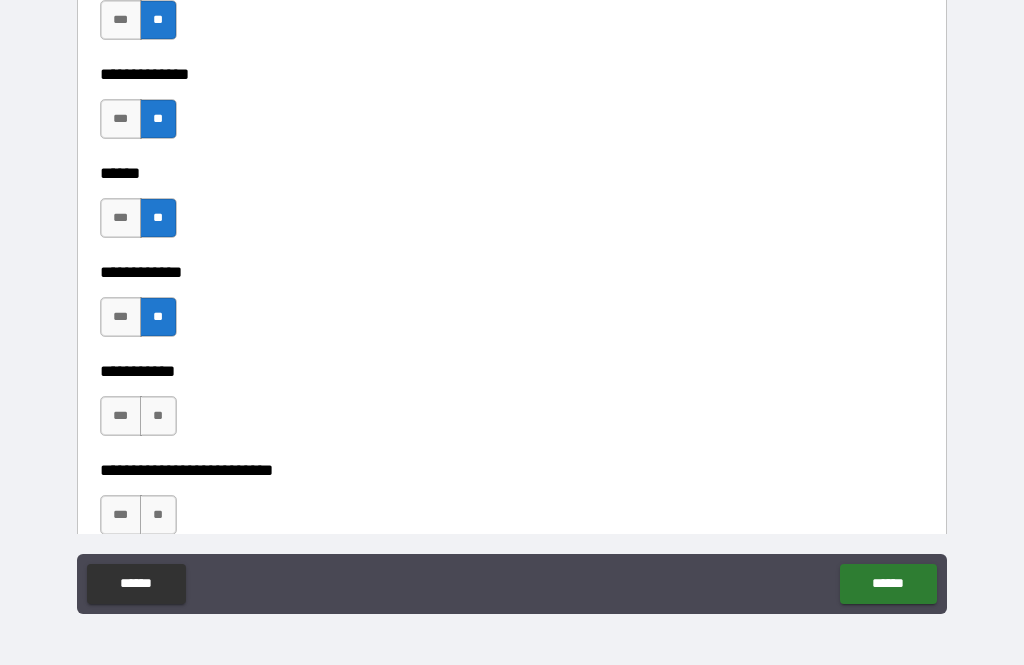 click on "**" at bounding box center [158, 416] 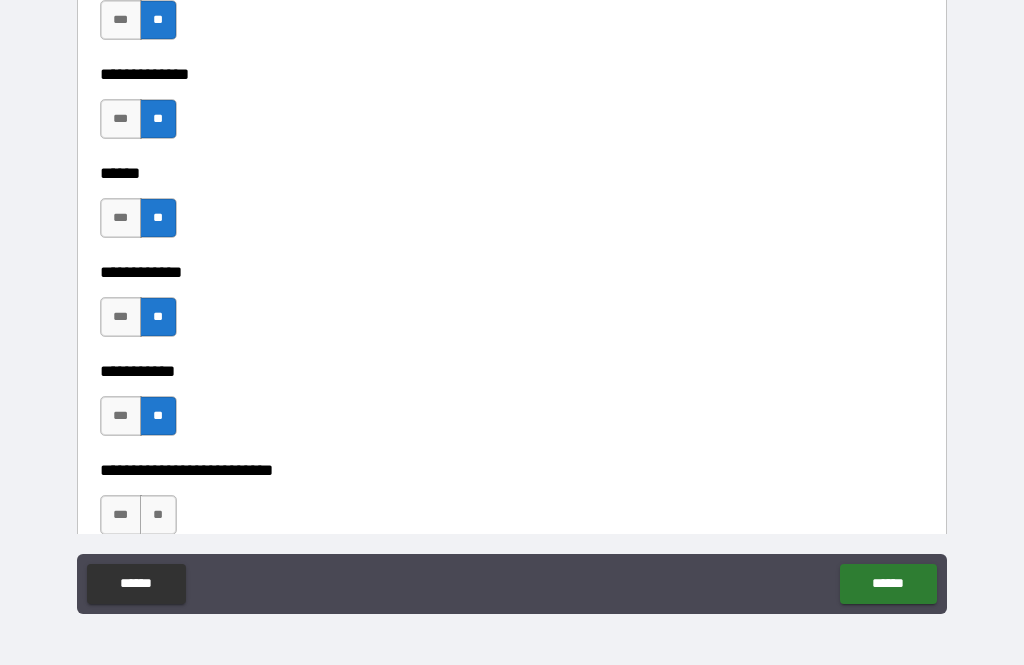 click on "**" at bounding box center (158, 515) 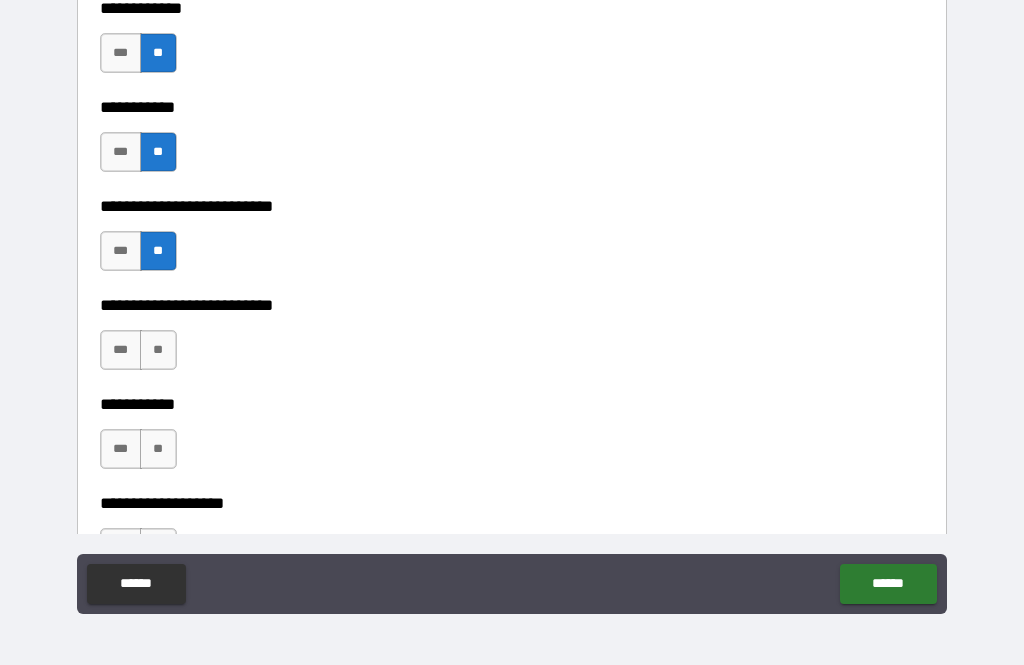 scroll, scrollTop: 4048, scrollLeft: 0, axis: vertical 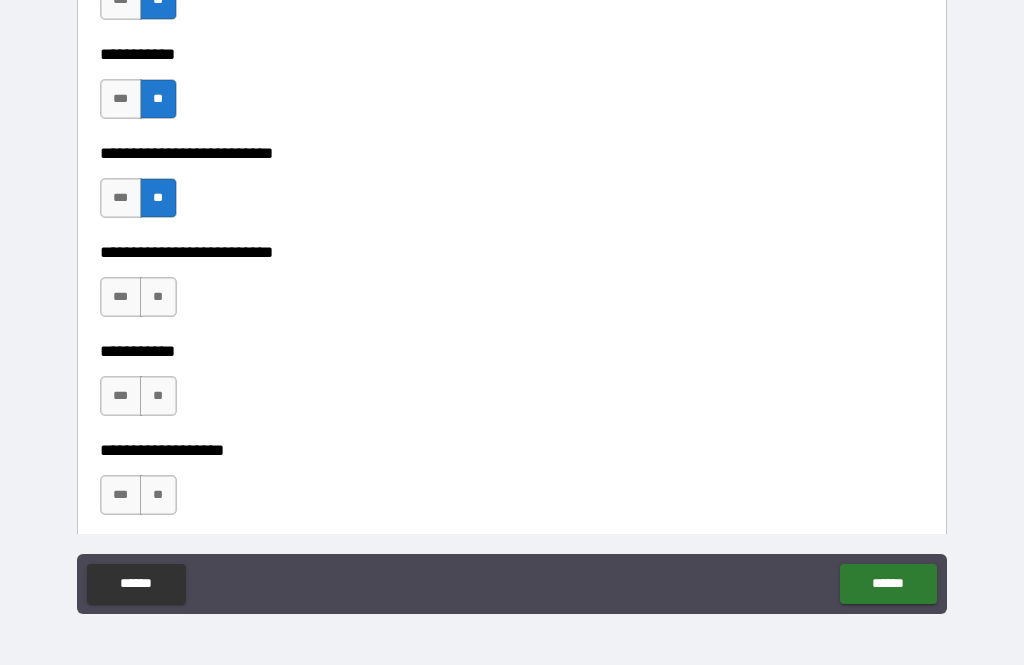 click on "**" at bounding box center [158, 297] 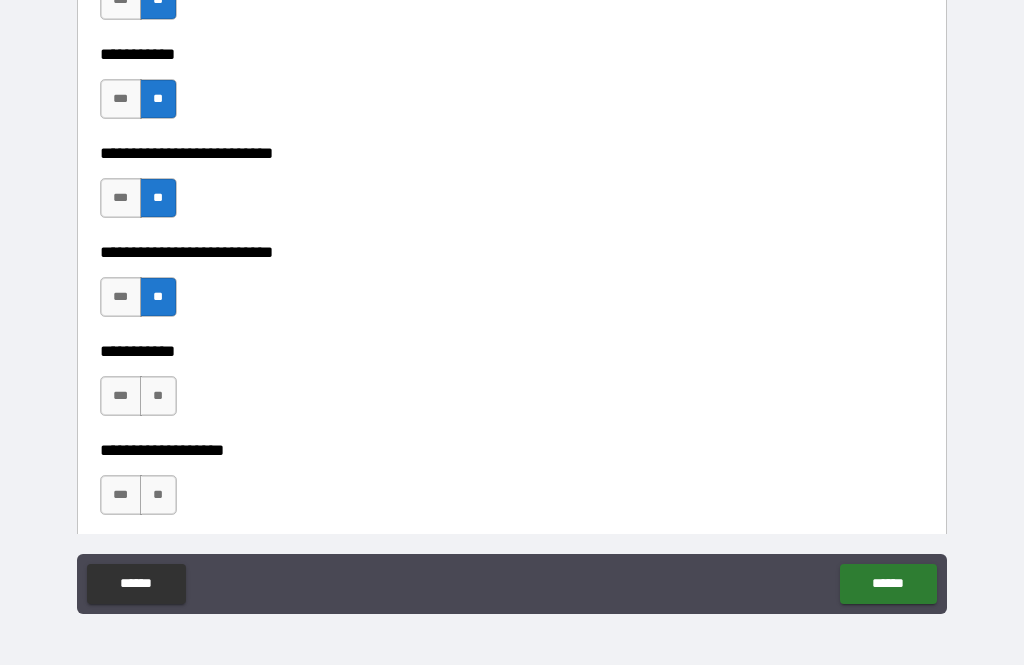 click on "**" at bounding box center (158, 396) 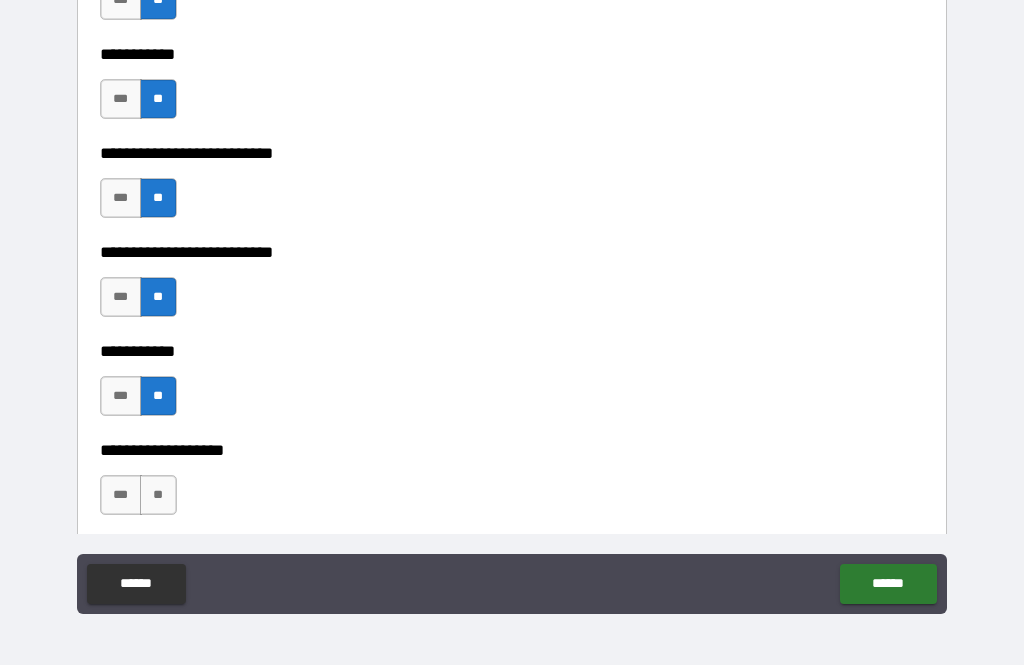 click on "**" at bounding box center (158, 495) 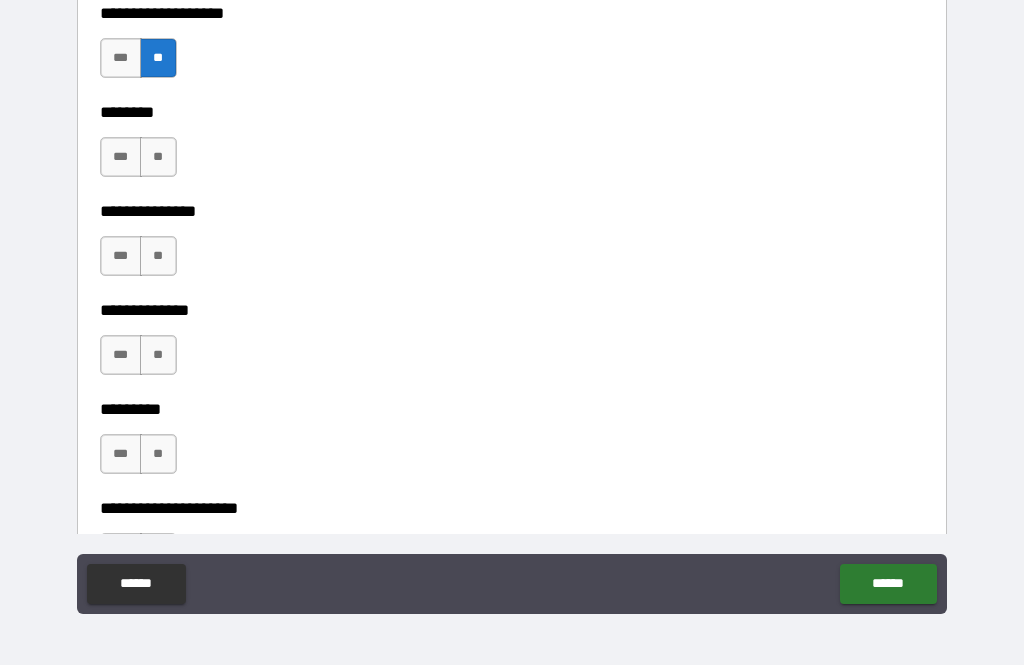 scroll, scrollTop: 4489, scrollLeft: 0, axis: vertical 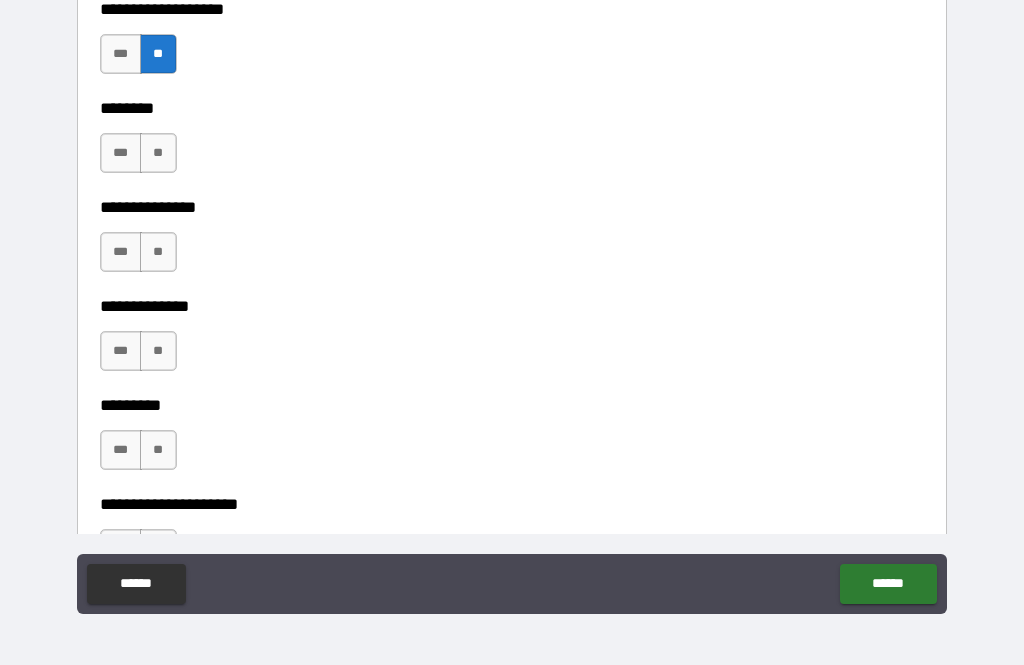 click on "**" at bounding box center (158, 153) 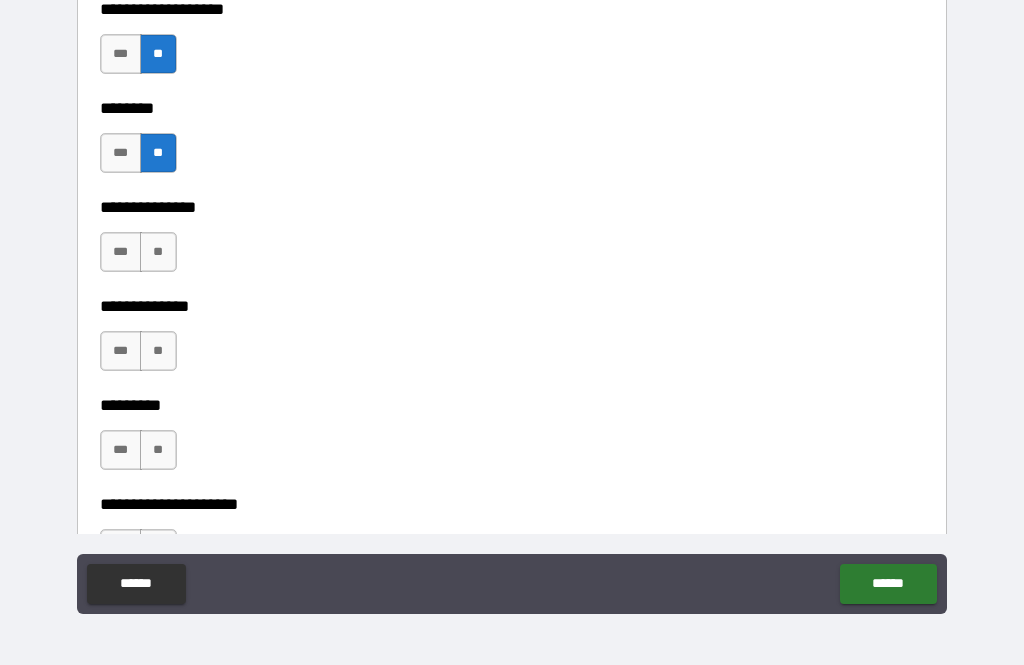 click on "**" at bounding box center (158, 252) 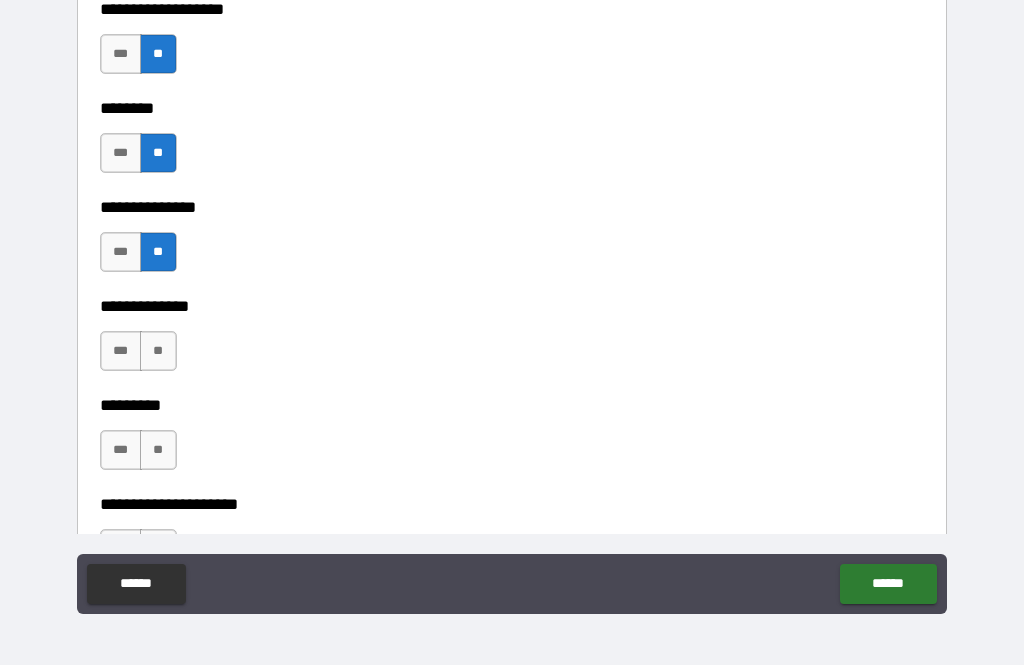 click on "**" at bounding box center (158, 351) 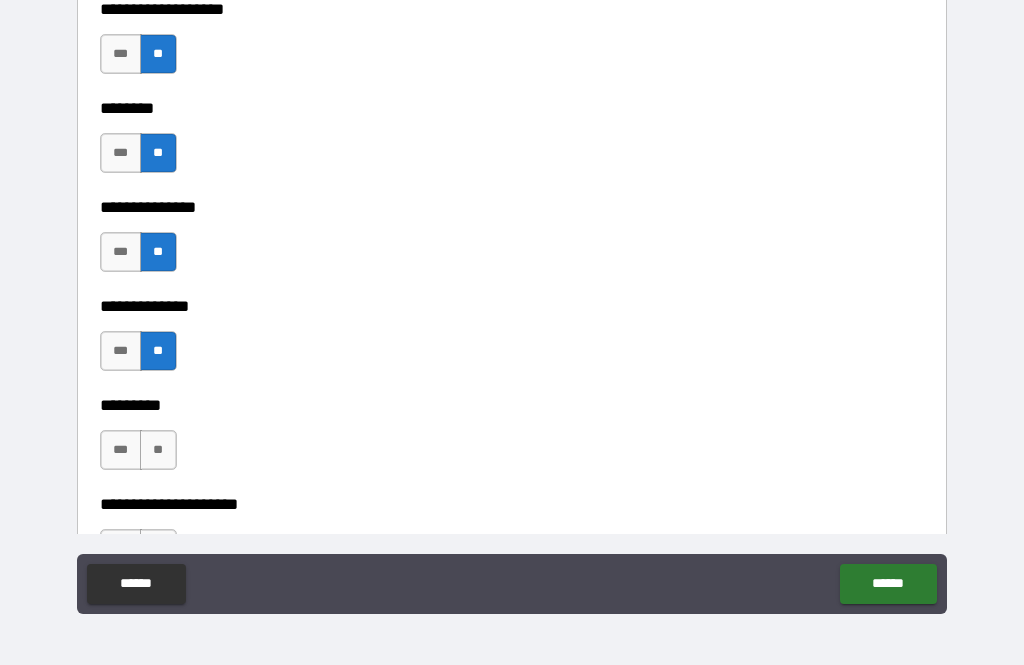 click on "**" at bounding box center (158, 450) 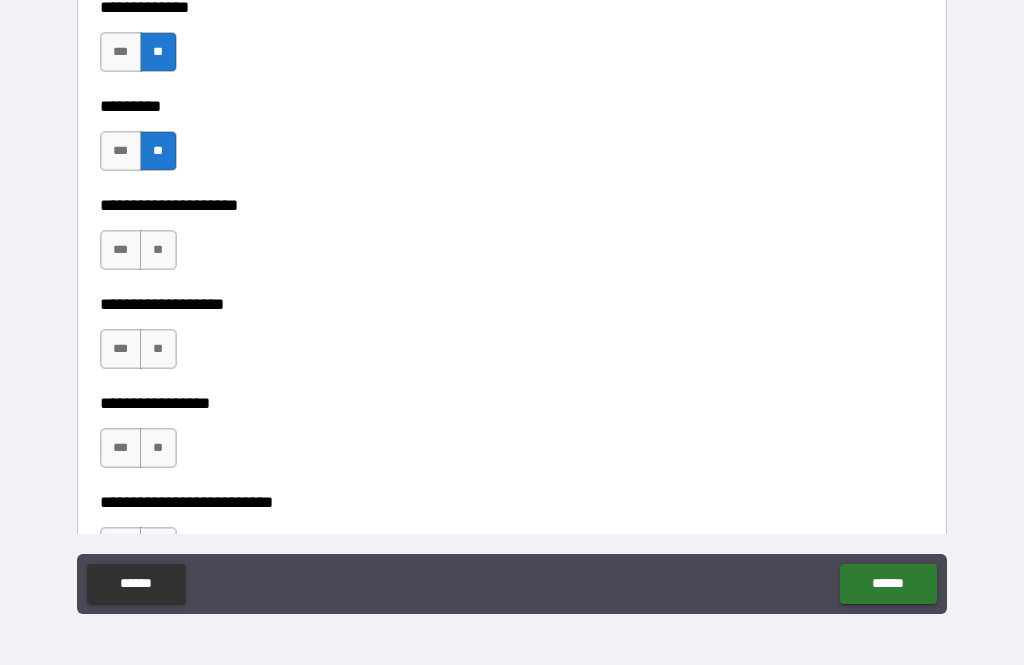 scroll, scrollTop: 4807, scrollLeft: 0, axis: vertical 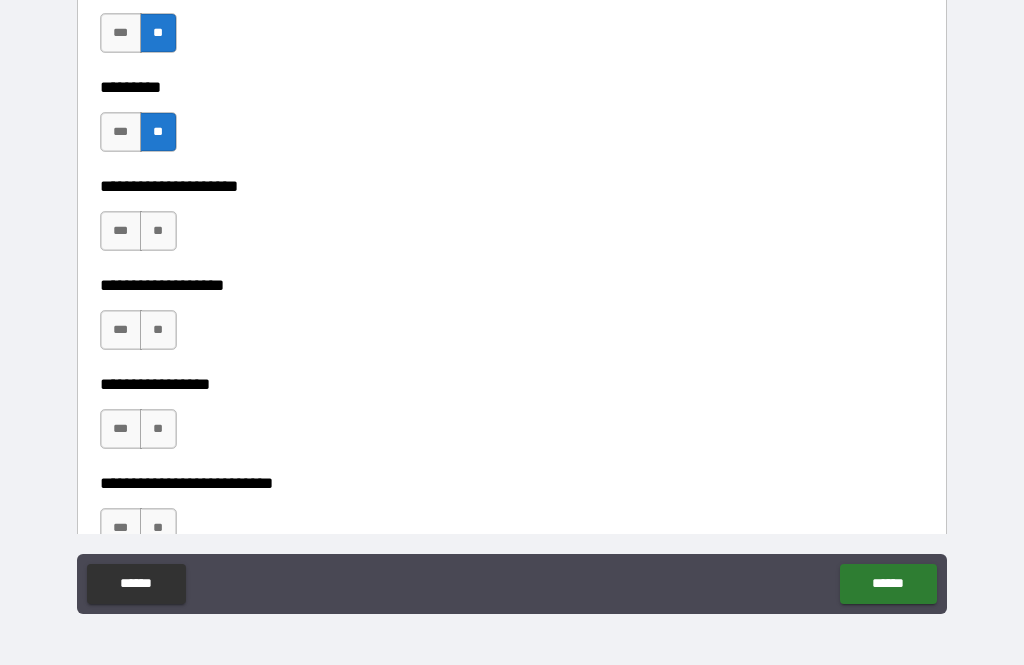 click on "**" at bounding box center [158, 231] 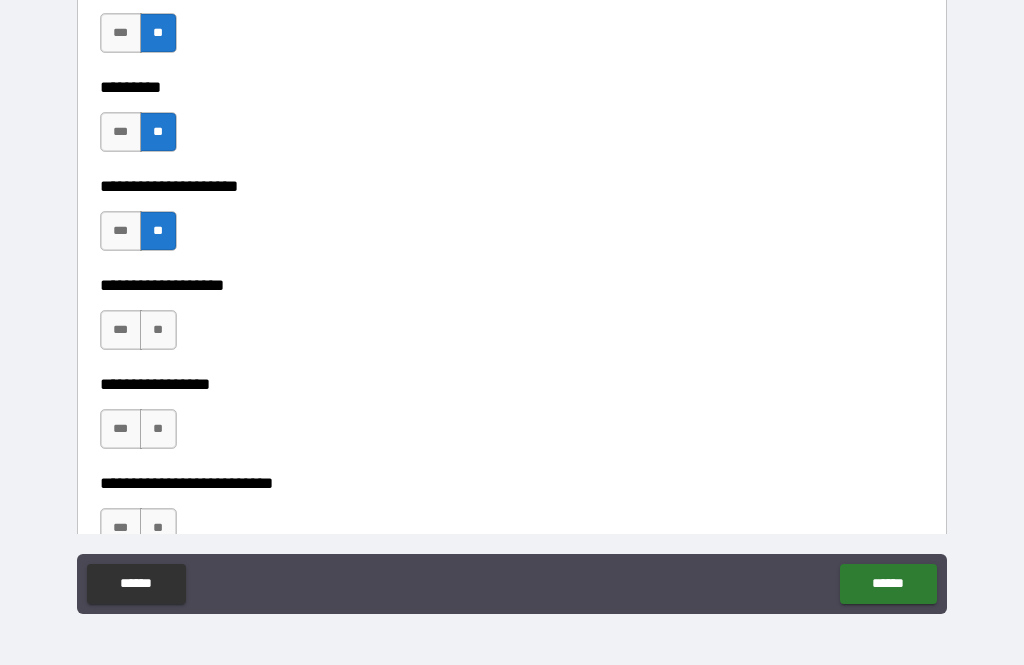 click on "**" at bounding box center (158, 330) 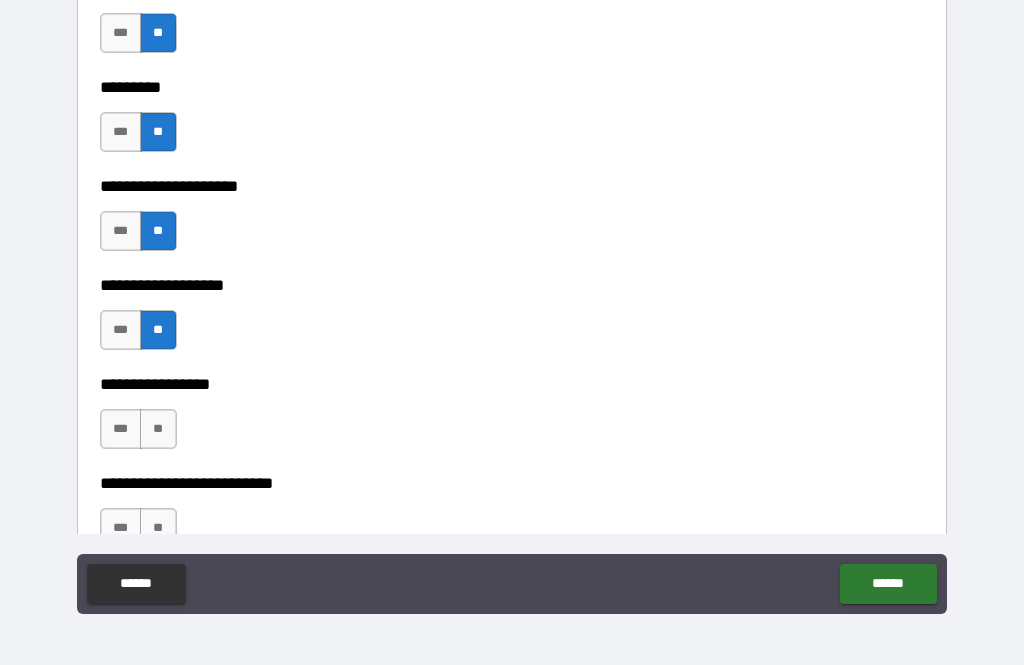 click on "**" at bounding box center [158, 429] 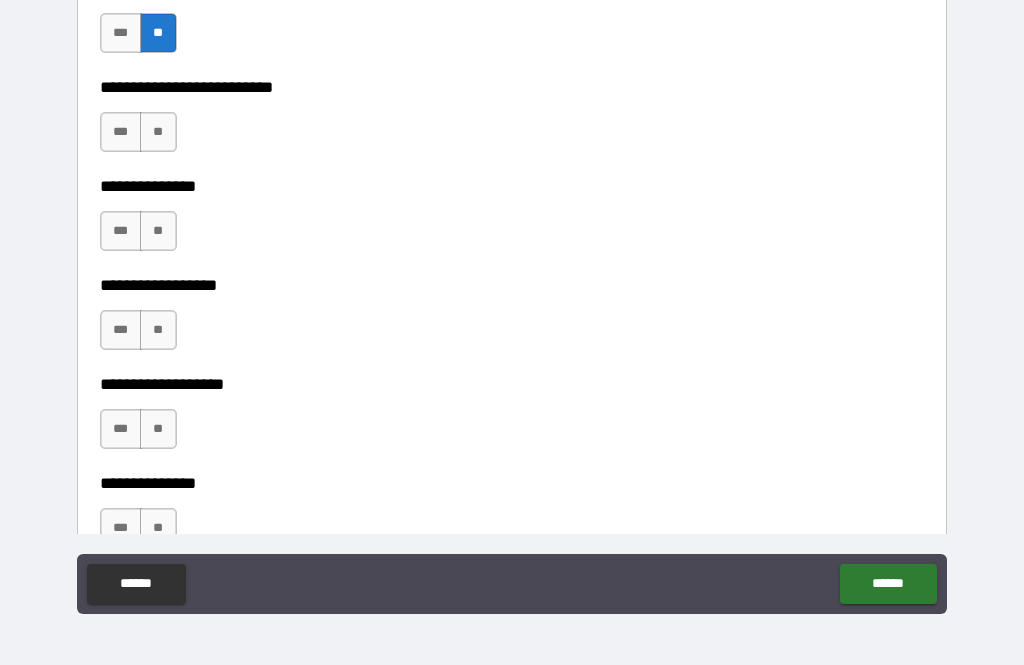 scroll, scrollTop: 5207, scrollLeft: 0, axis: vertical 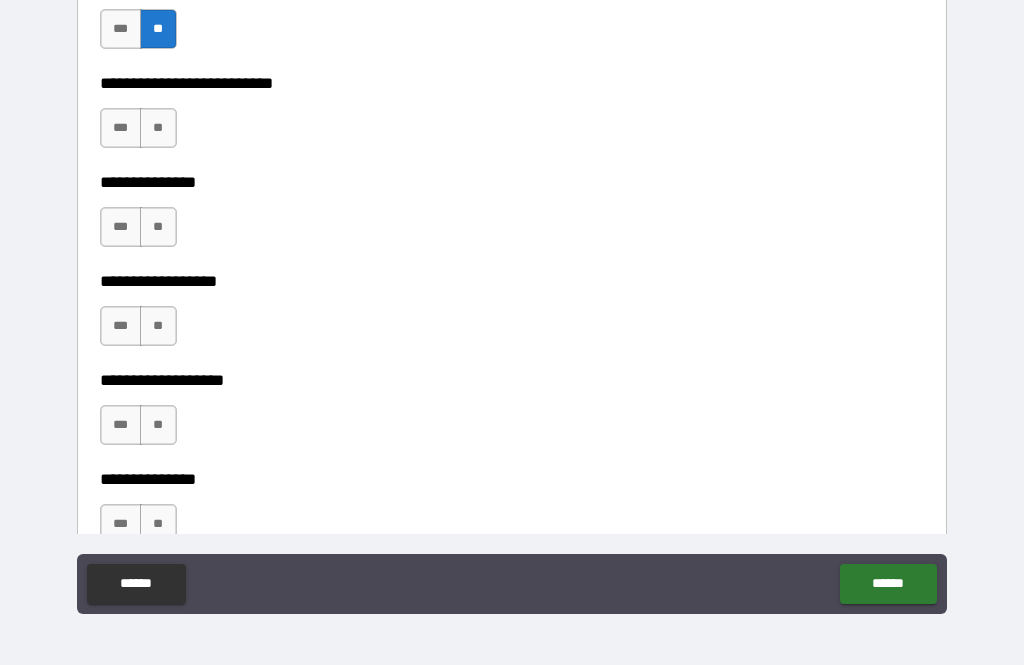 click on "**" at bounding box center [158, 128] 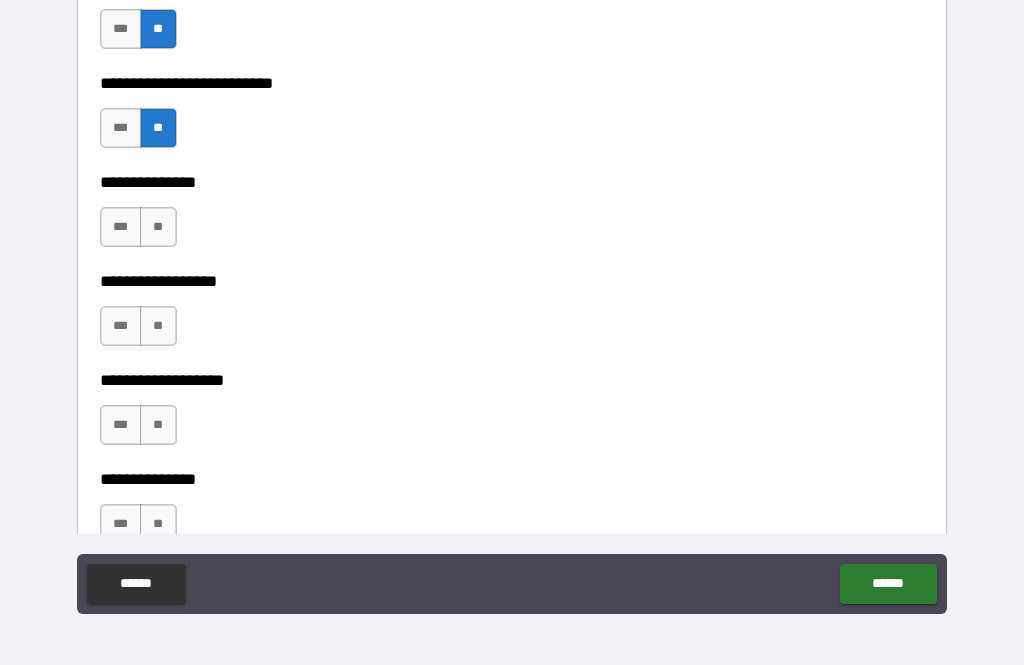 click on "**" at bounding box center (158, 227) 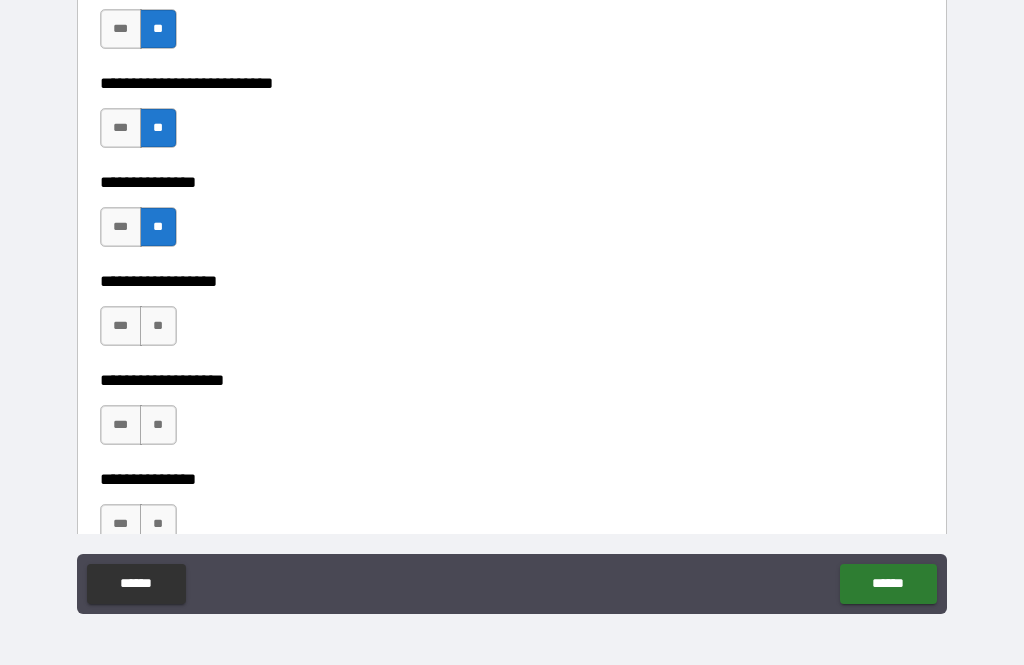 click on "**" at bounding box center (158, 326) 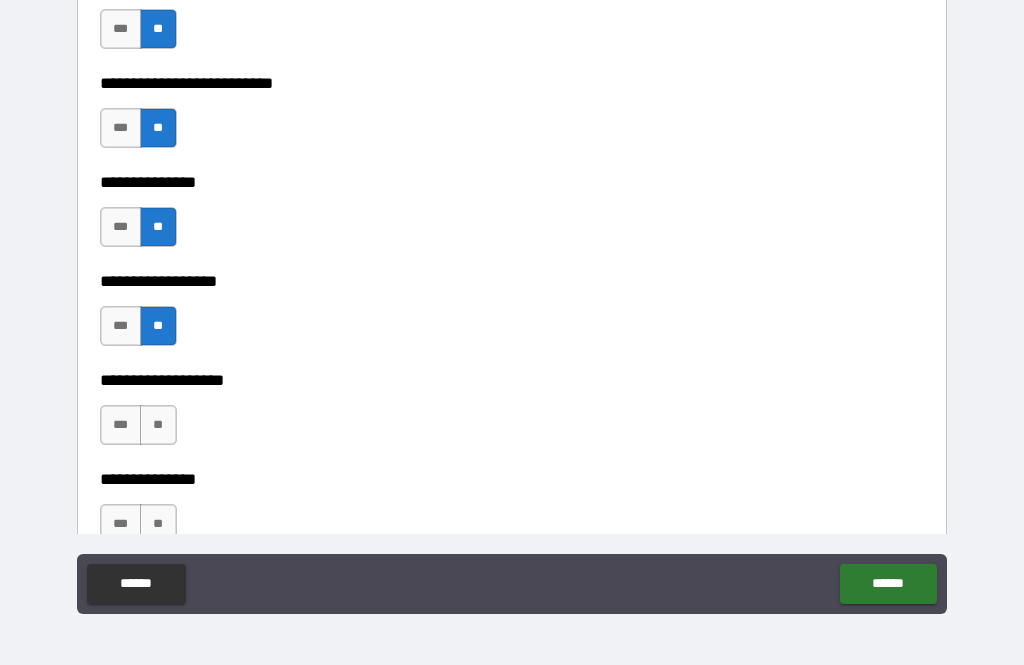 click on "**" at bounding box center (158, 425) 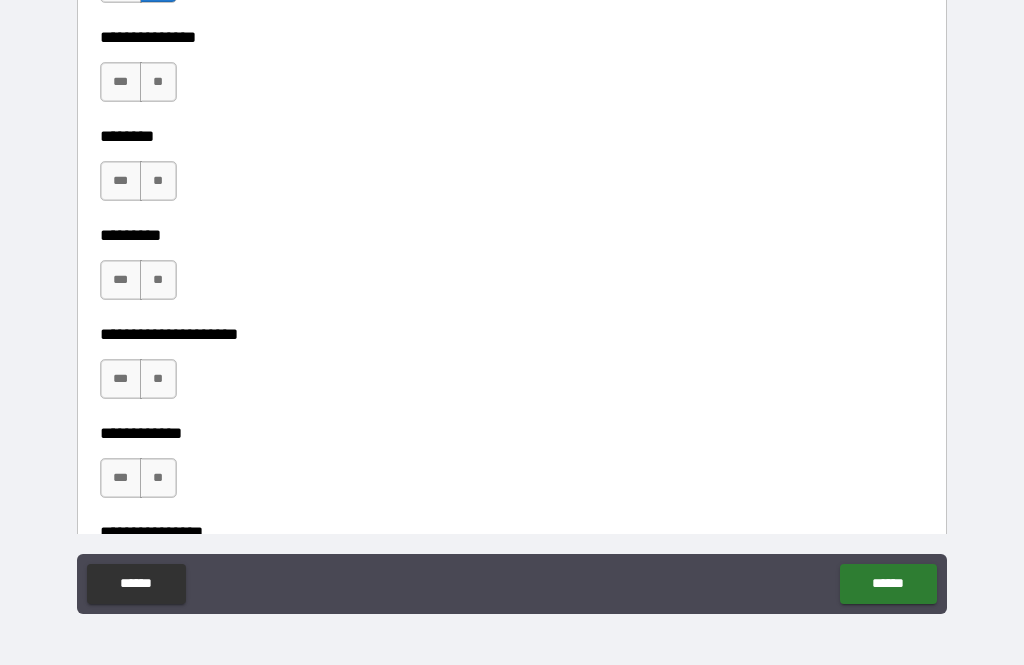 scroll, scrollTop: 5656, scrollLeft: 0, axis: vertical 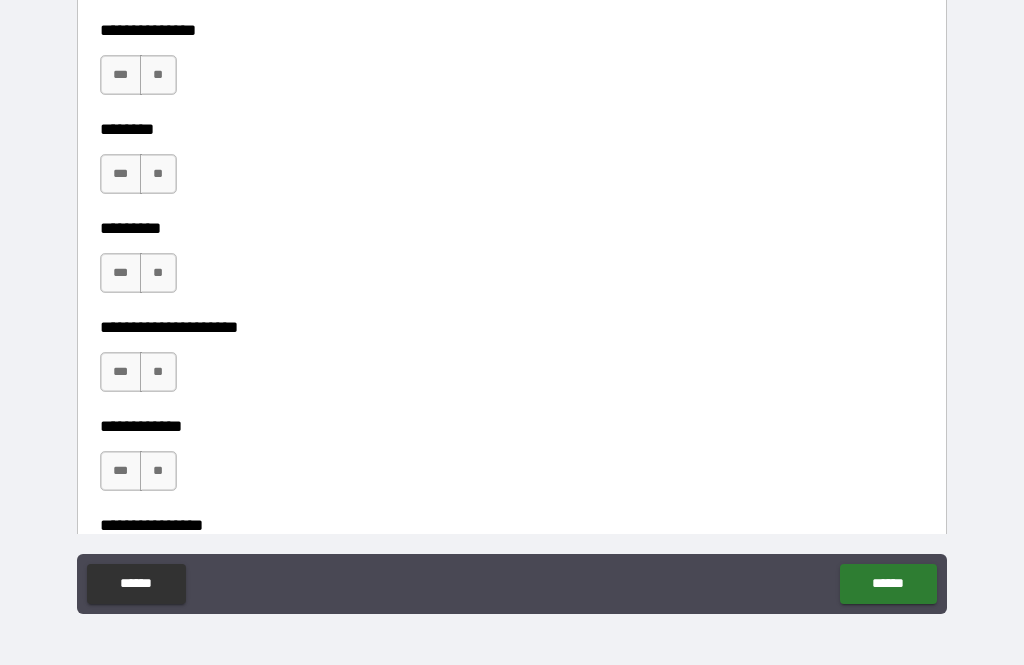 click on "**********" at bounding box center (512, 16) 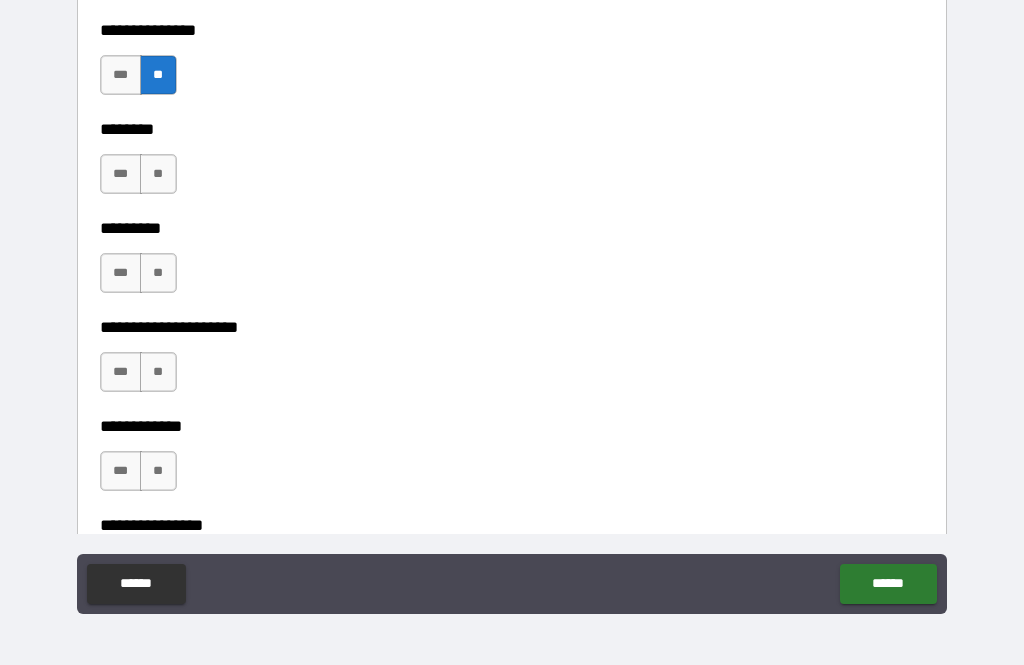 click on "**" at bounding box center [158, 174] 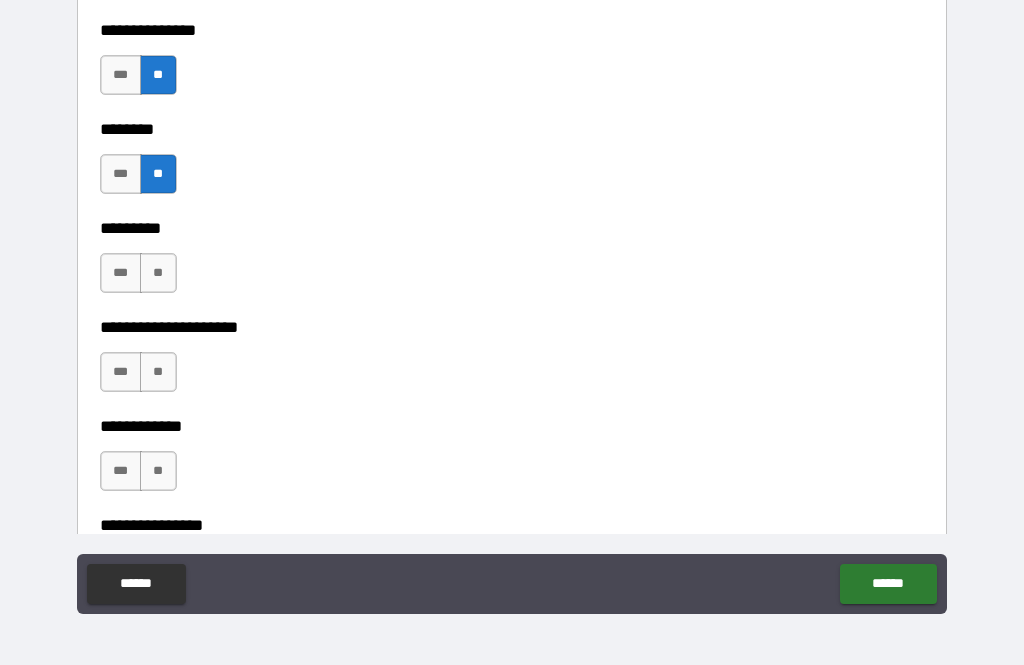 click on "*** **" at bounding box center [138, 273] 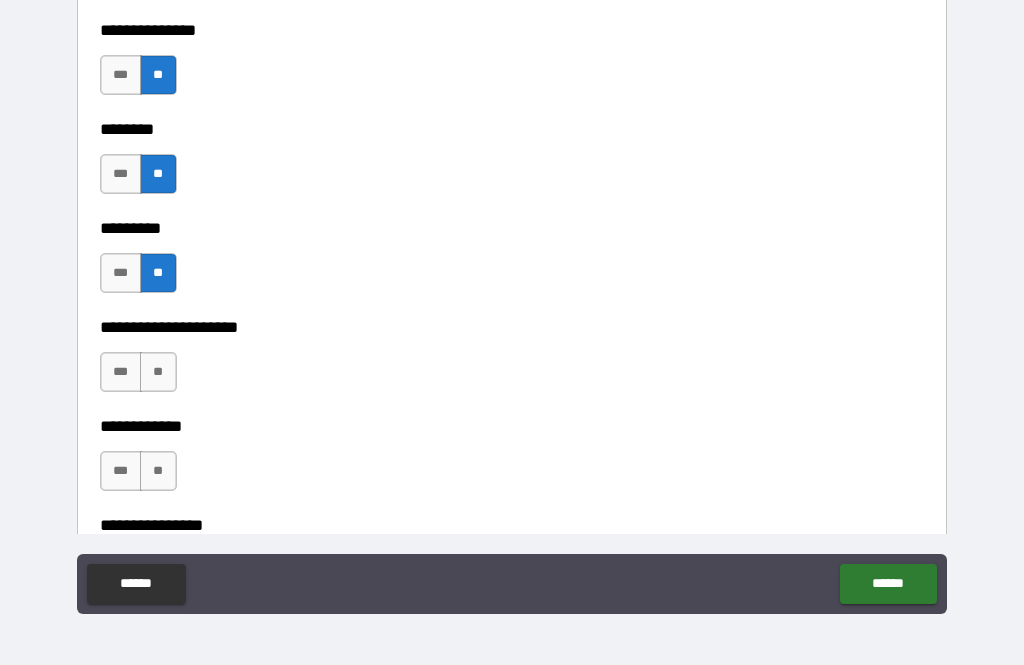 click on "**" at bounding box center (158, 372) 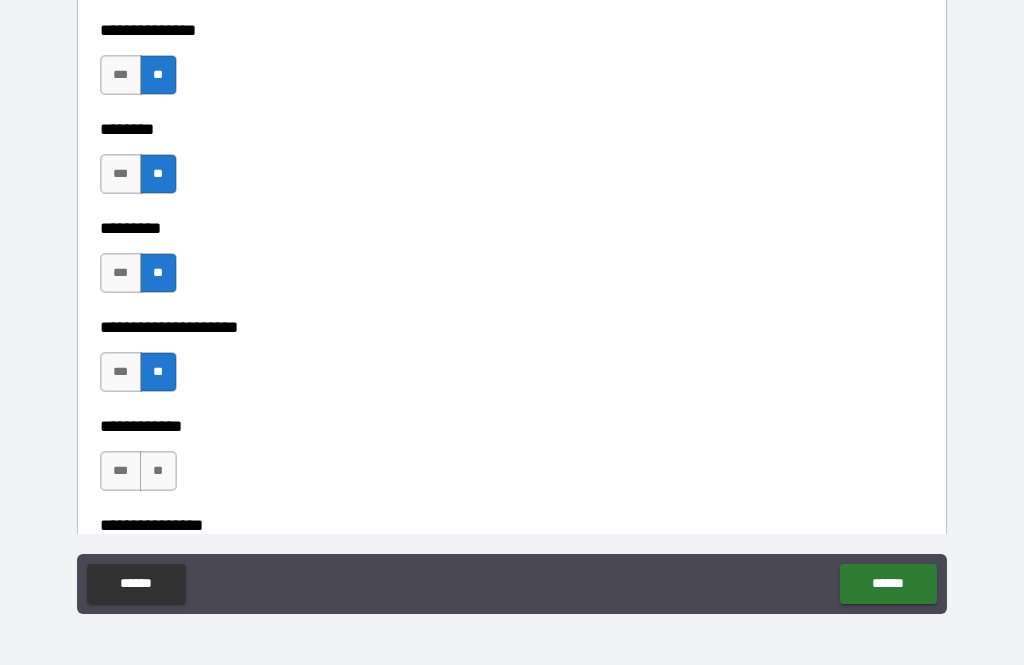 click on "**" at bounding box center (158, 471) 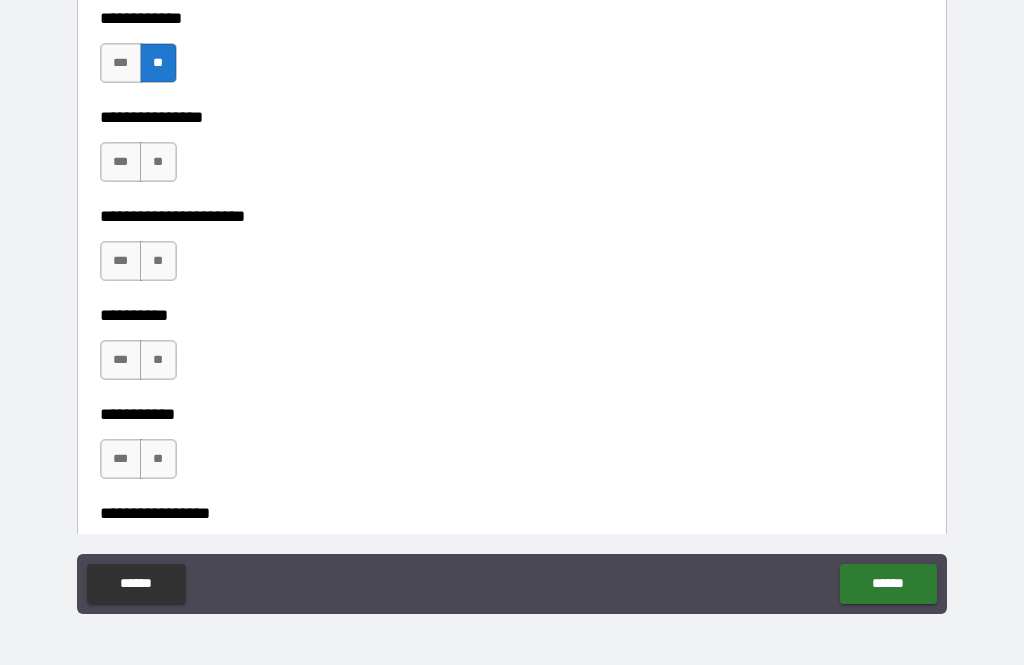 scroll, scrollTop: 6069, scrollLeft: 0, axis: vertical 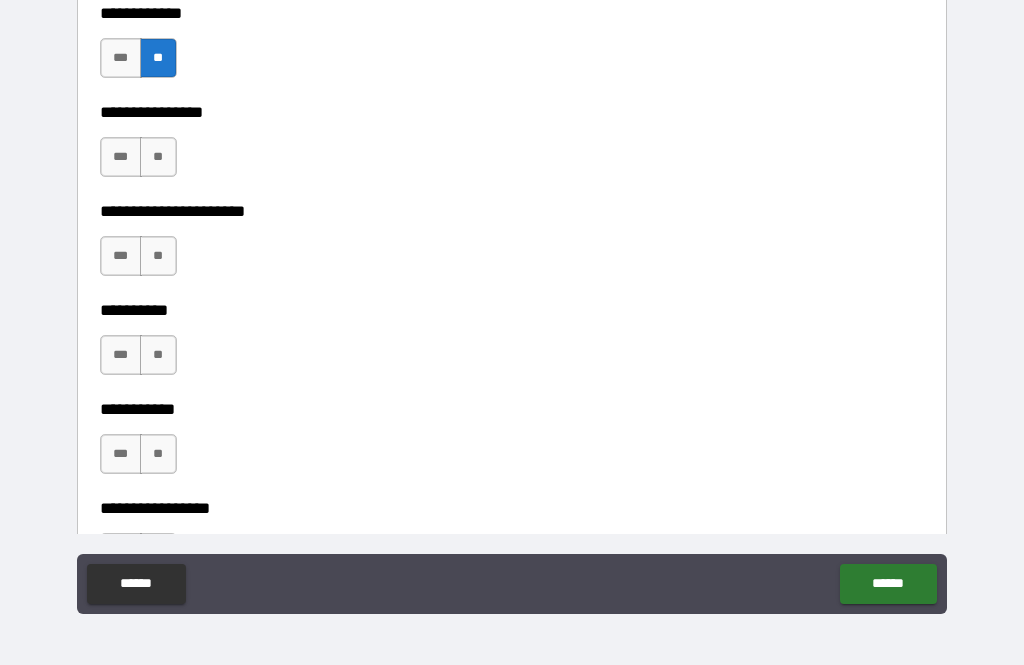 click on "**" at bounding box center (158, 157) 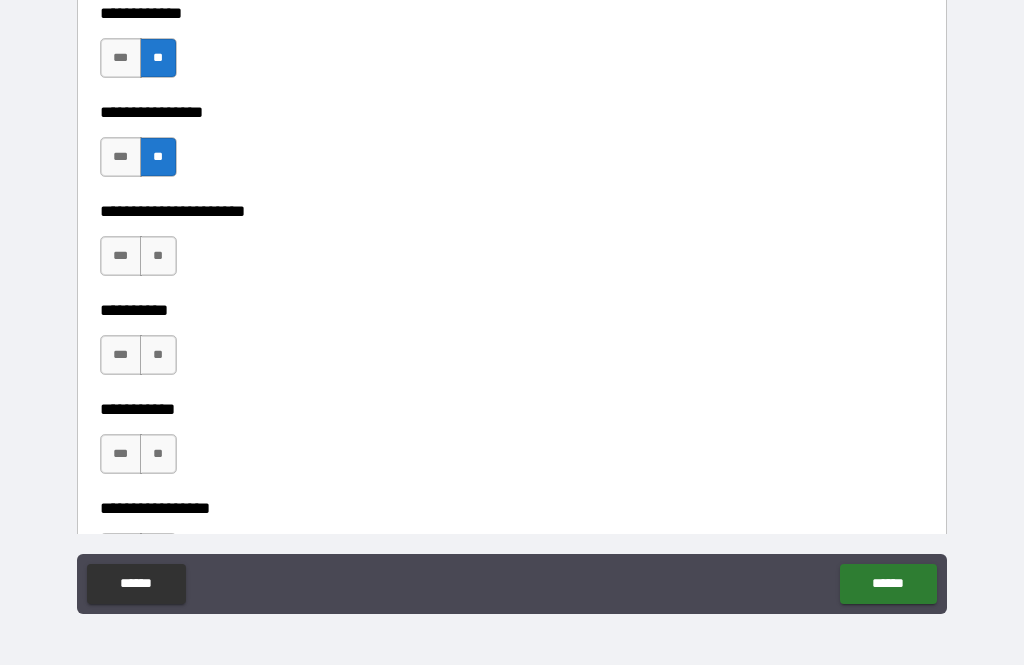 click on "**" at bounding box center [158, 256] 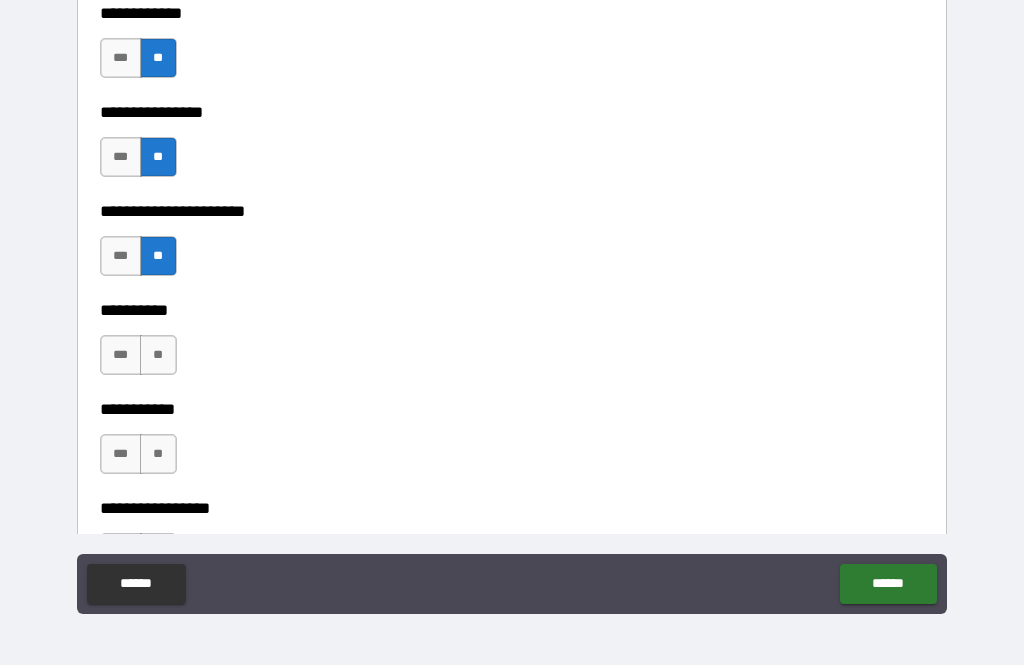 click on "*** **" at bounding box center [141, 360] 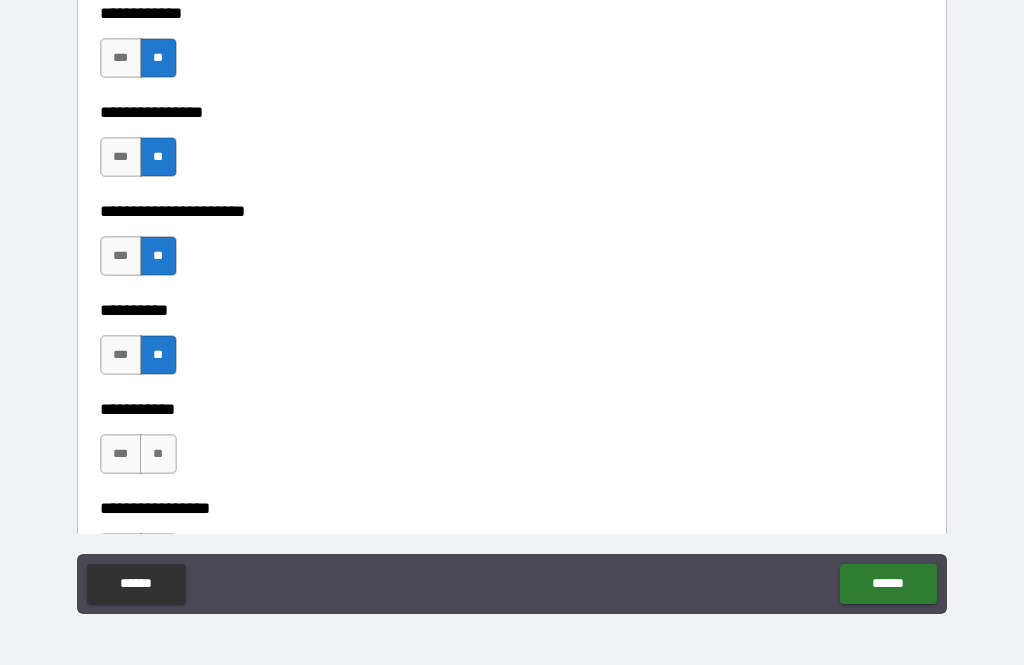 click on "**" at bounding box center [158, 454] 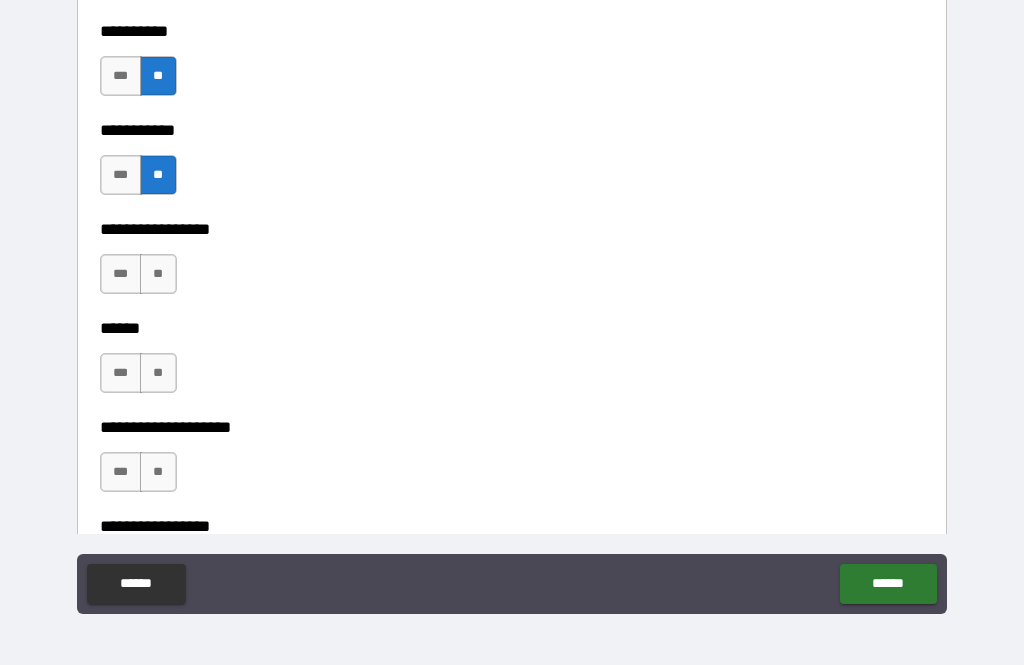 scroll, scrollTop: 6371, scrollLeft: 0, axis: vertical 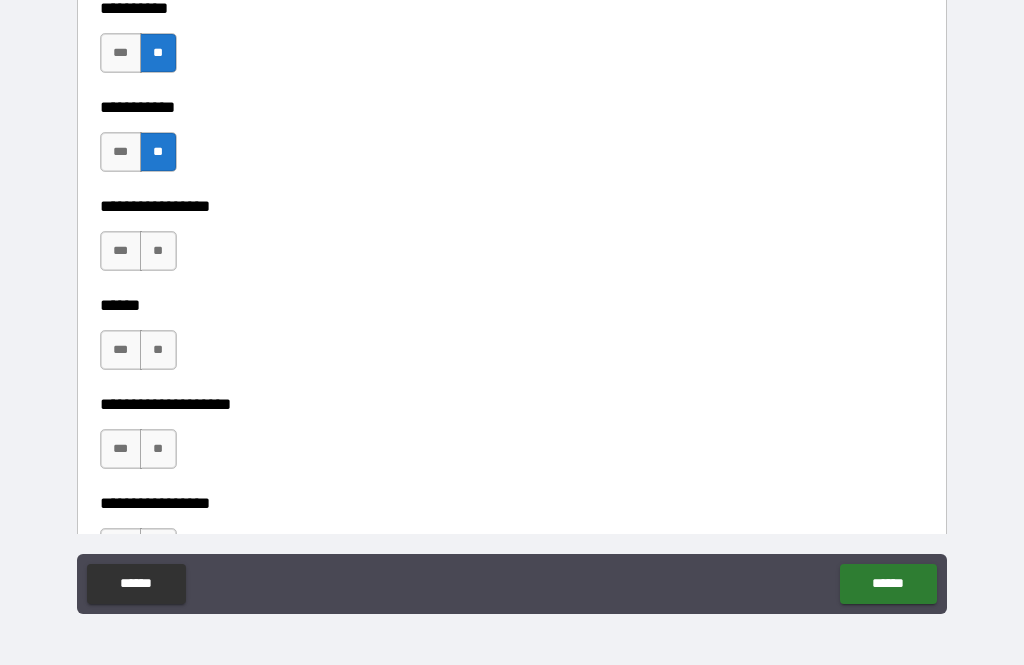 click on "**" at bounding box center (158, 251) 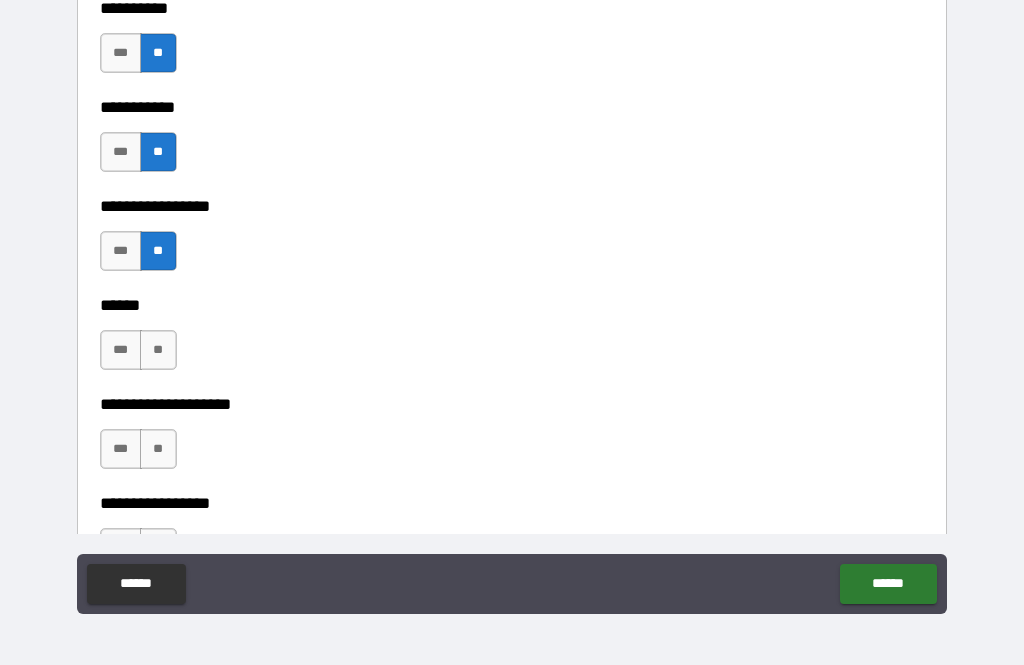click on "**" at bounding box center [158, 350] 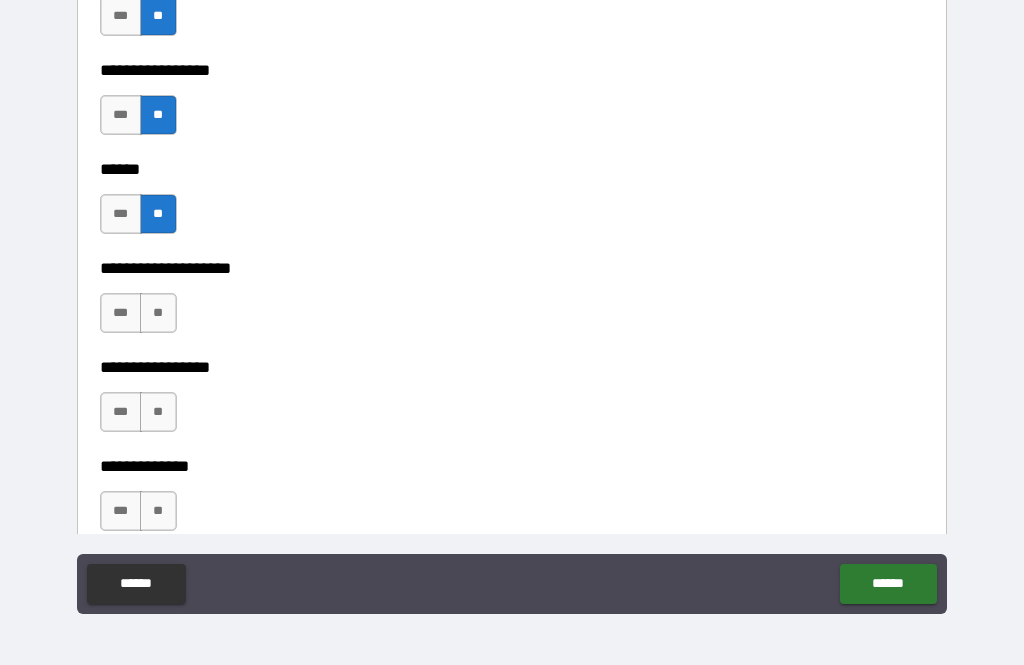scroll, scrollTop: 6526, scrollLeft: 0, axis: vertical 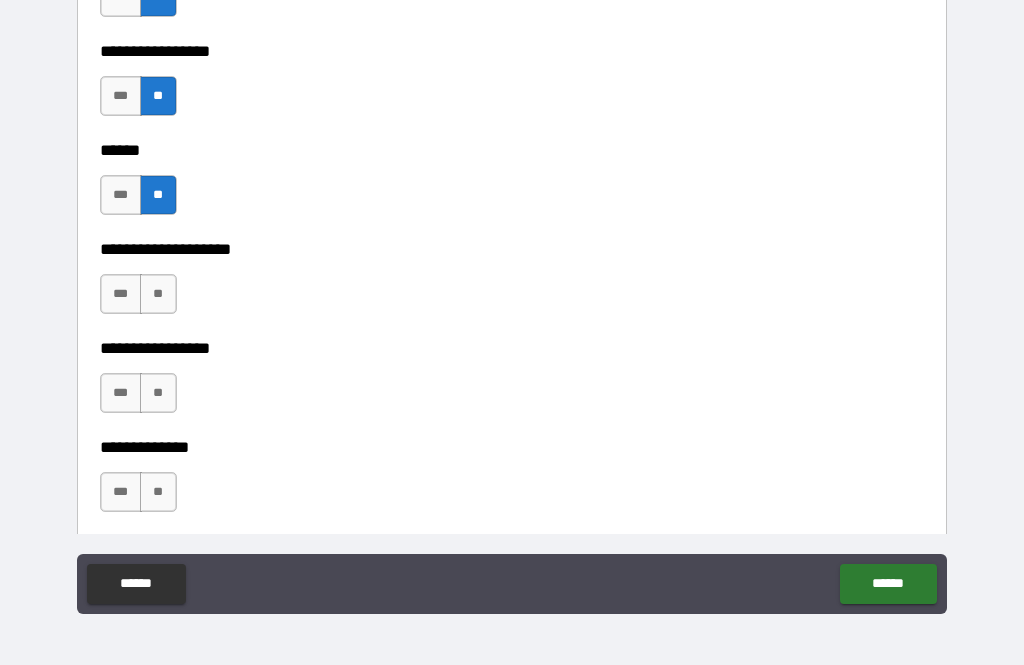 click on "**********" at bounding box center (512, 334) 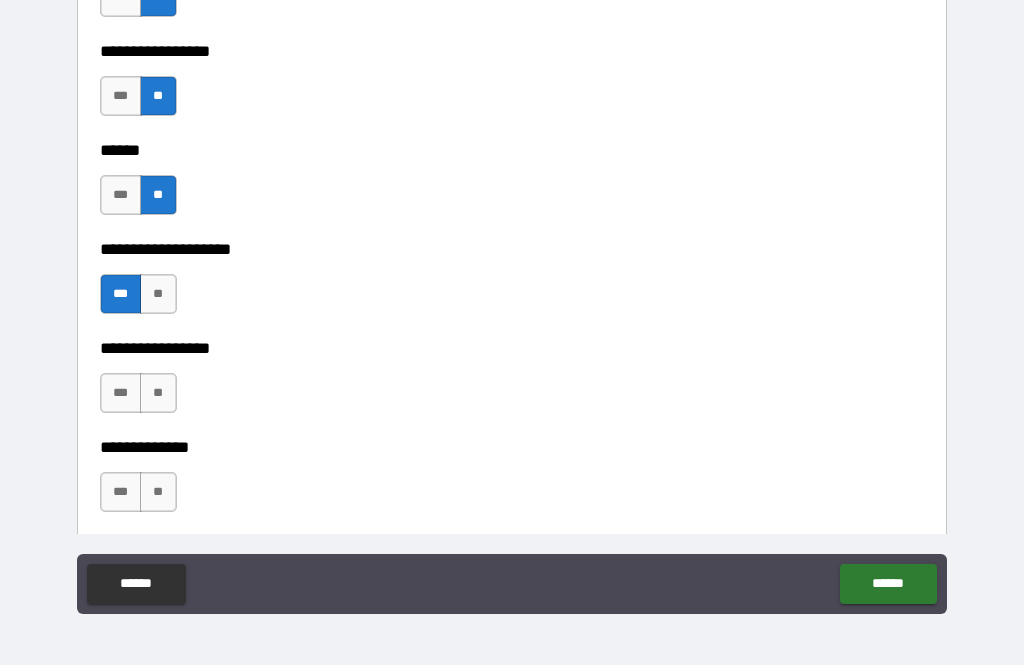 click on "***" at bounding box center [121, 393] 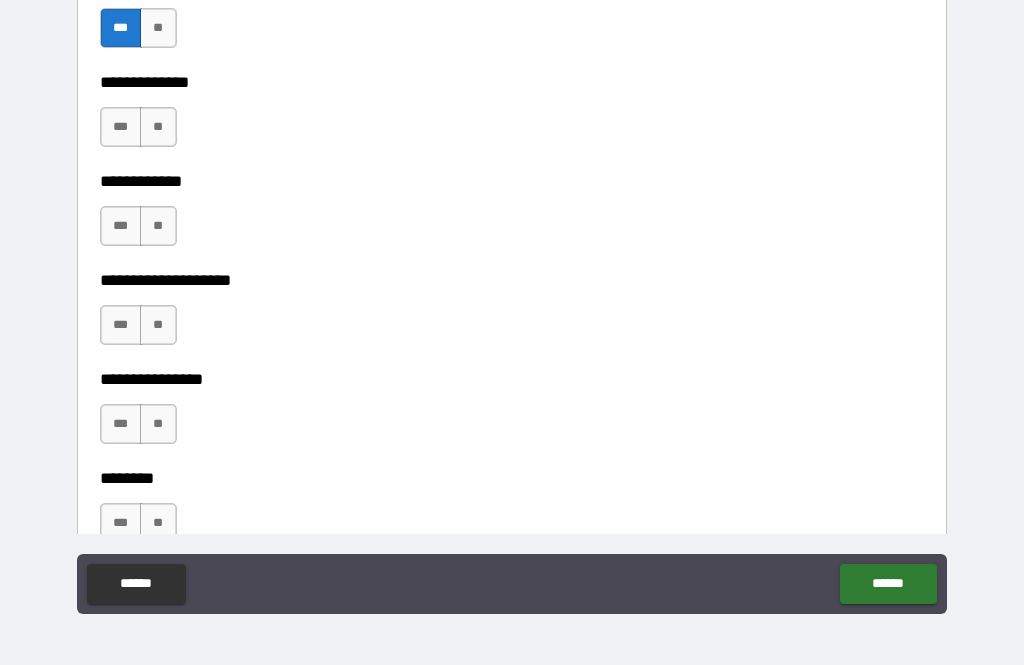 scroll, scrollTop: 6892, scrollLeft: 0, axis: vertical 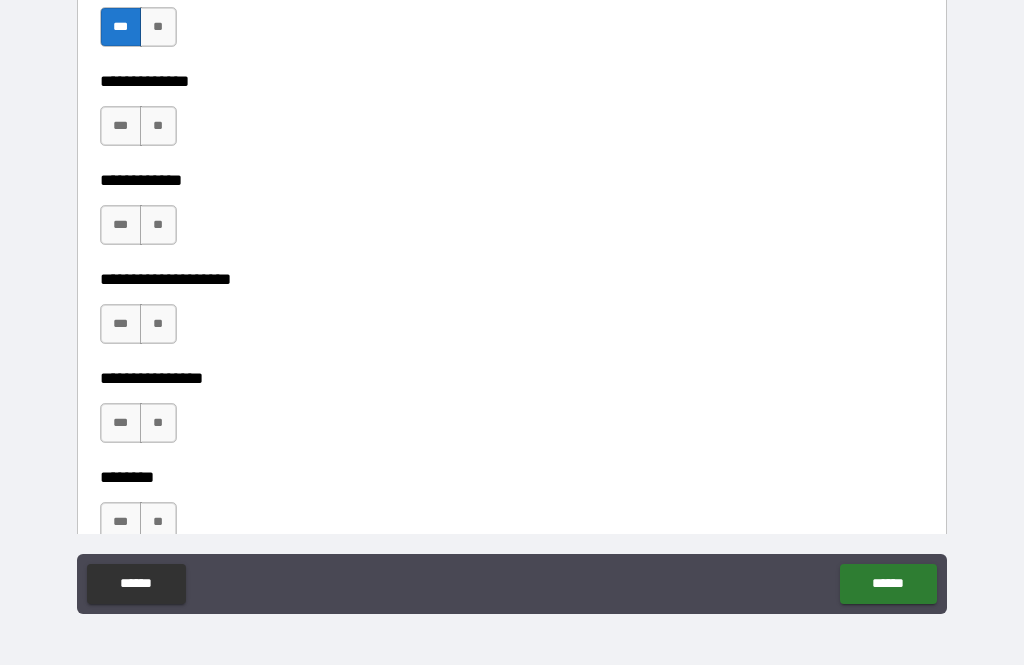 click on "**********" at bounding box center (512, 166) 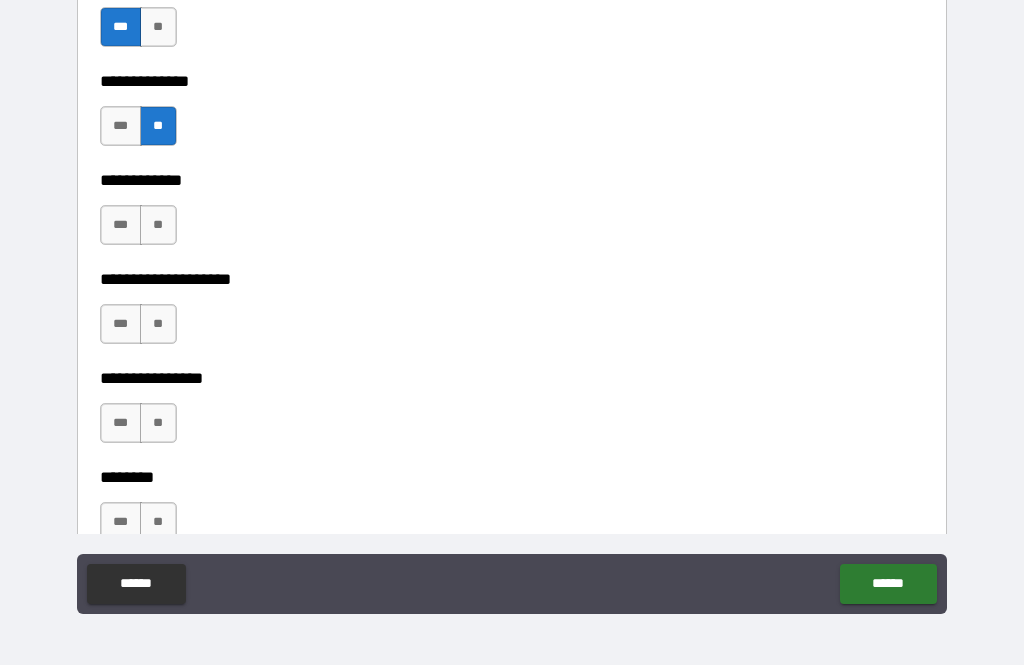 click on "**" at bounding box center (158, 225) 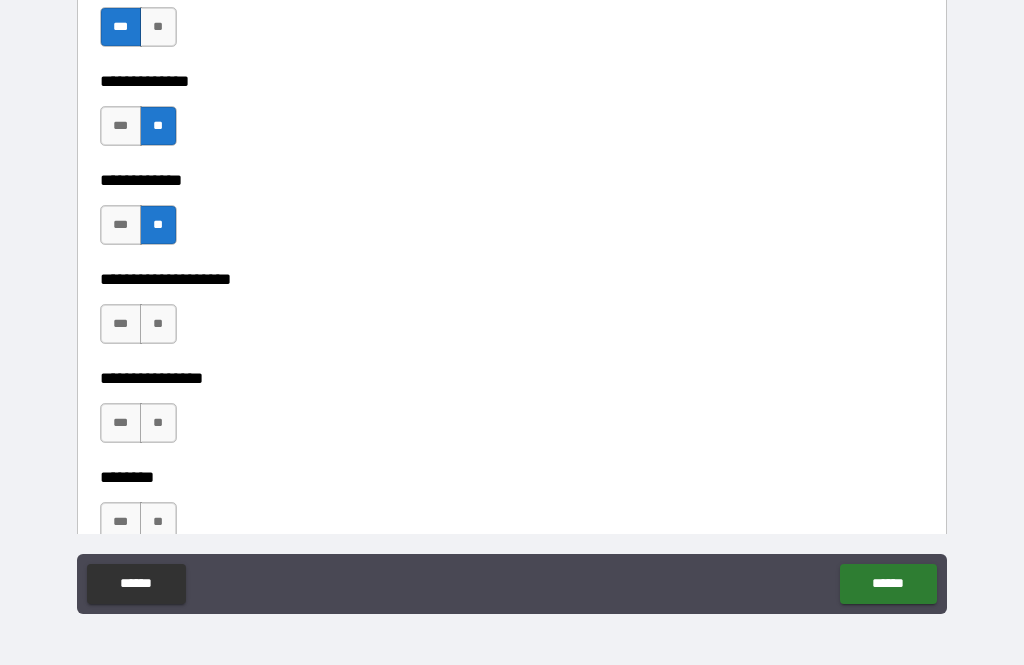 click on "**" at bounding box center [158, 324] 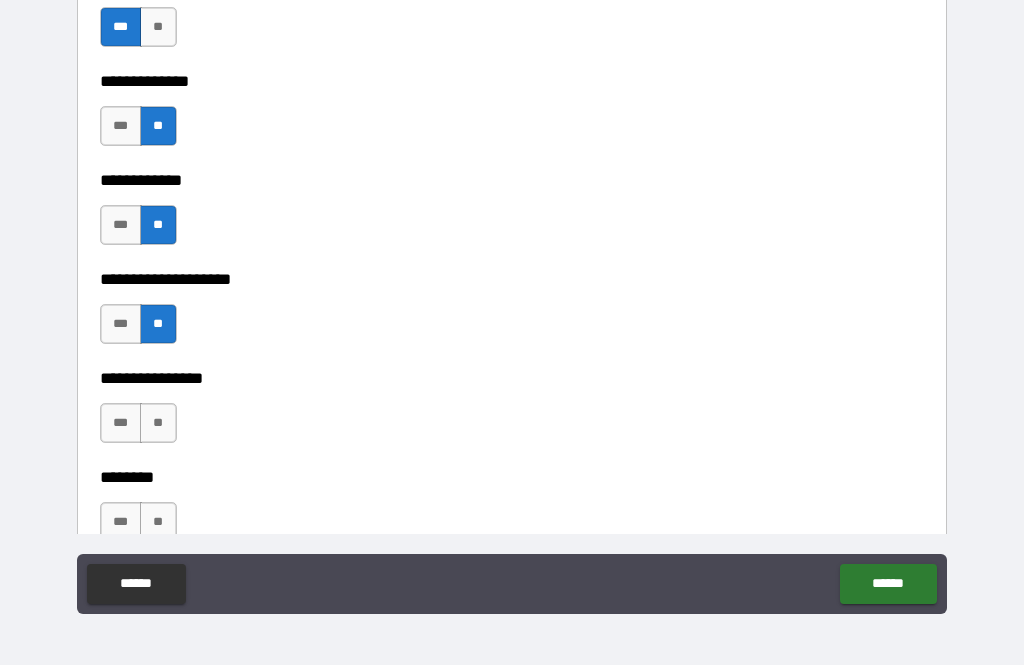 click on "**" at bounding box center (158, 423) 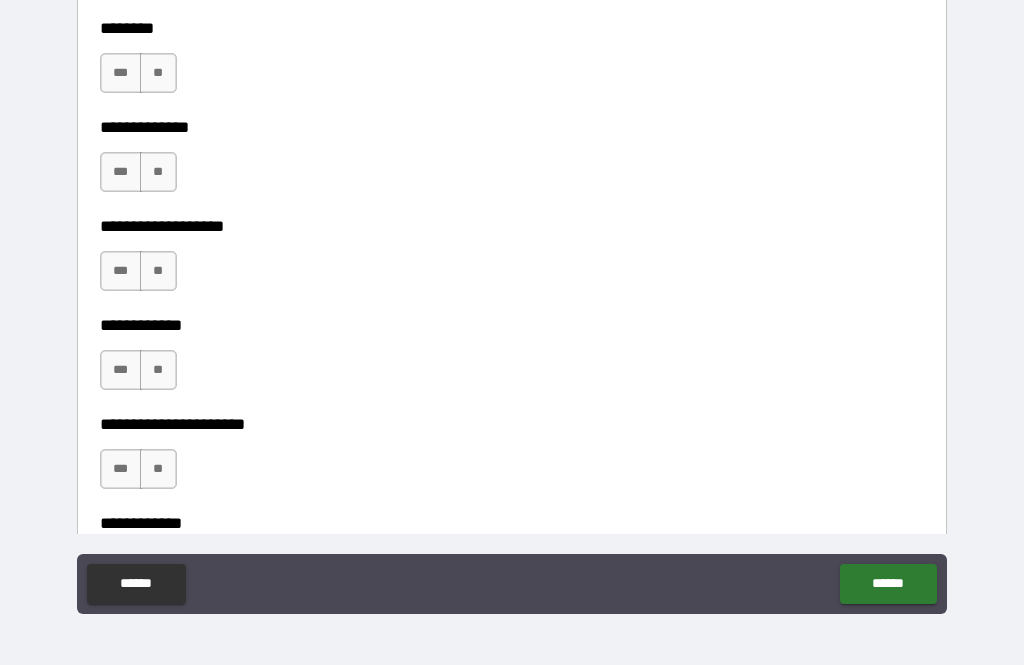 scroll, scrollTop: 7339, scrollLeft: 0, axis: vertical 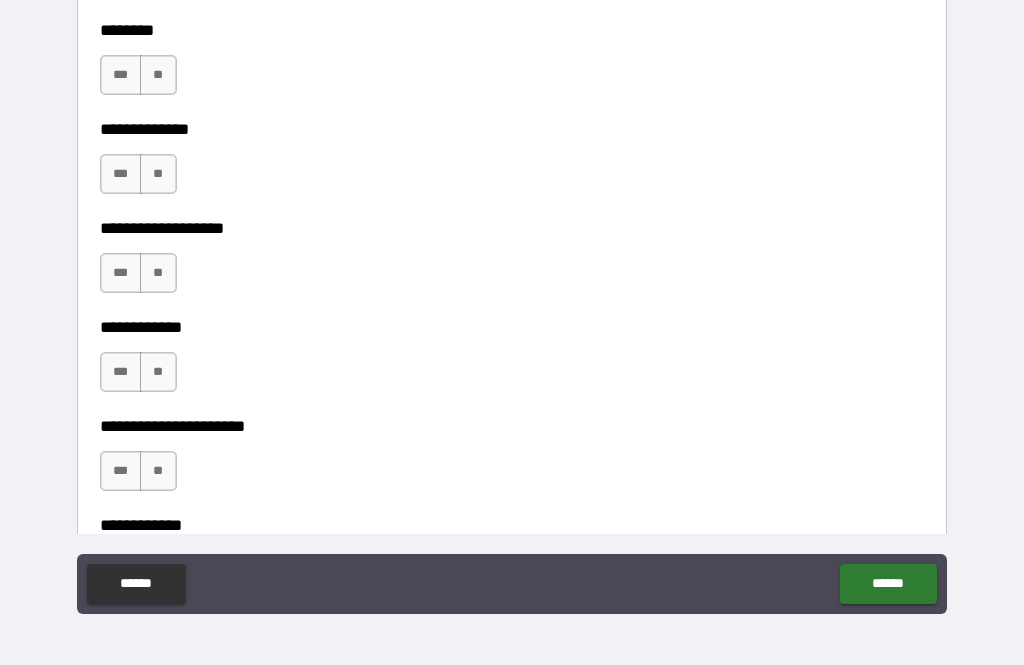 click on "**" at bounding box center (158, 75) 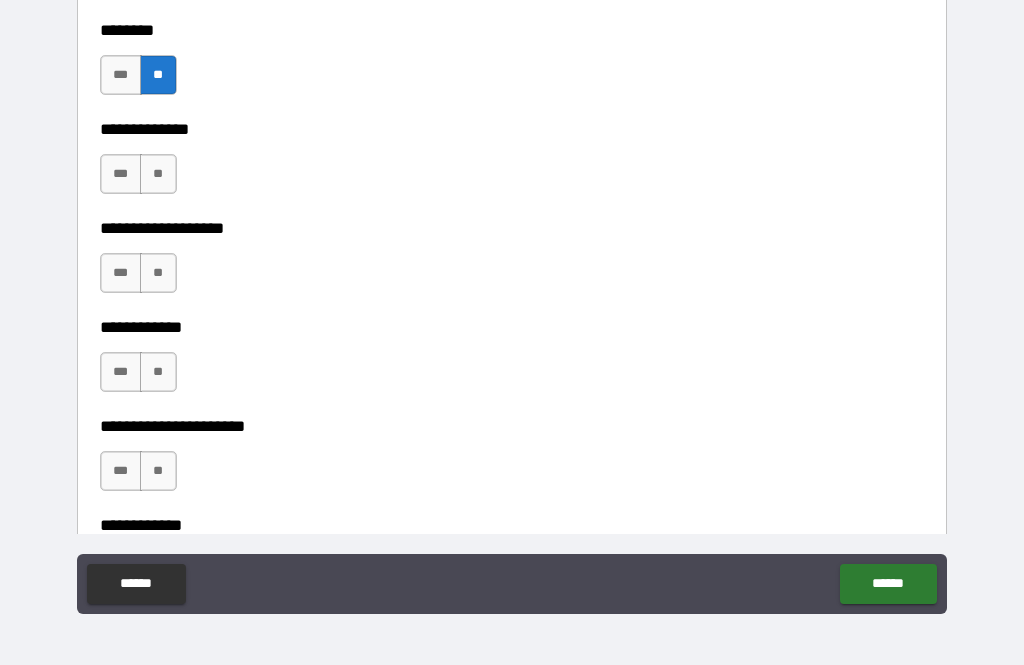 click on "**" at bounding box center [158, 174] 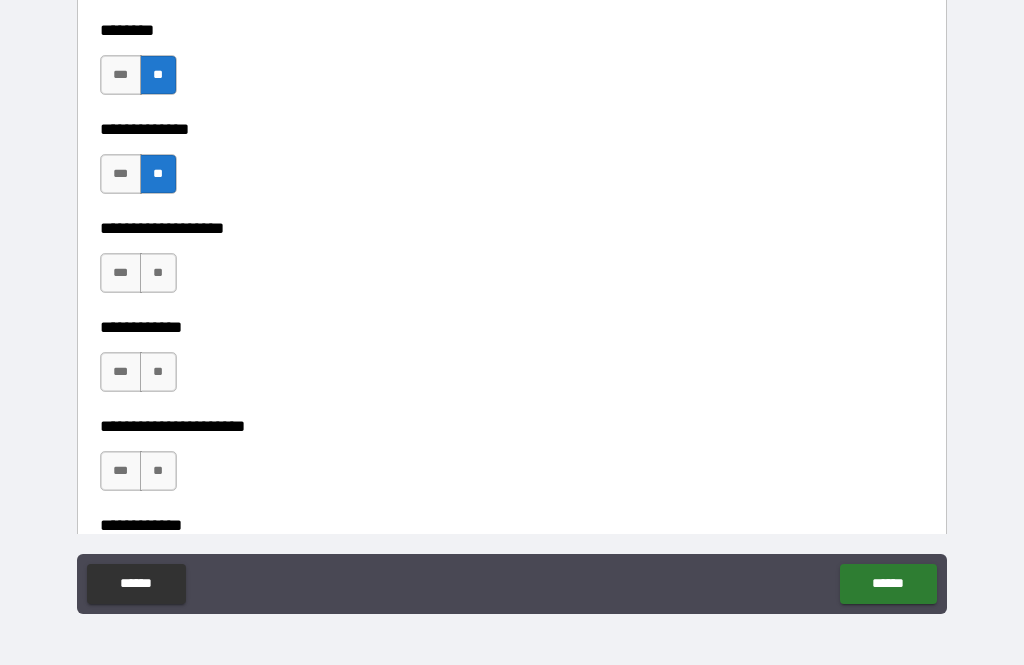 click on "**" at bounding box center (158, 273) 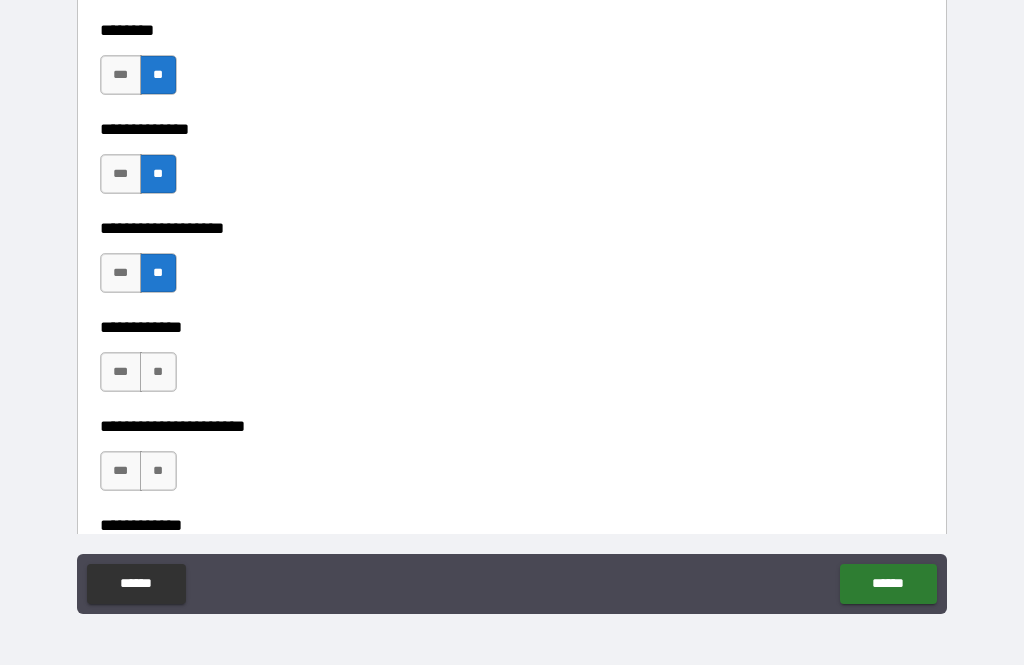 click on "**" at bounding box center [158, 372] 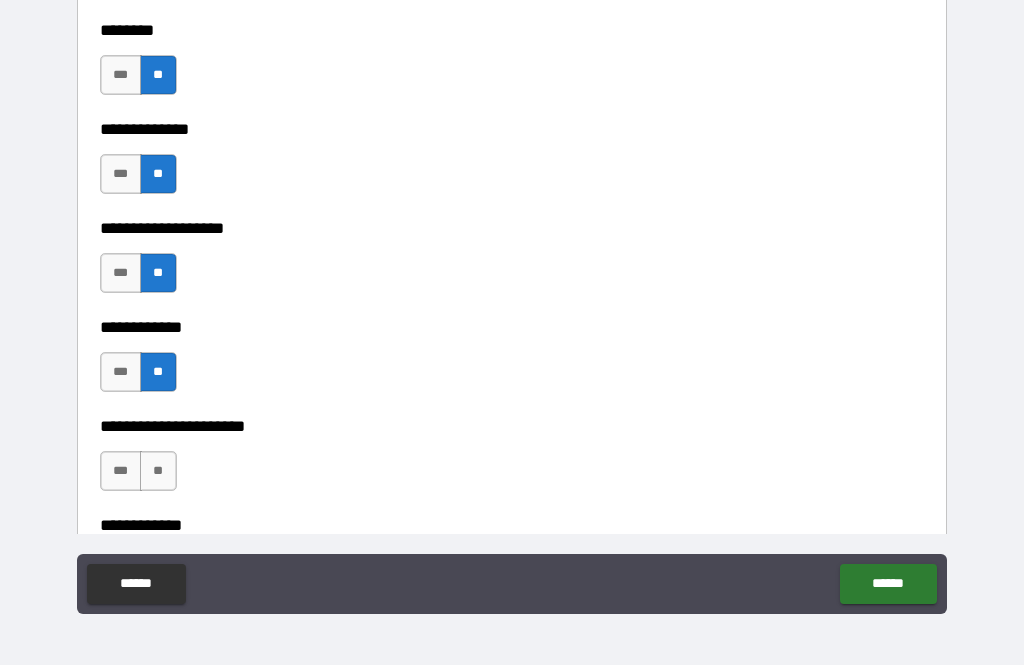 click on "**" at bounding box center (158, 471) 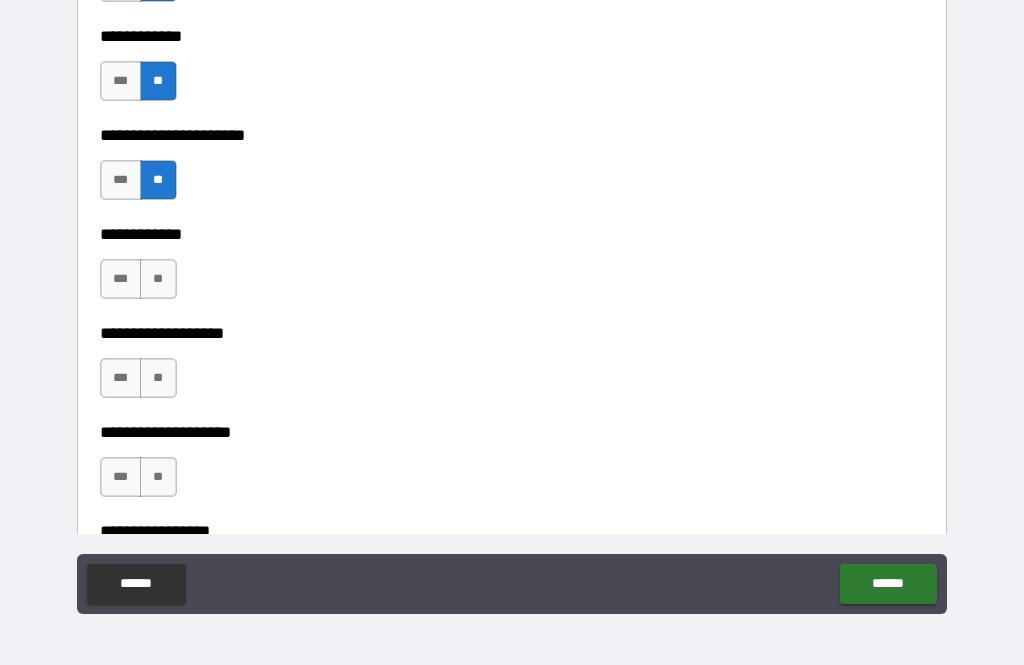scroll, scrollTop: 7652, scrollLeft: 0, axis: vertical 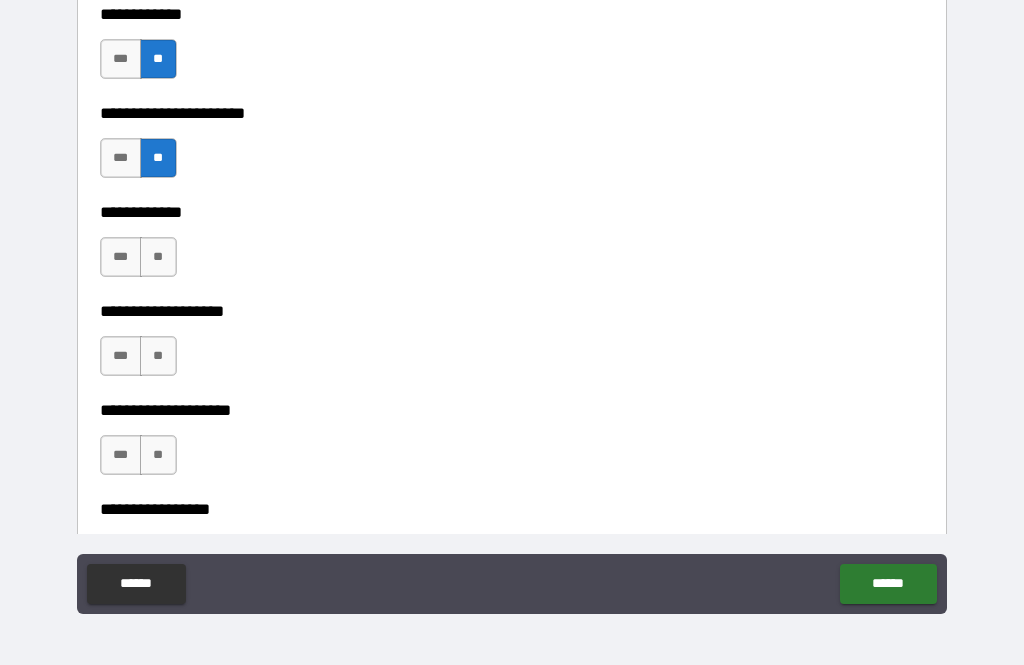 click on "**" at bounding box center [158, 257] 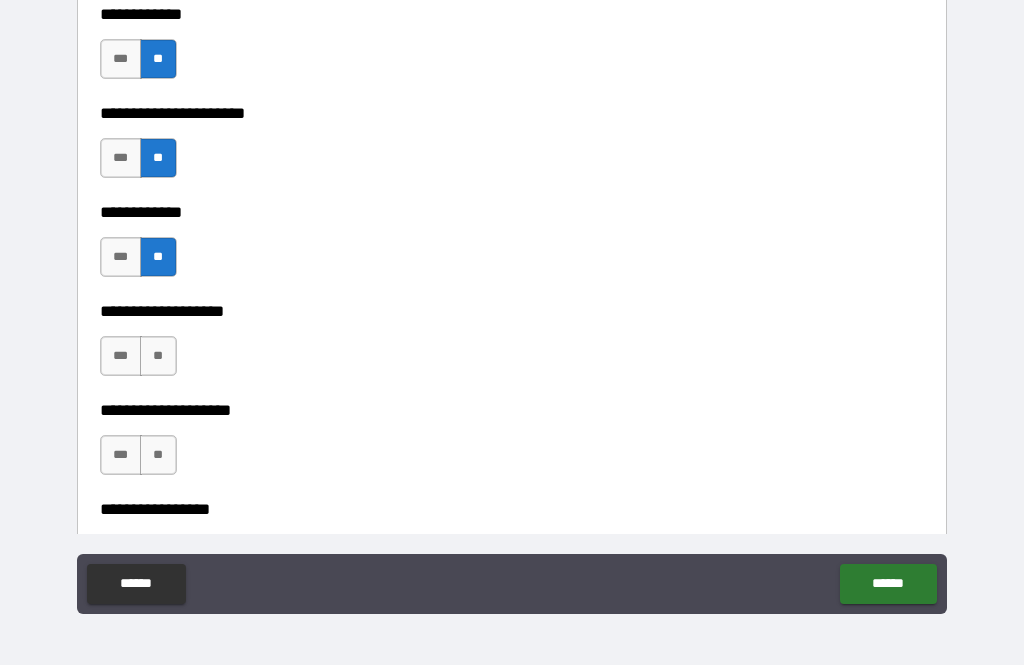 click on "**" at bounding box center (158, 356) 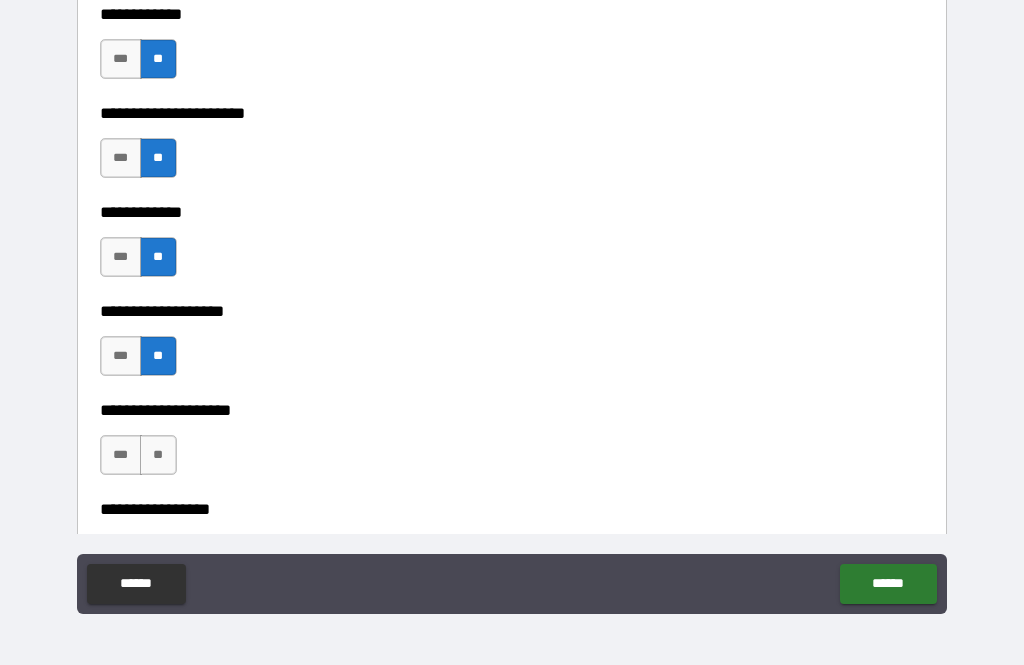 click on "**" at bounding box center (158, 455) 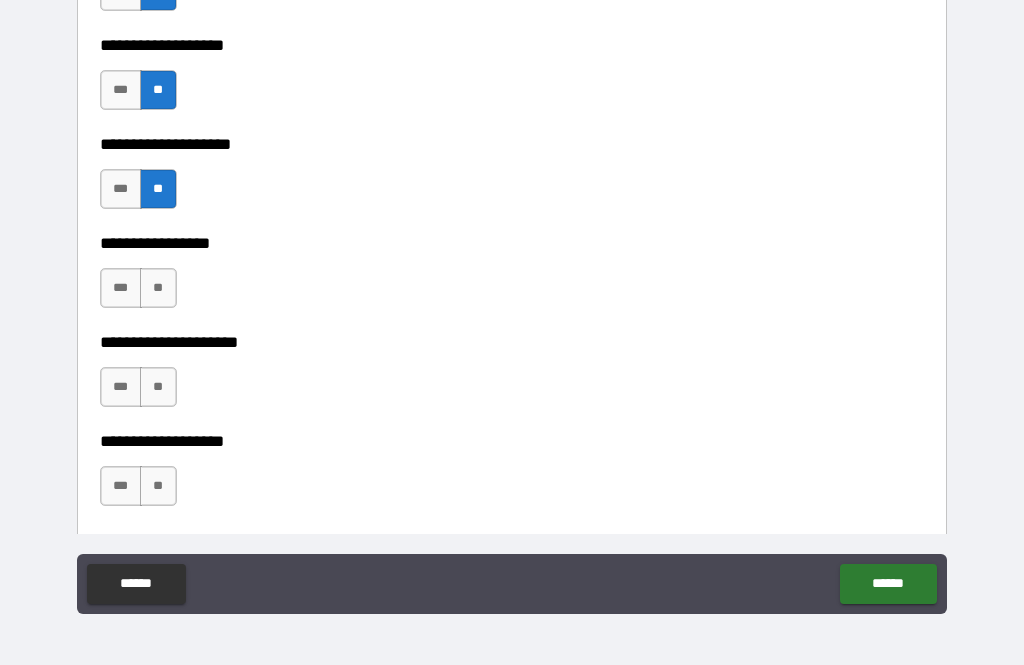 scroll, scrollTop: 7933, scrollLeft: 0, axis: vertical 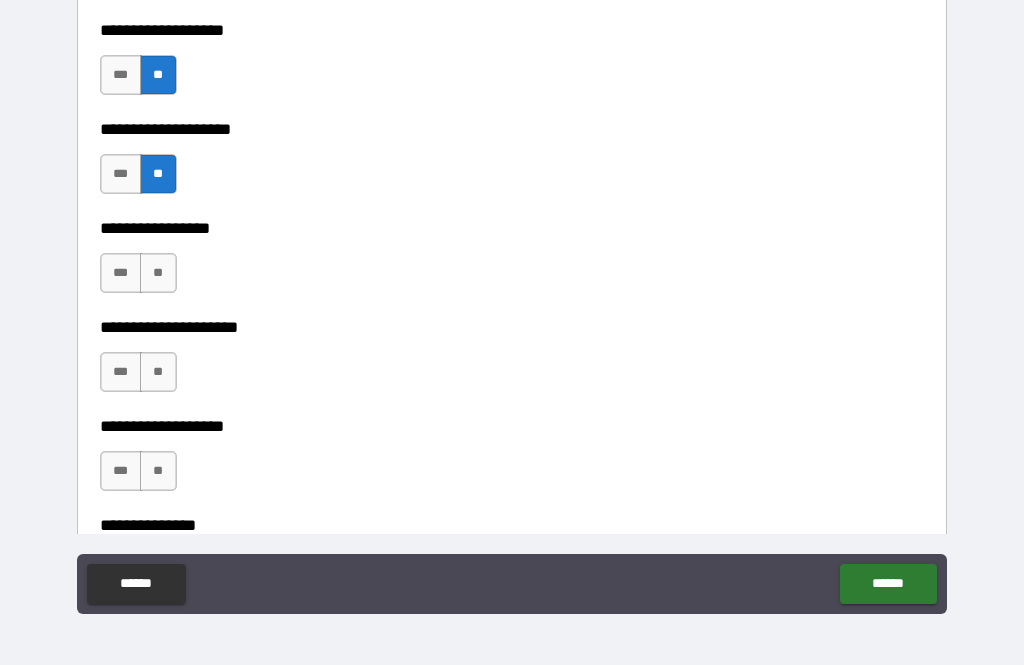 click on "**" at bounding box center (158, 273) 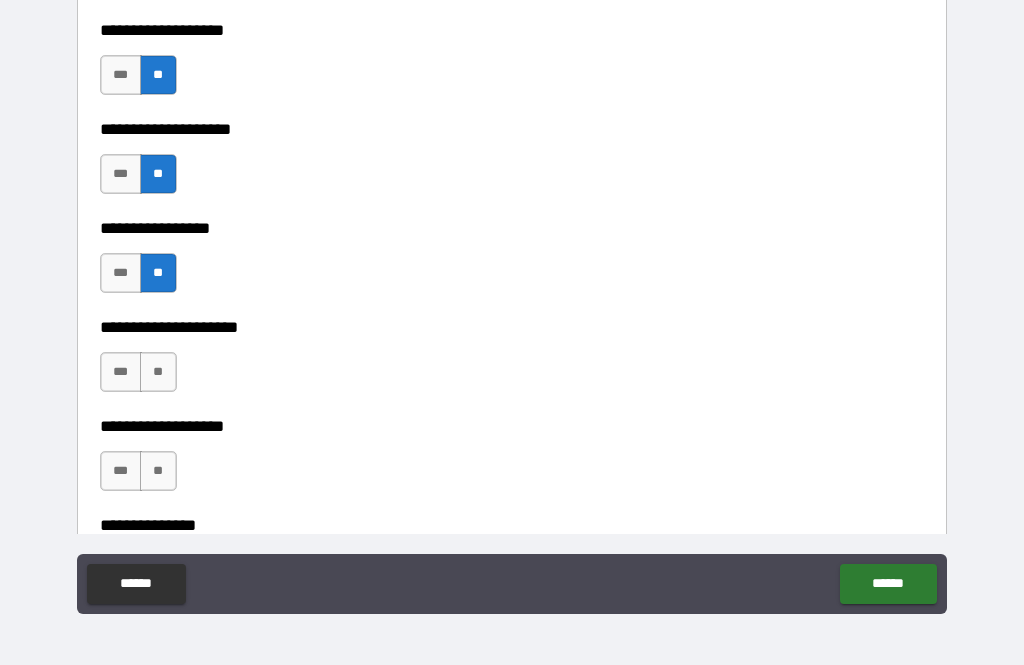 click on "**" at bounding box center (158, 372) 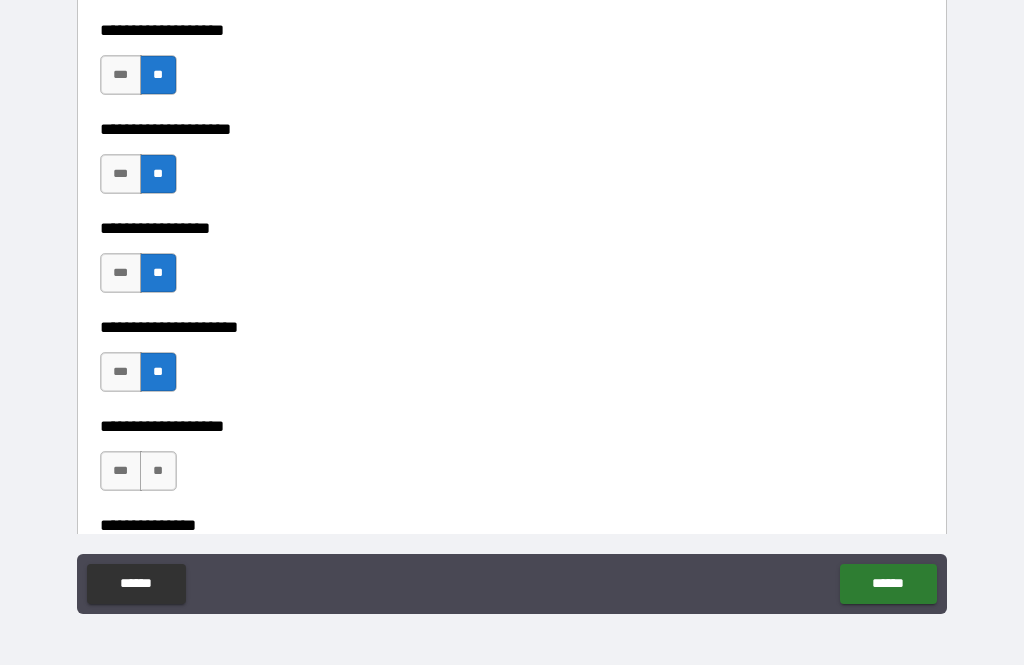 click on "**" at bounding box center [158, 471] 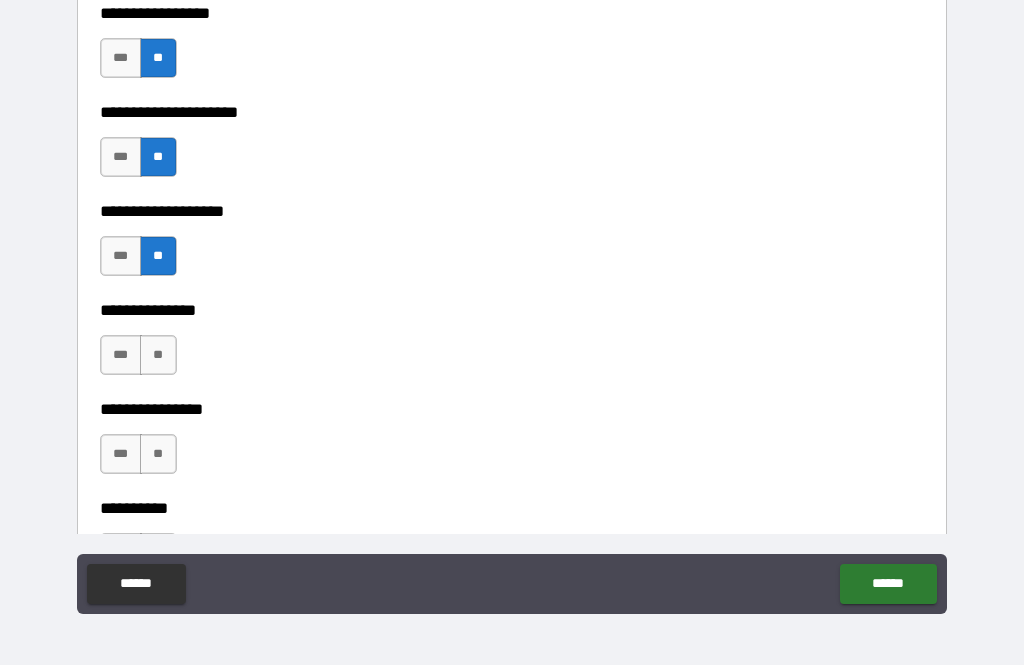 scroll, scrollTop: 8178, scrollLeft: 0, axis: vertical 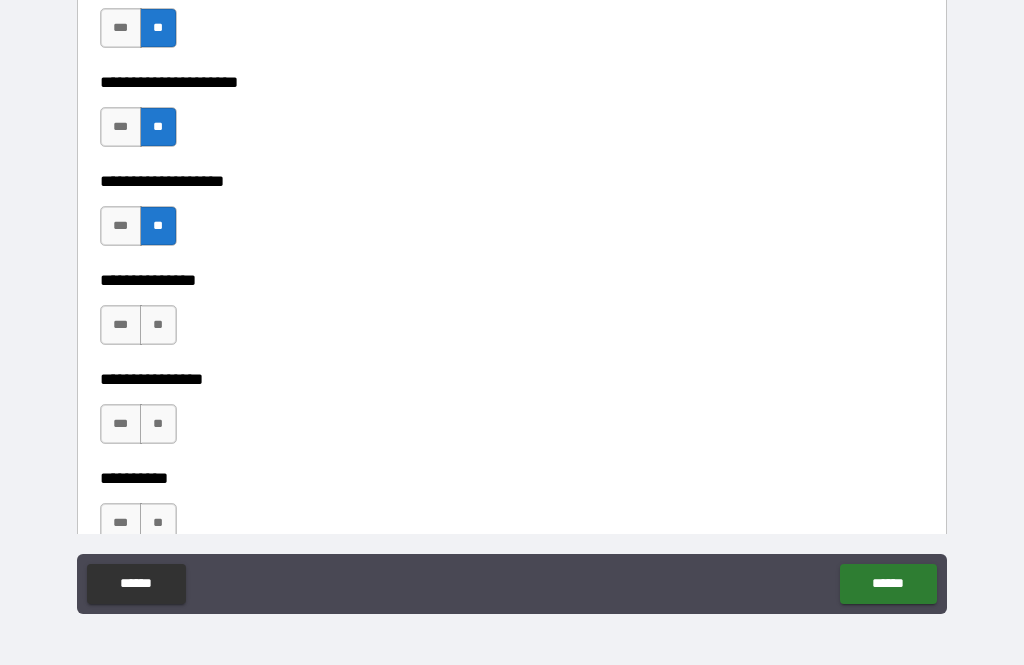 click on "**" at bounding box center (158, 325) 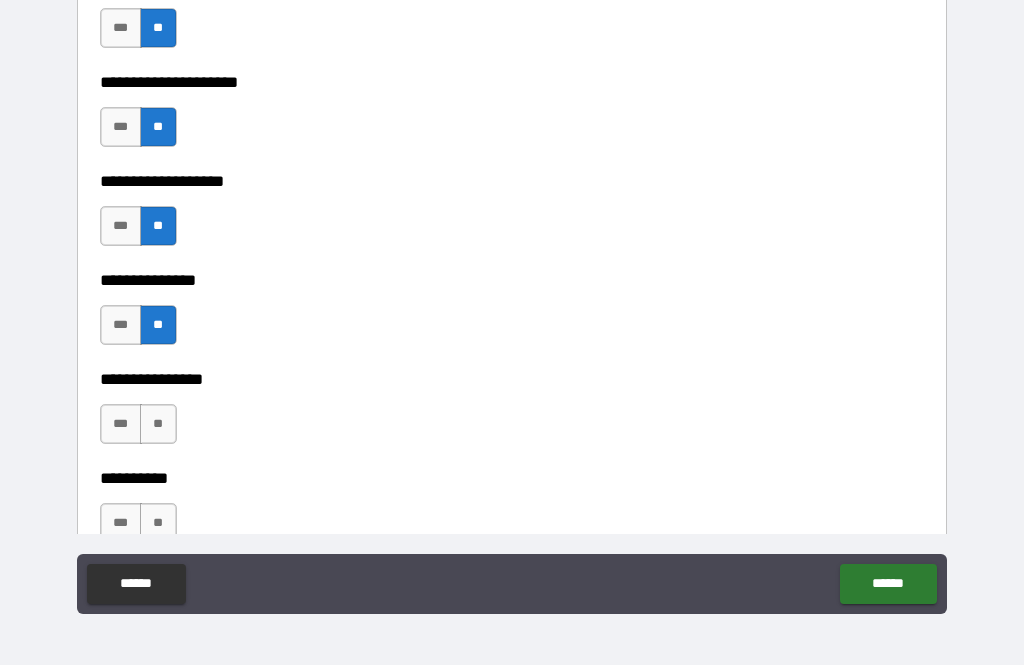 click on "**" at bounding box center [158, 424] 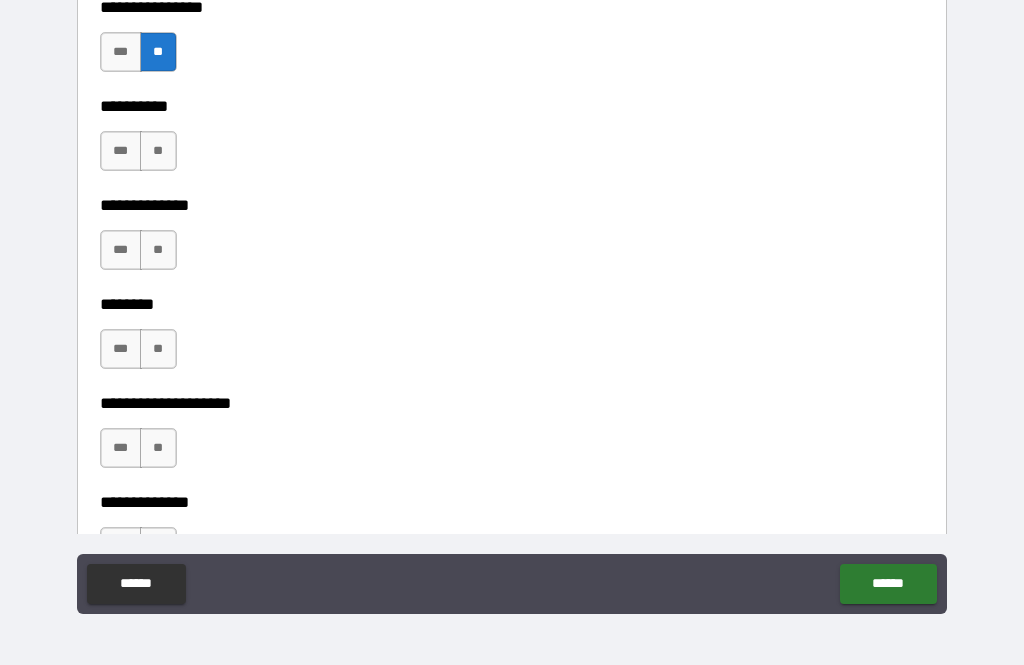 scroll, scrollTop: 8551, scrollLeft: 0, axis: vertical 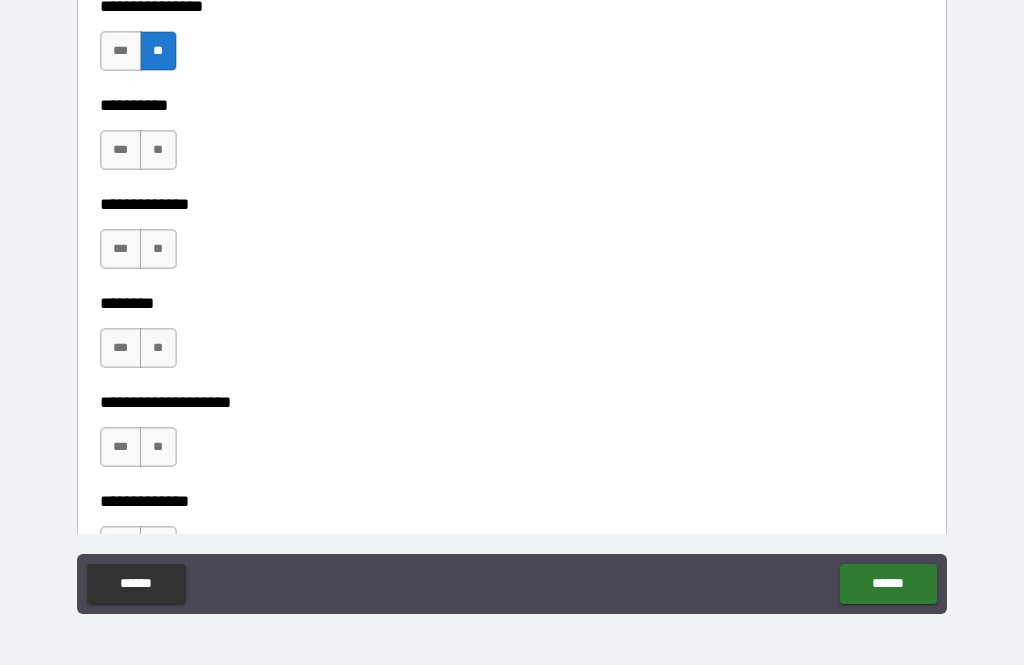 click on "**********" at bounding box center (512, 91) 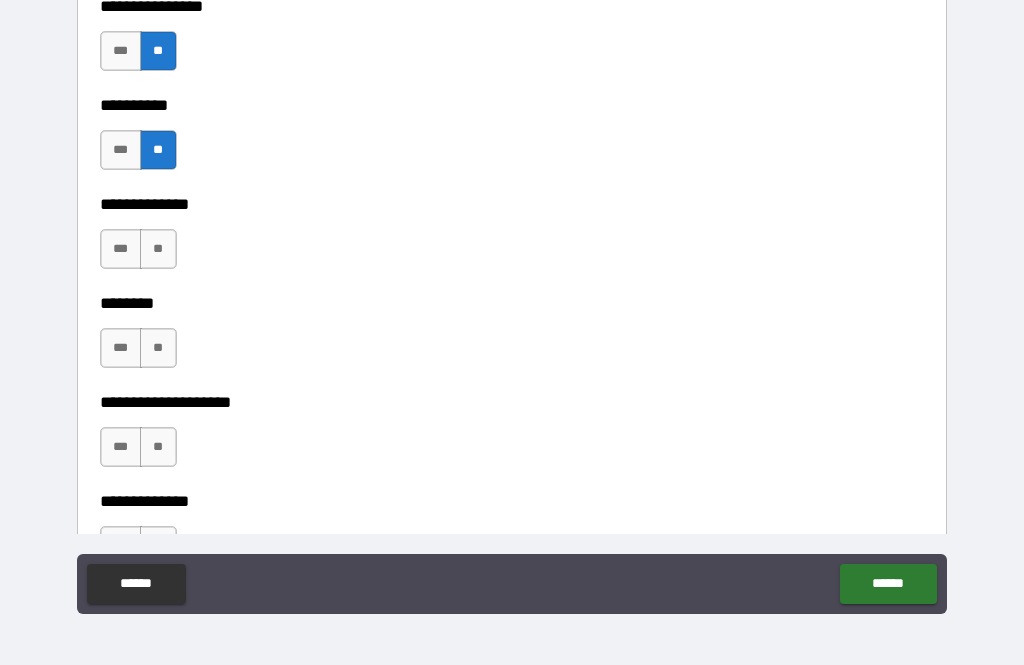 click on "**" at bounding box center [158, 249] 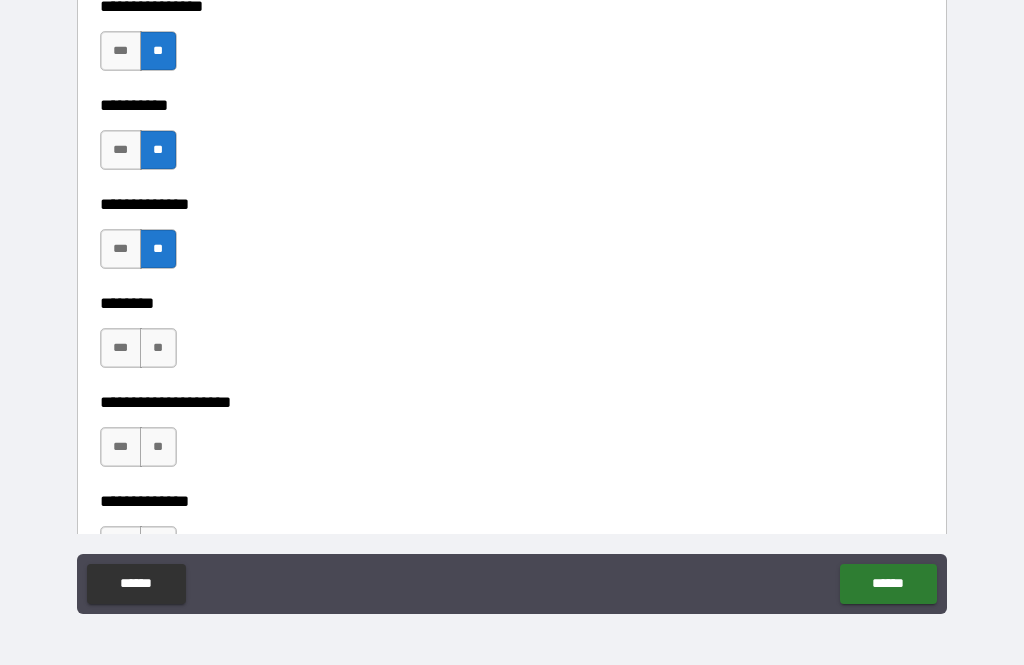 click on "**" at bounding box center [158, 348] 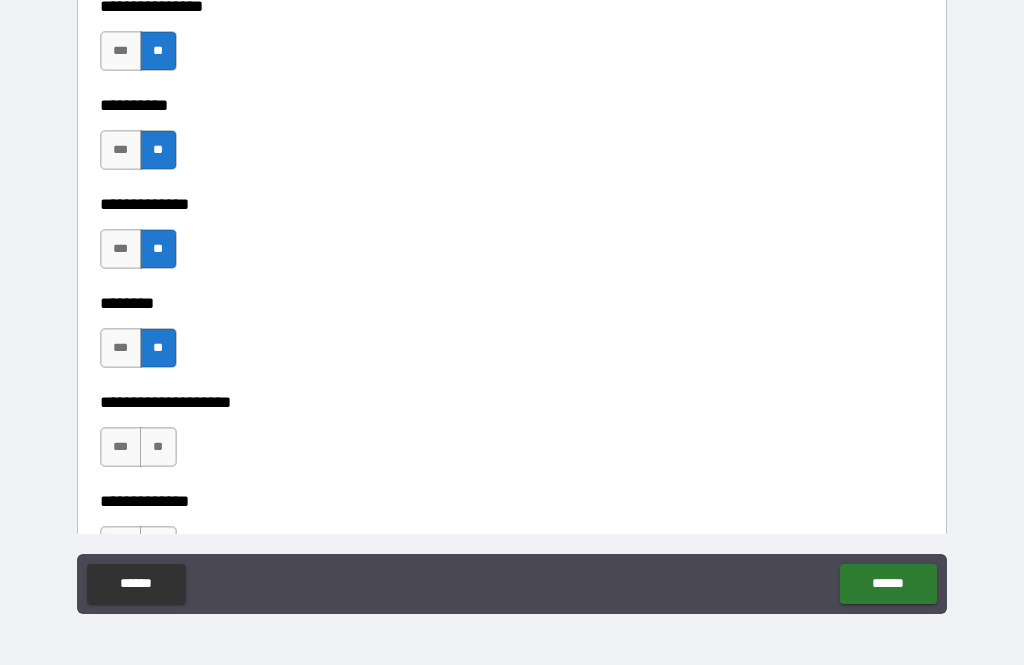 click on "**" at bounding box center (158, 447) 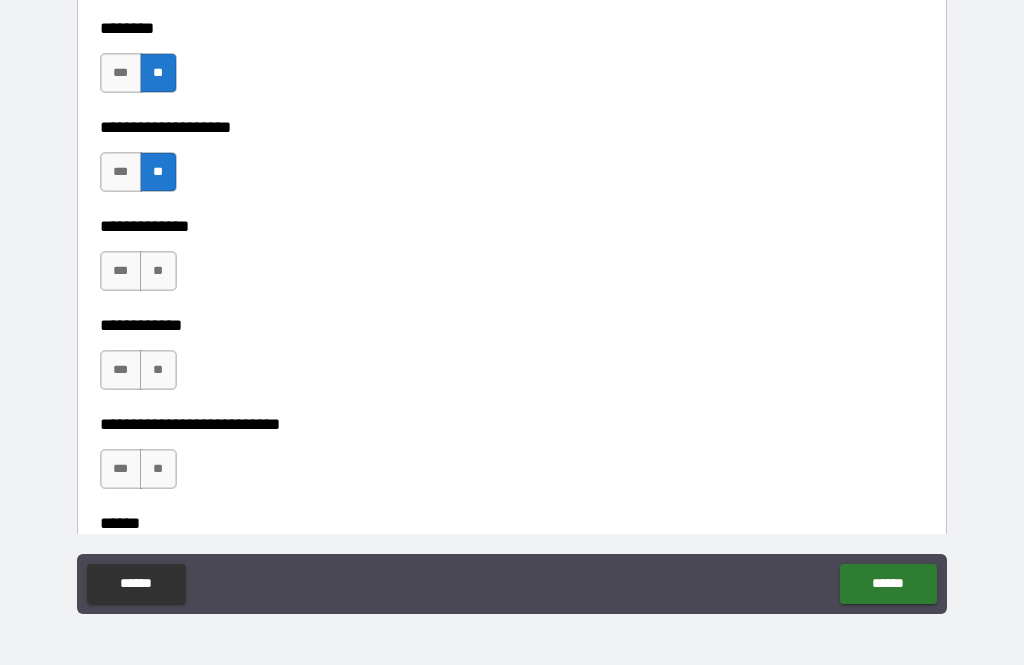 scroll, scrollTop: 8830, scrollLeft: 0, axis: vertical 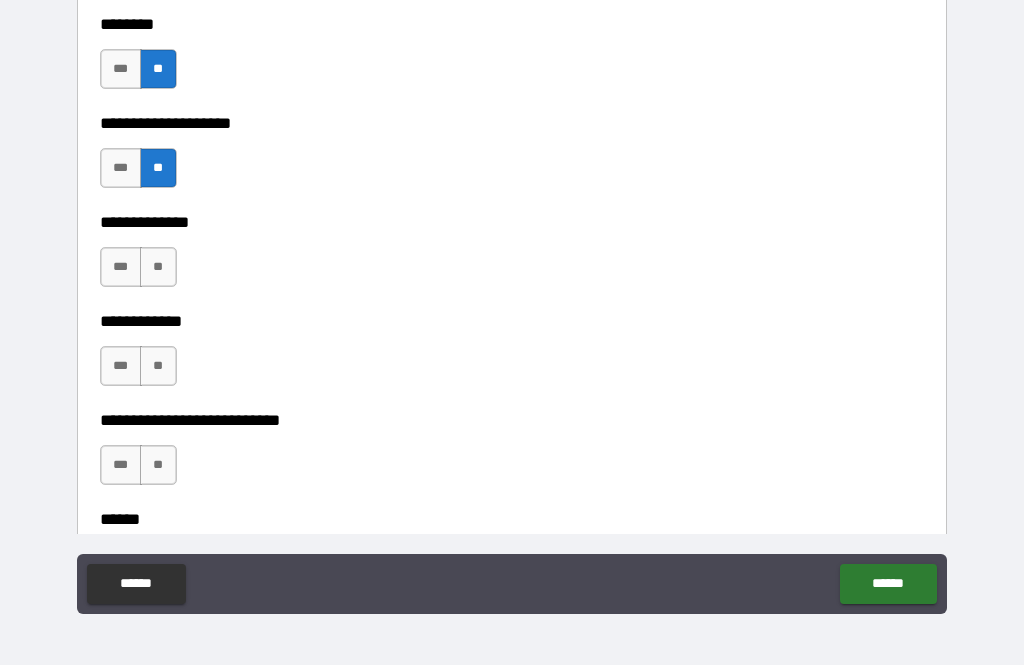 click on "**********" at bounding box center (512, 208) 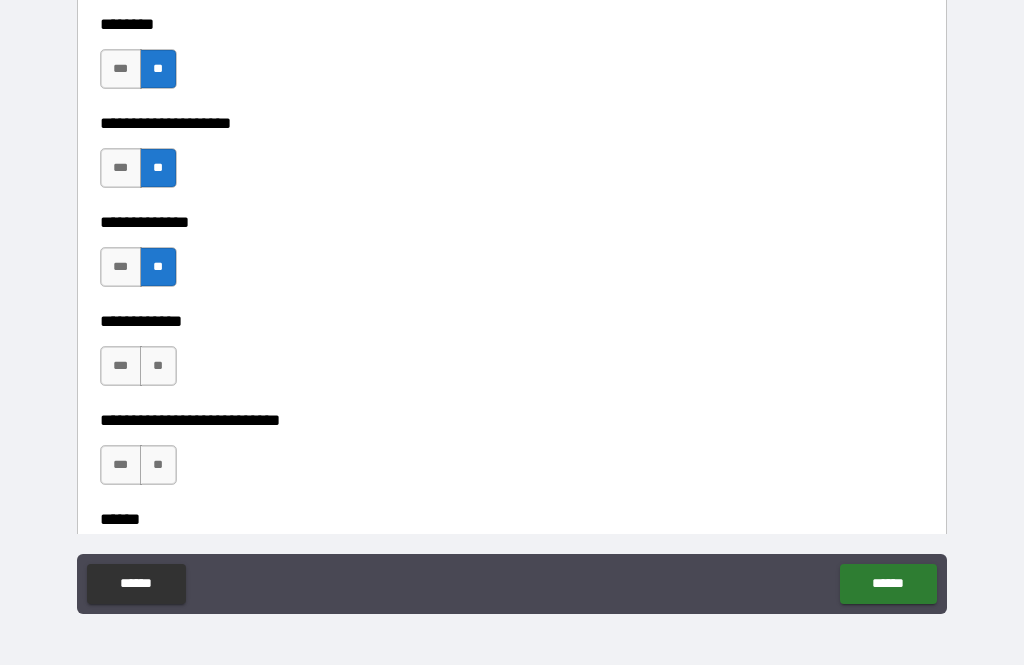 click on "**" at bounding box center (158, 366) 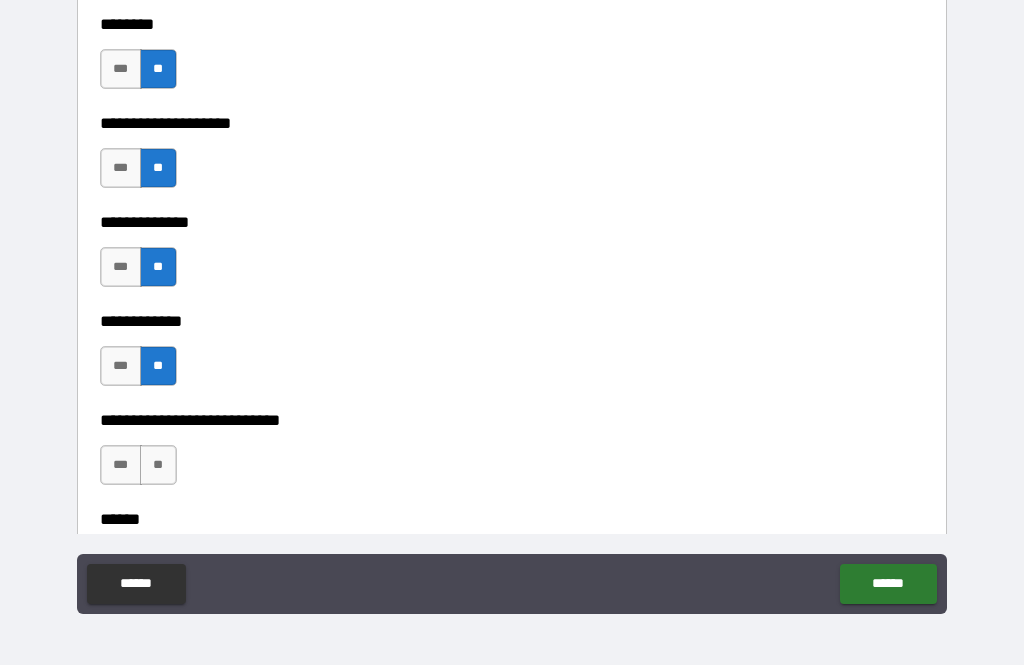 click on "**" at bounding box center [158, 465] 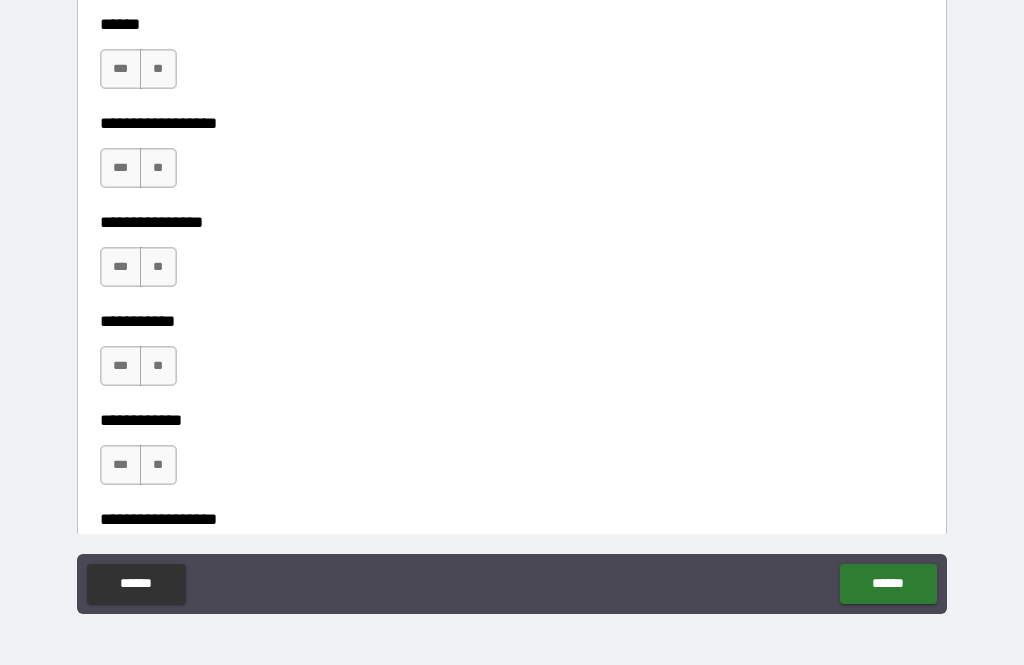scroll, scrollTop: 9319, scrollLeft: 0, axis: vertical 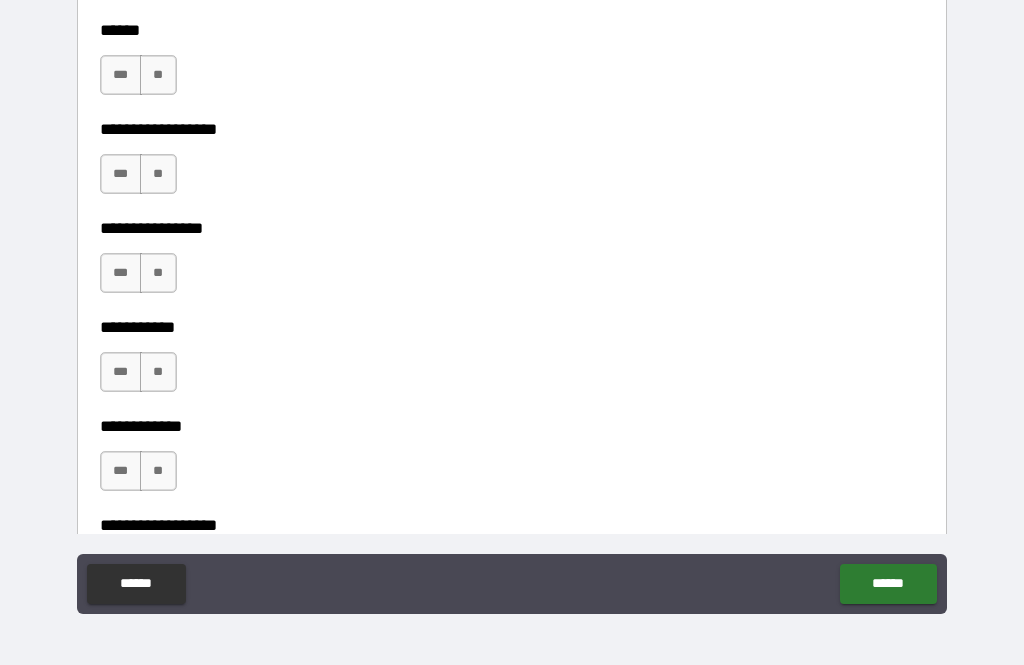 click on "**" at bounding box center [158, 75] 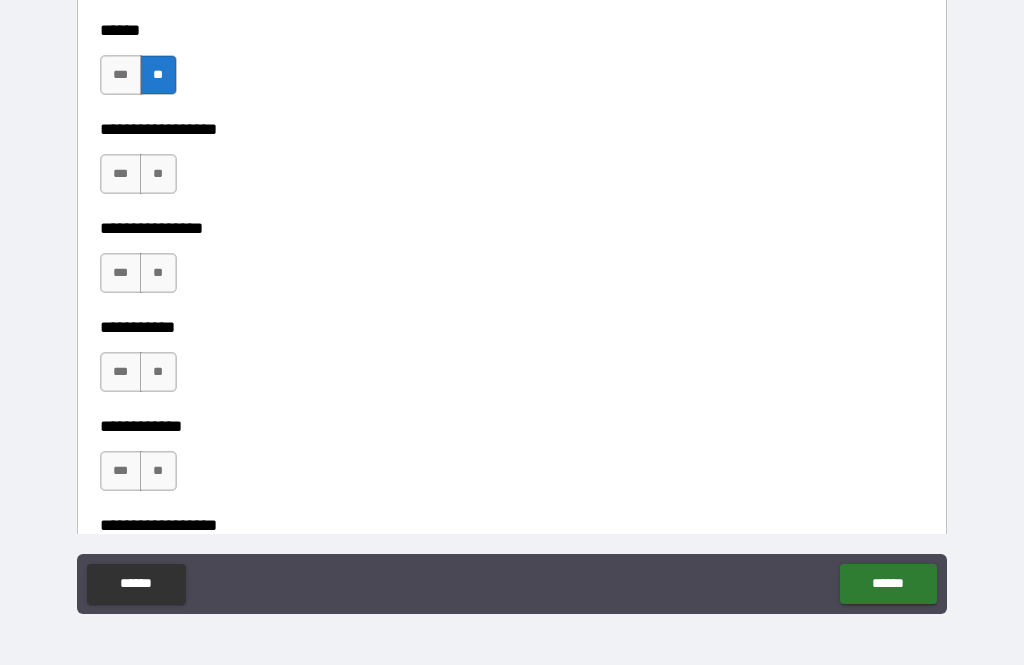 click on "**" at bounding box center (158, 174) 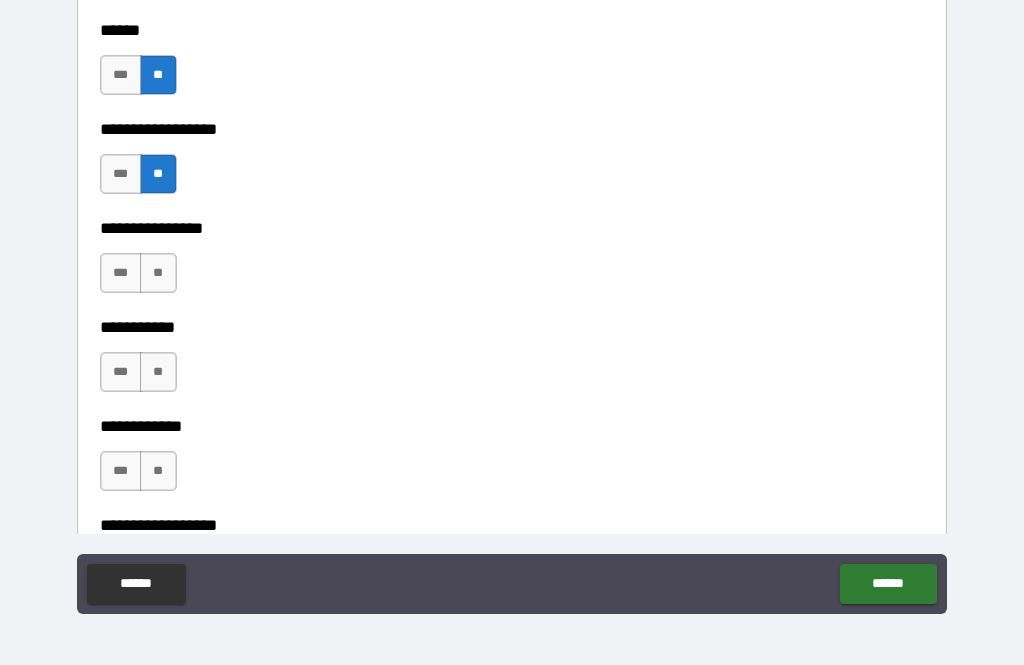 click on "**" at bounding box center [158, 273] 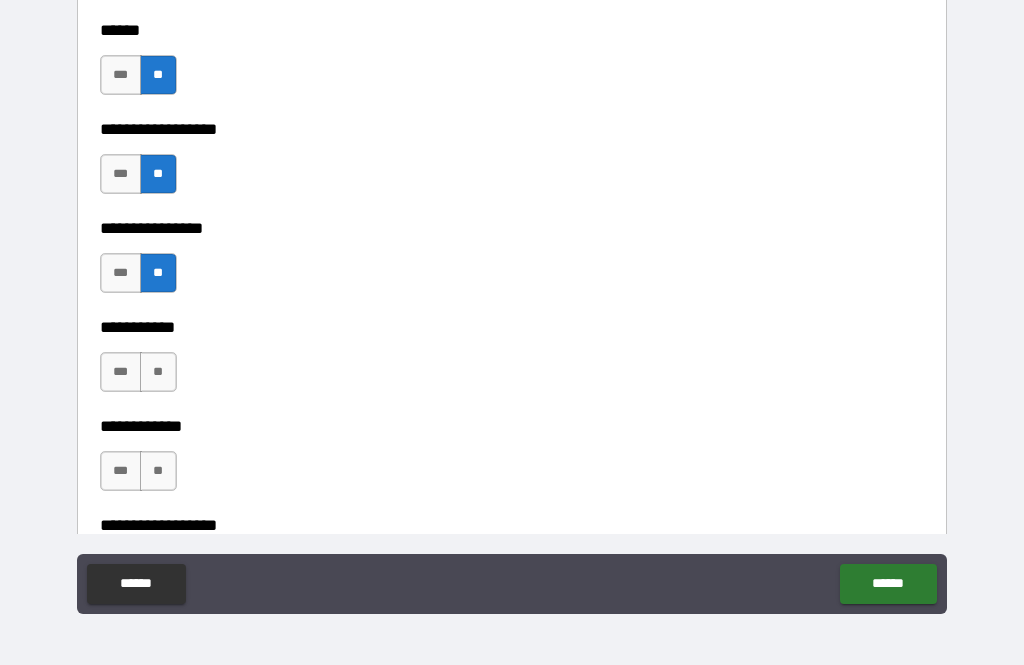 click on "**" at bounding box center (158, 372) 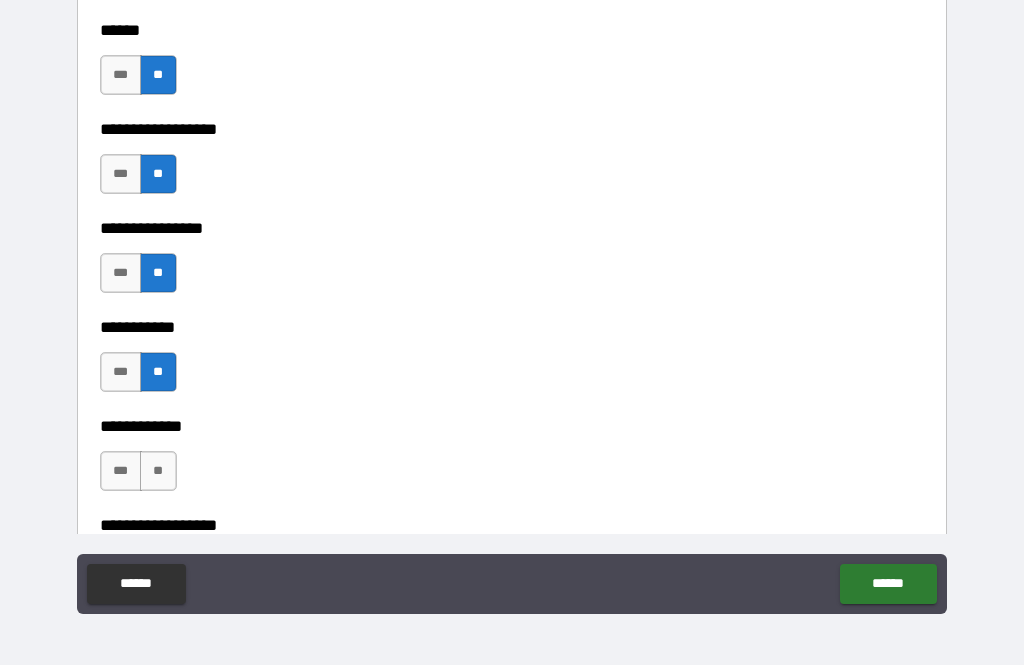 click on "**" at bounding box center [158, 471] 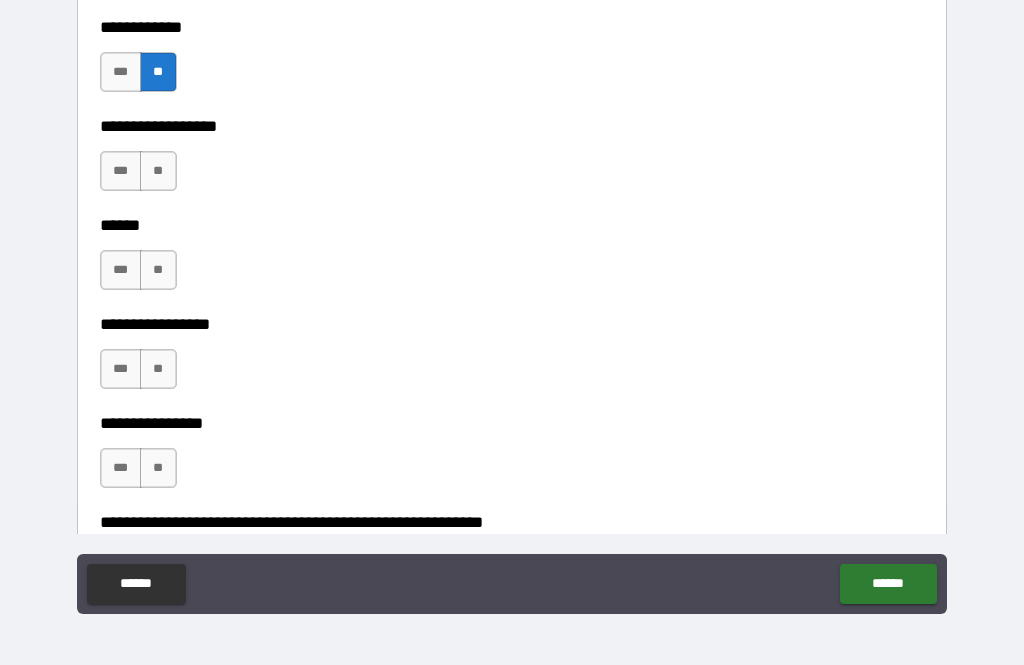 scroll, scrollTop: 9719, scrollLeft: 0, axis: vertical 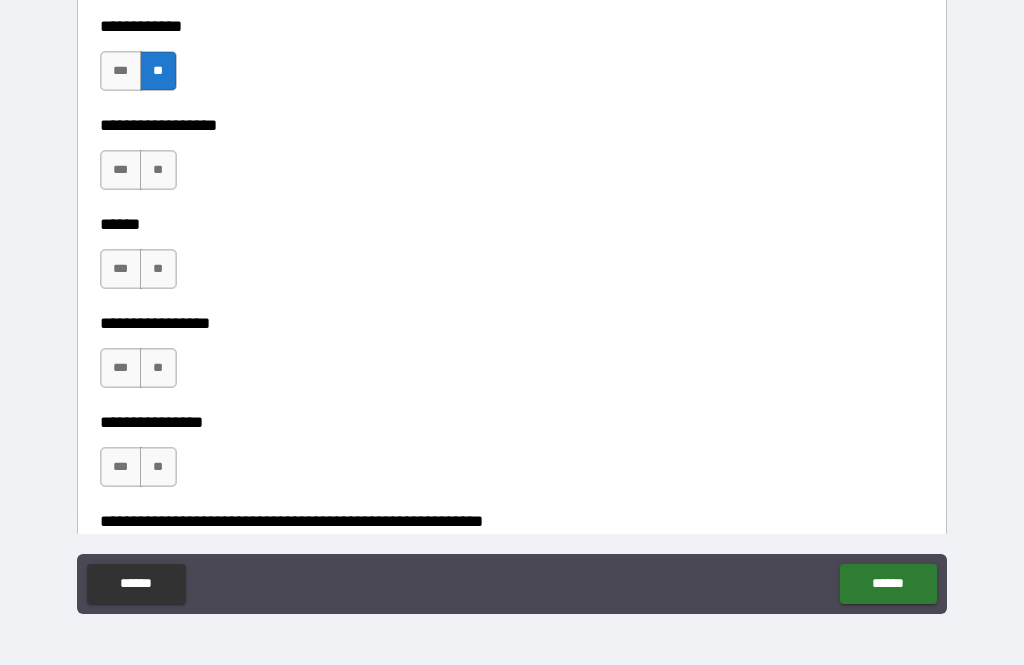 click on "**********" at bounding box center [512, 111] 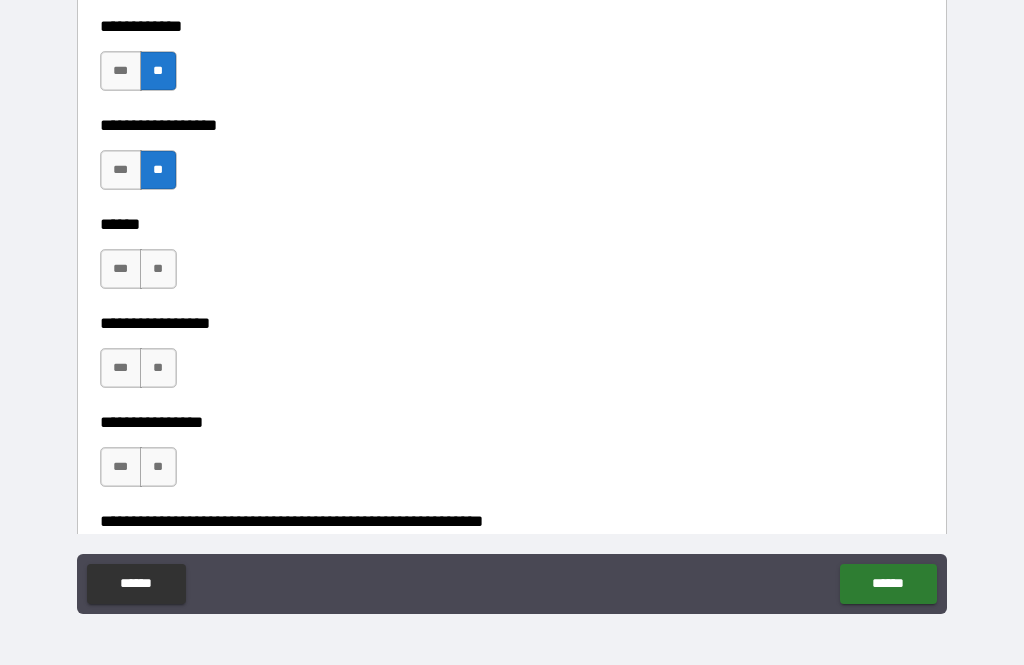 click on "**" at bounding box center (158, 269) 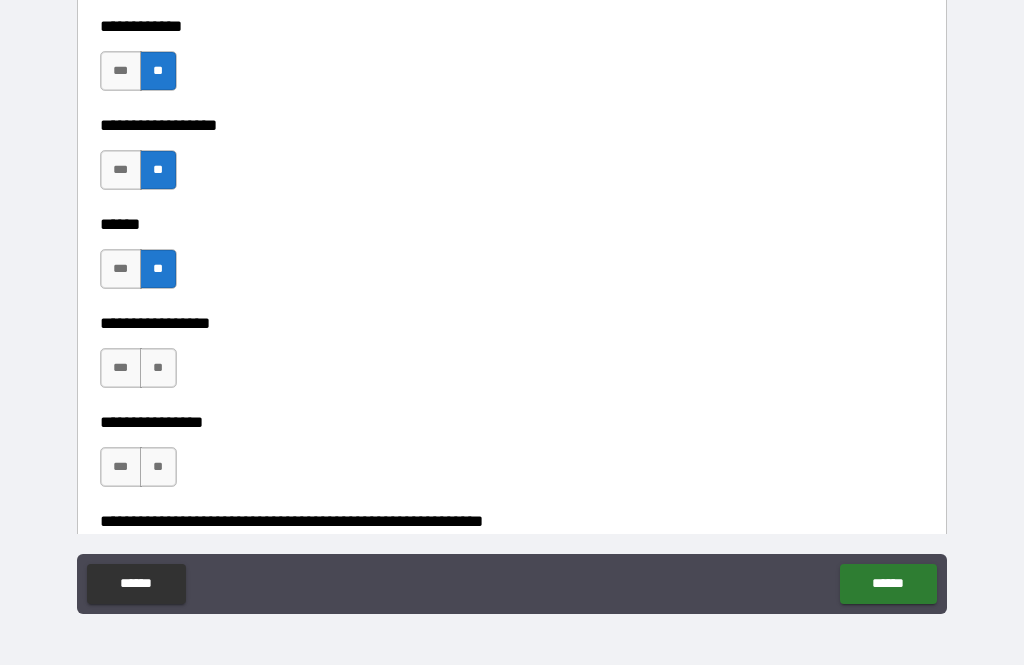 click on "**" at bounding box center [158, 368] 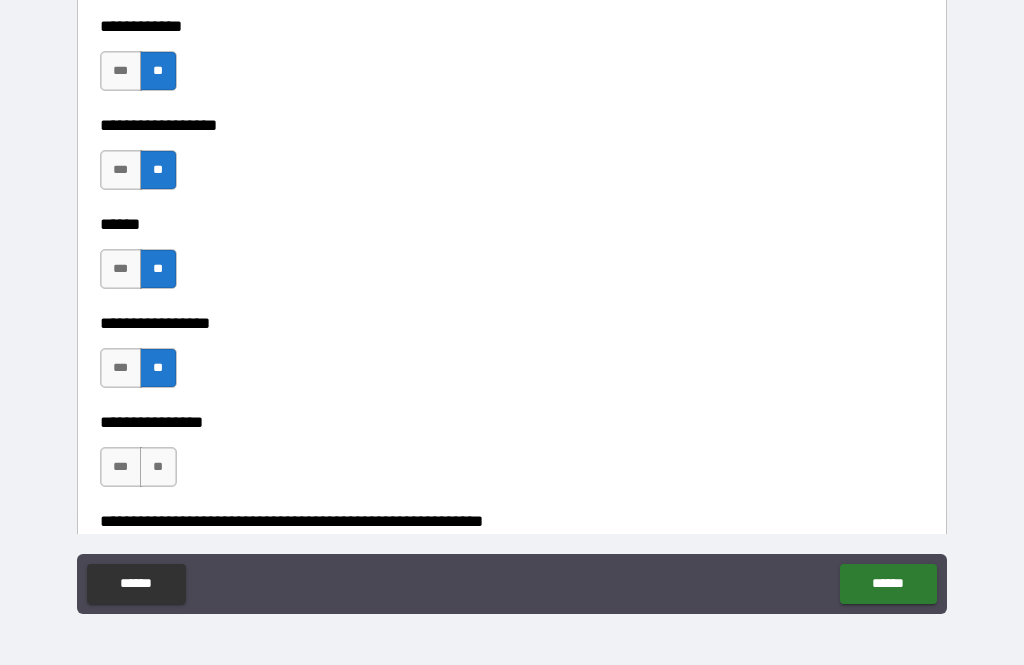 click on "*** **" at bounding box center (141, 472) 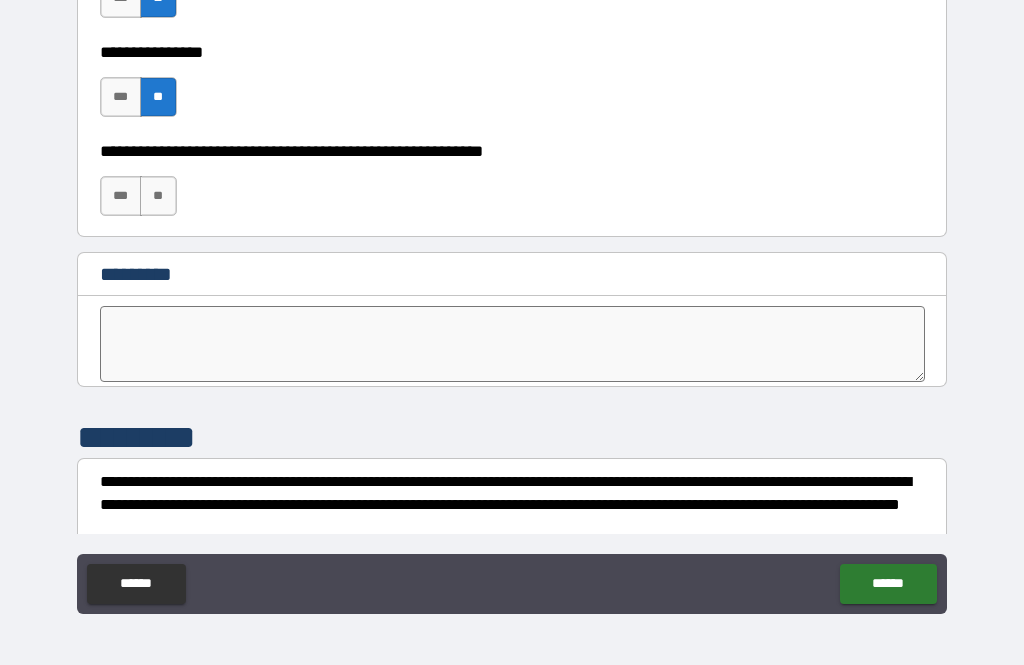 scroll, scrollTop: 10094, scrollLeft: 0, axis: vertical 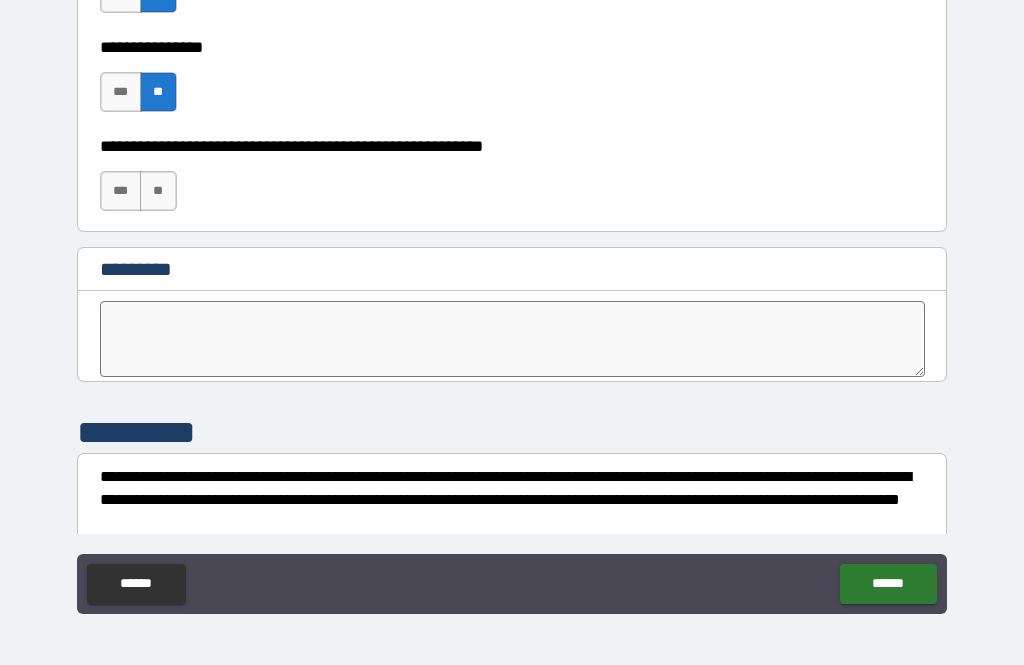 click on "**" at bounding box center [158, 191] 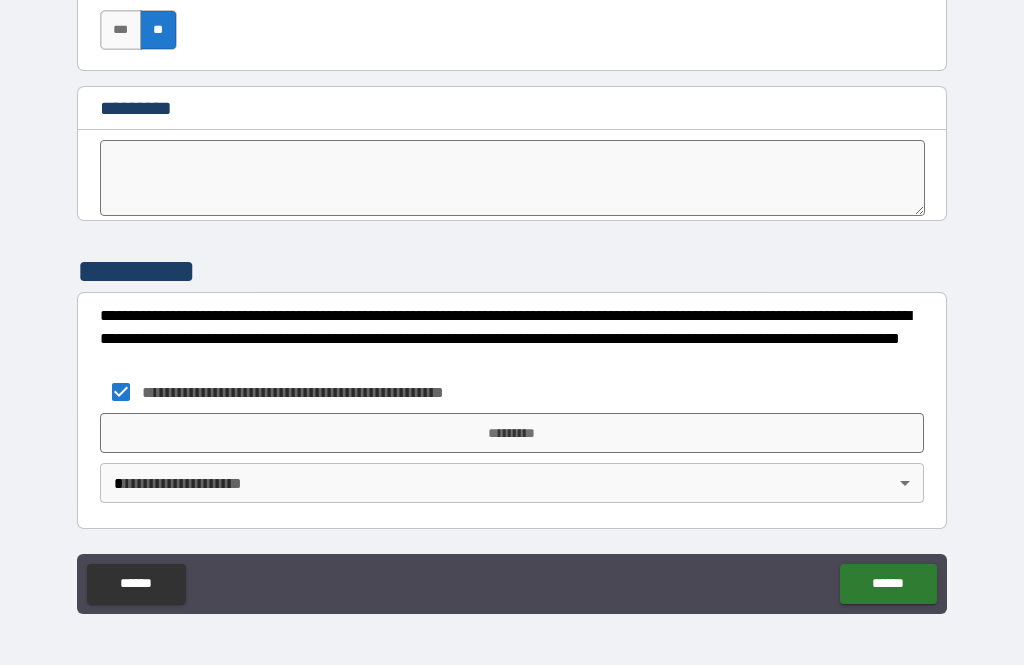 scroll, scrollTop: 10255, scrollLeft: 0, axis: vertical 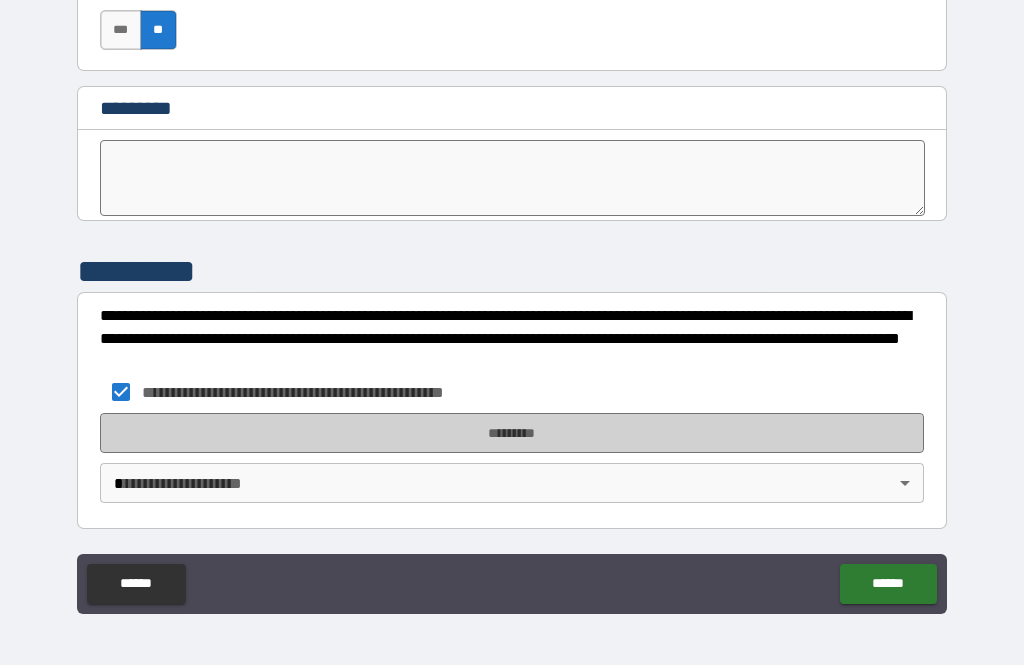 click on "*********" at bounding box center [512, 433] 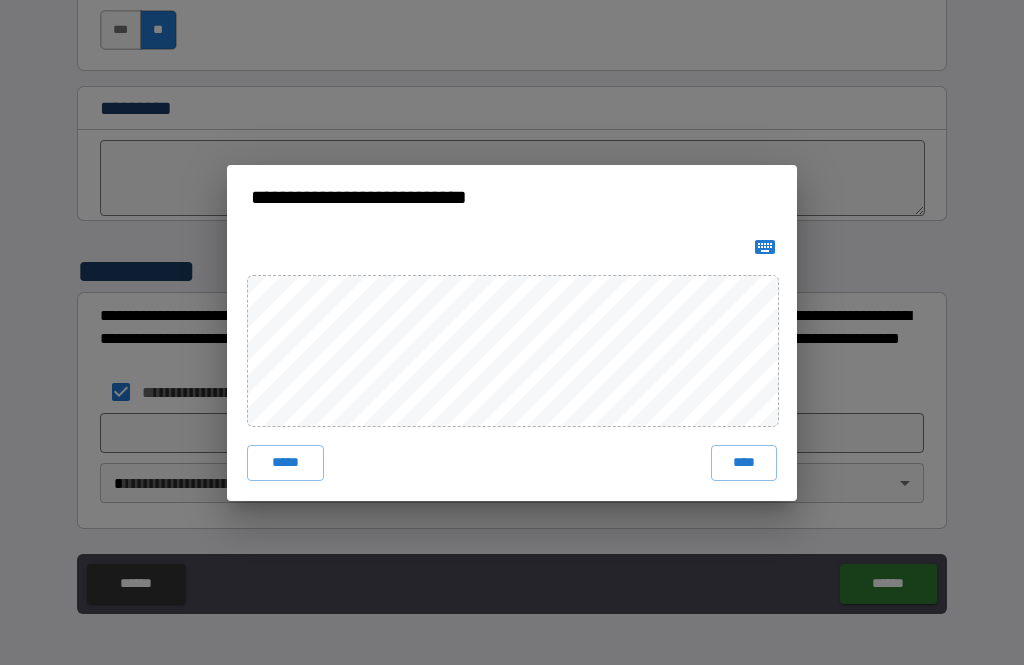 click on "**********" at bounding box center (512, 332) 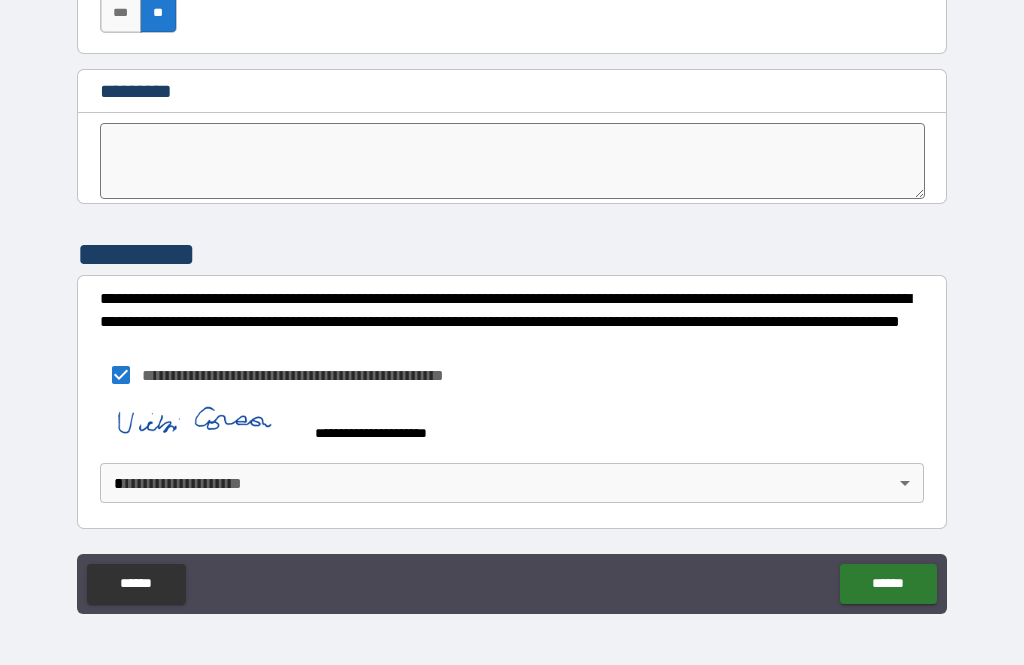 scroll, scrollTop: 10272, scrollLeft: 0, axis: vertical 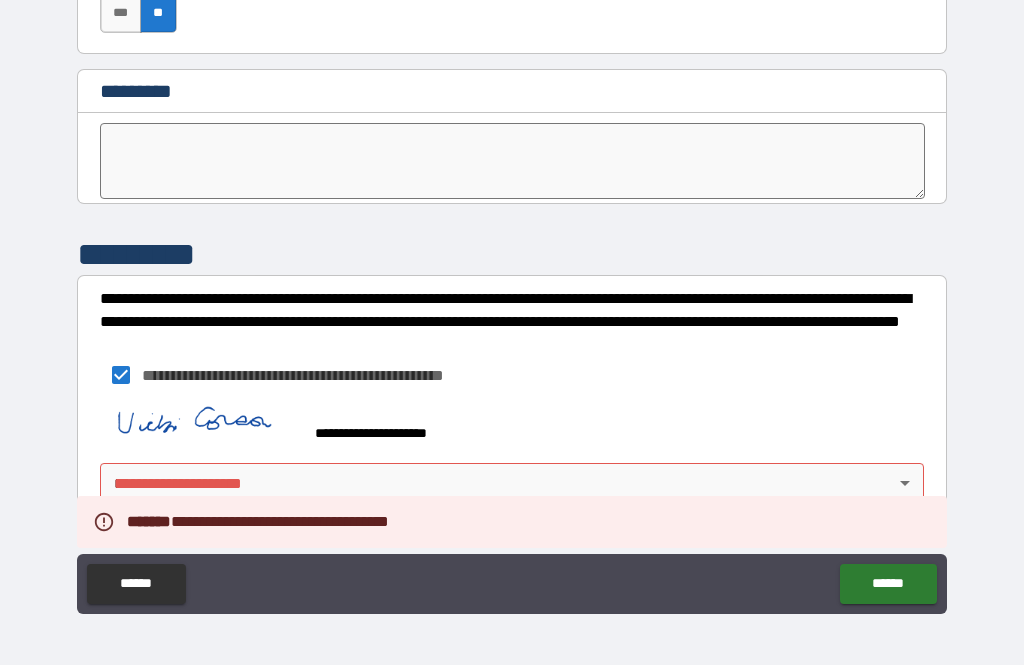 click on "**********" at bounding box center (512, 300) 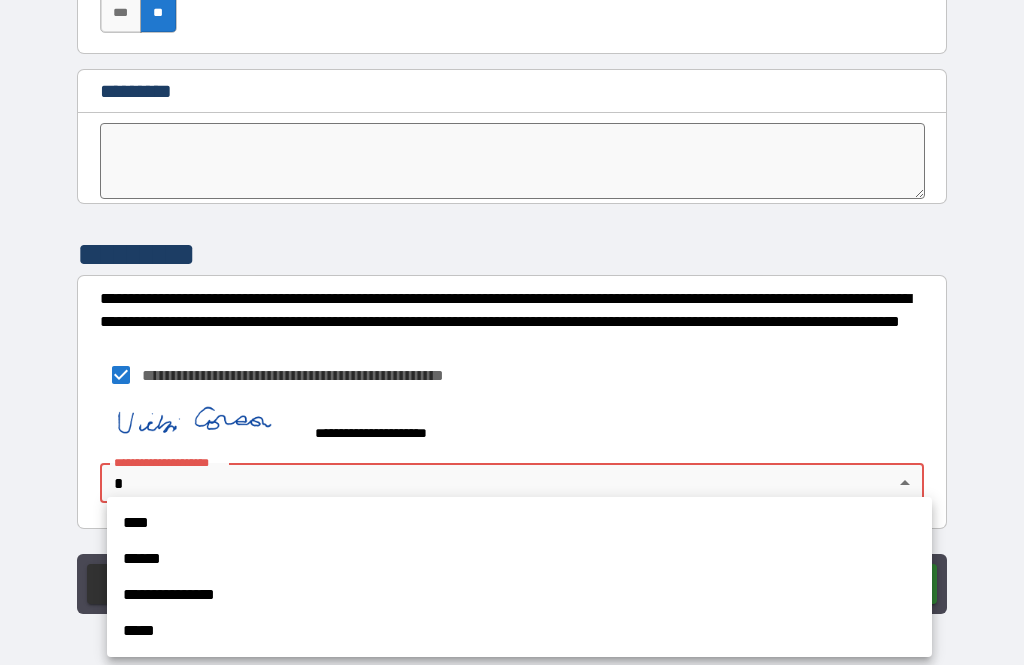 click on "****" at bounding box center [519, 523] 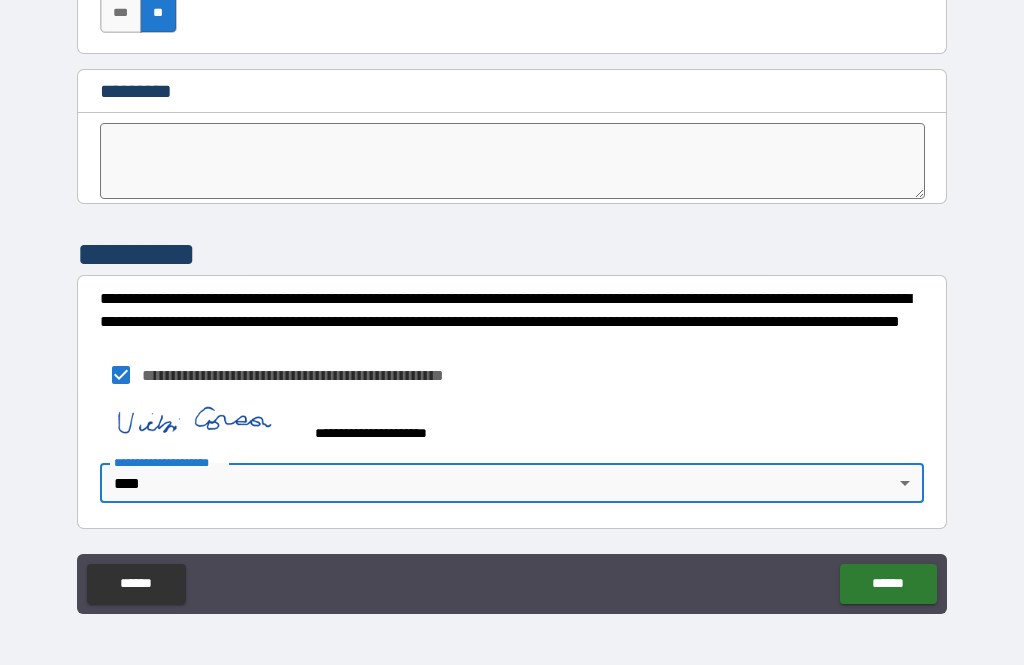 type on "****" 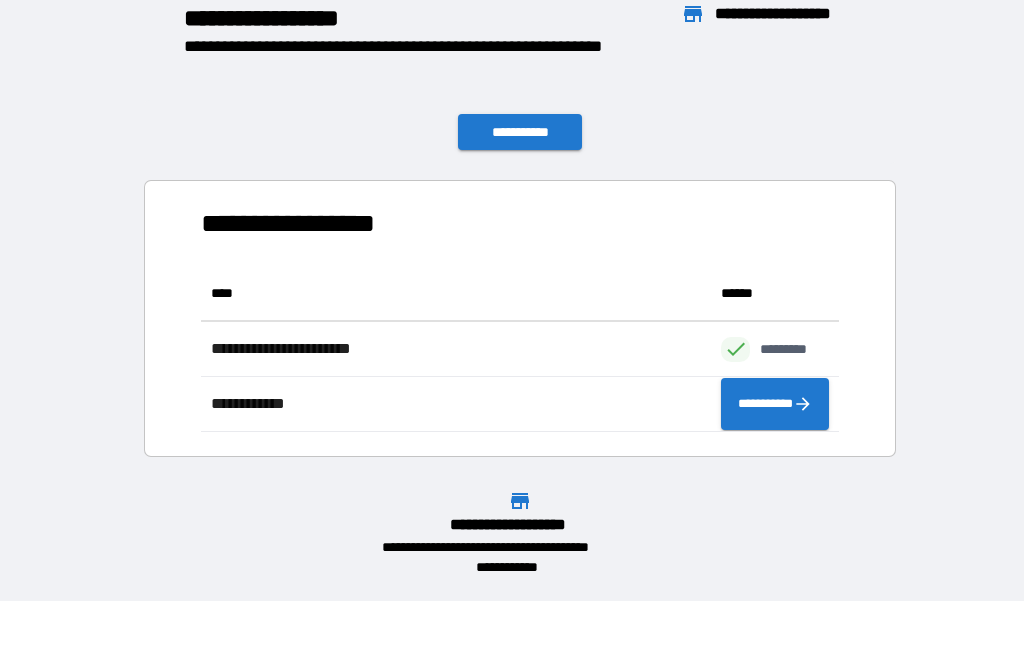 scroll, scrollTop: 1, scrollLeft: 1, axis: both 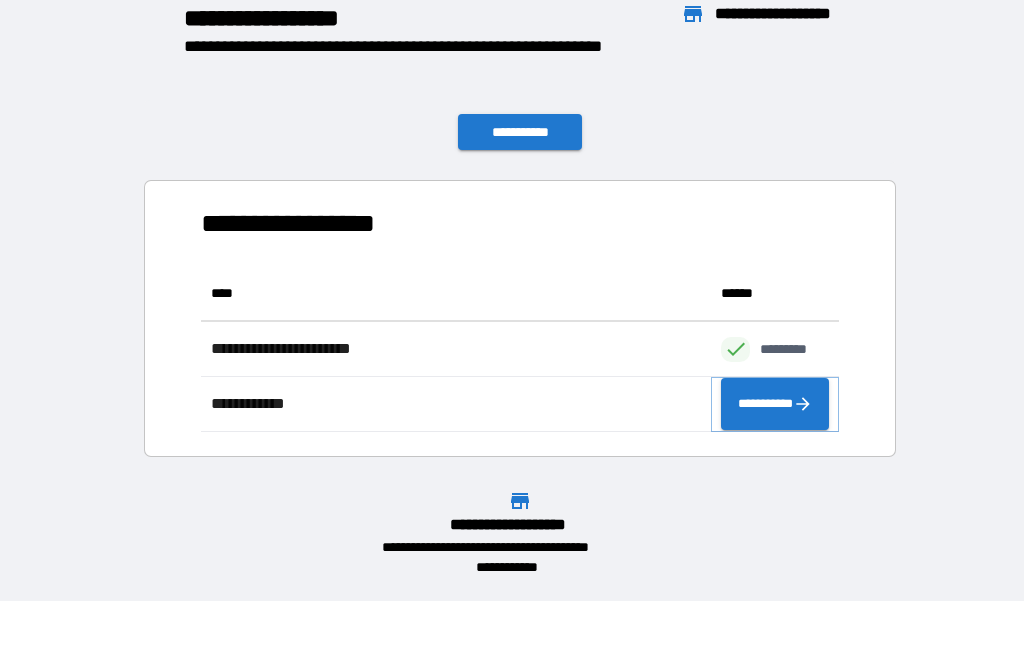 click on "**********" at bounding box center (775, 404) 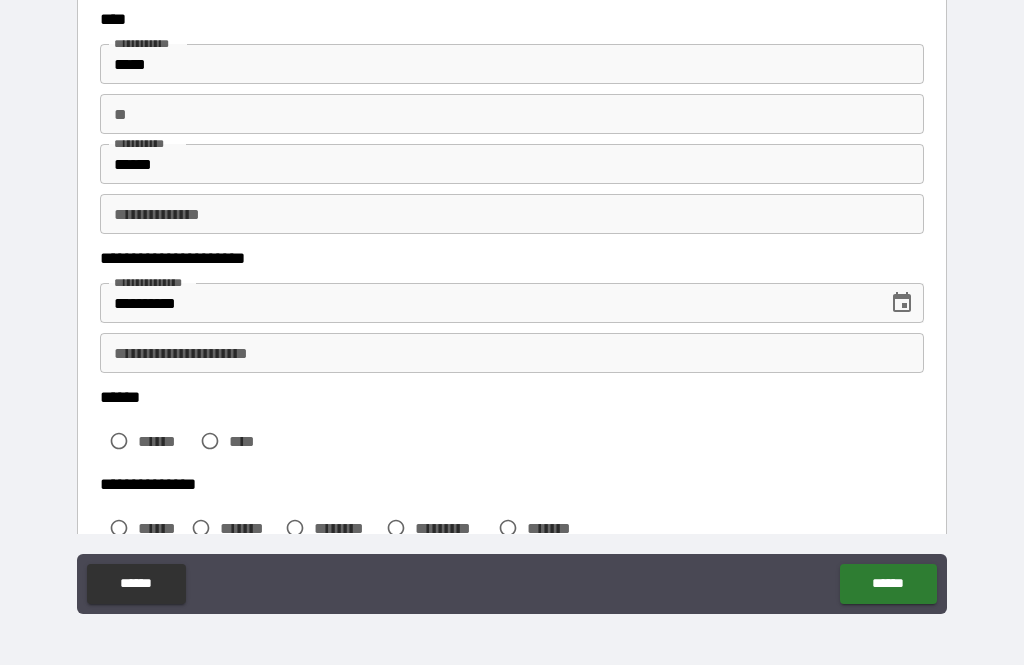 scroll, scrollTop: 122, scrollLeft: 0, axis: vertical 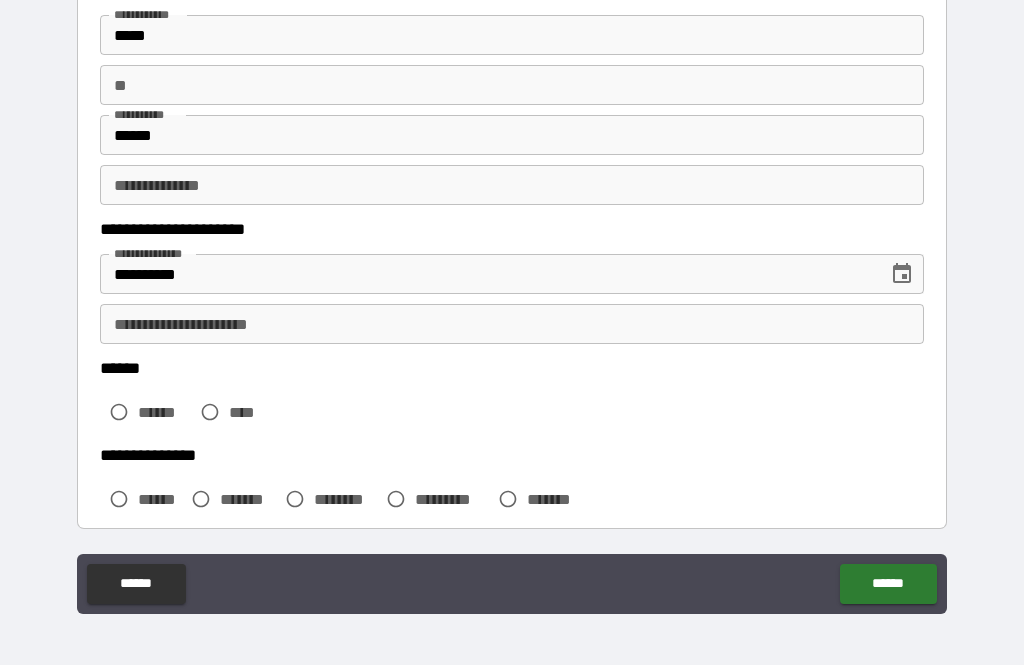 click on "**********" at bounding box center (512, 324) 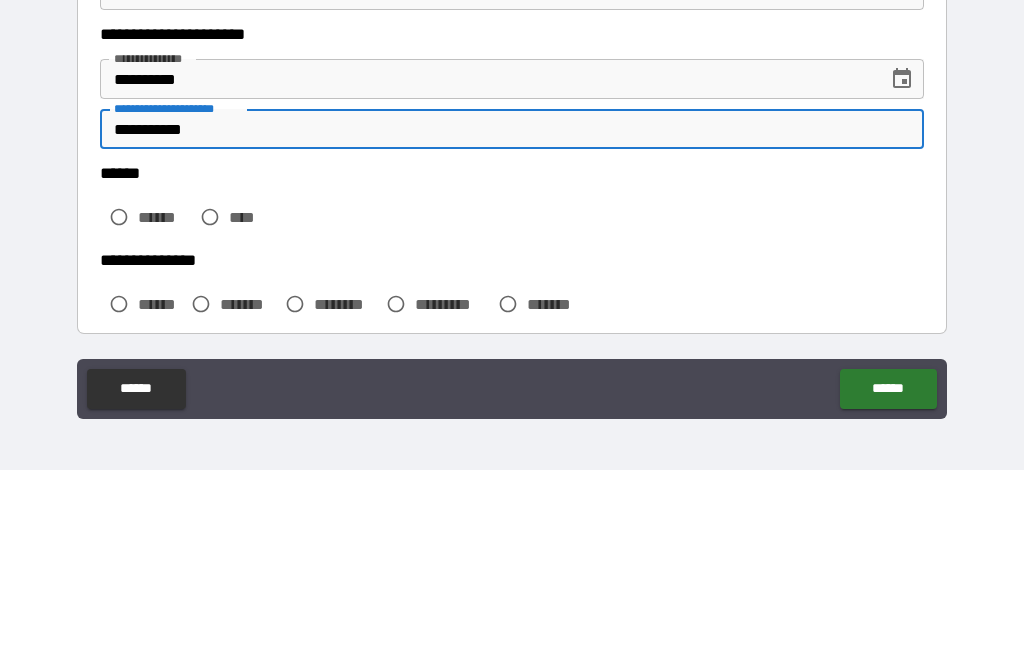 type on "**********" 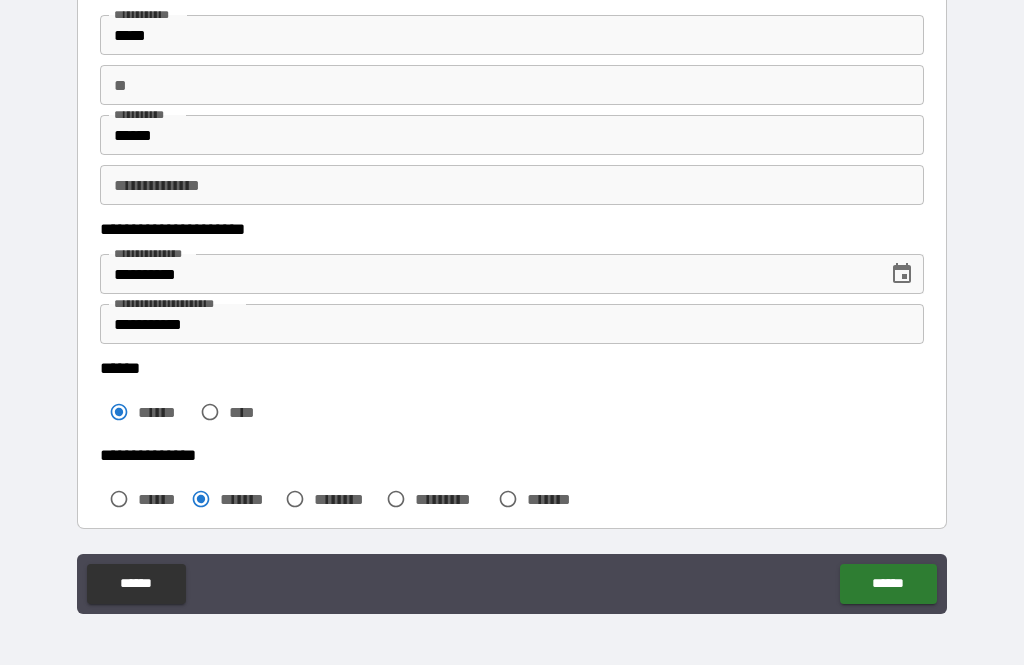 click on "******" at bounding box center [888, 584] 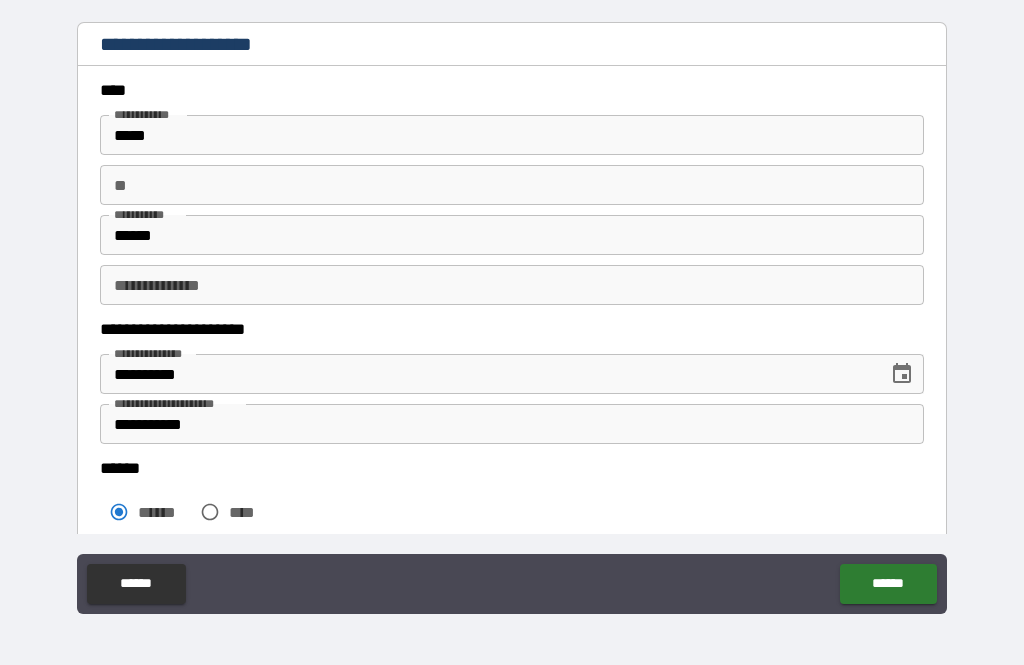 scroll, scrollTop: 24, scrollLeft: 0, axis: vertical 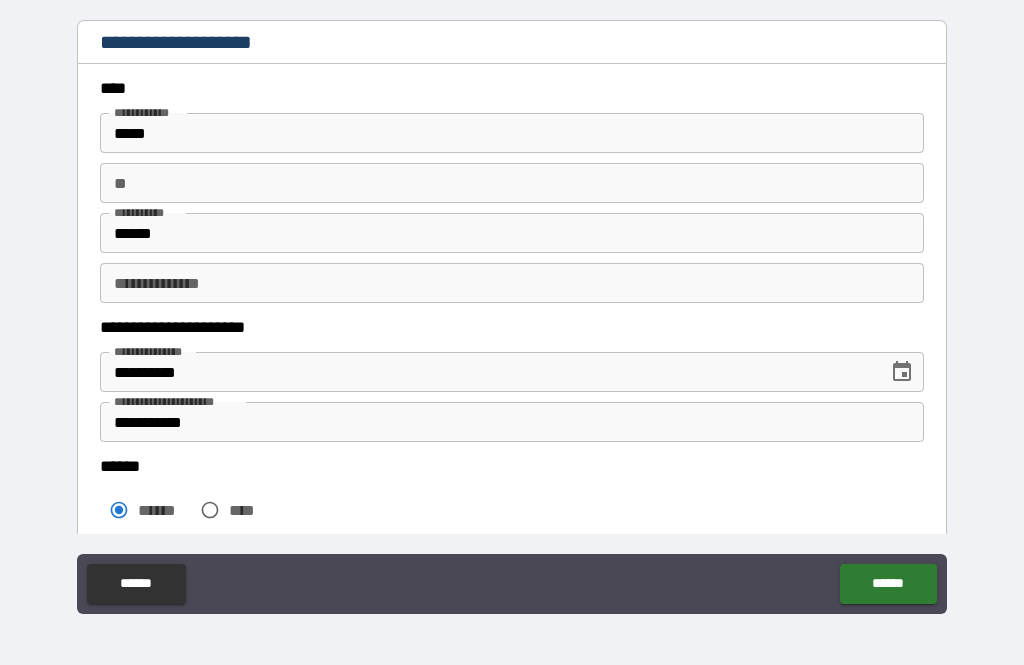 click on "**********" at bounding box center (512, 283) 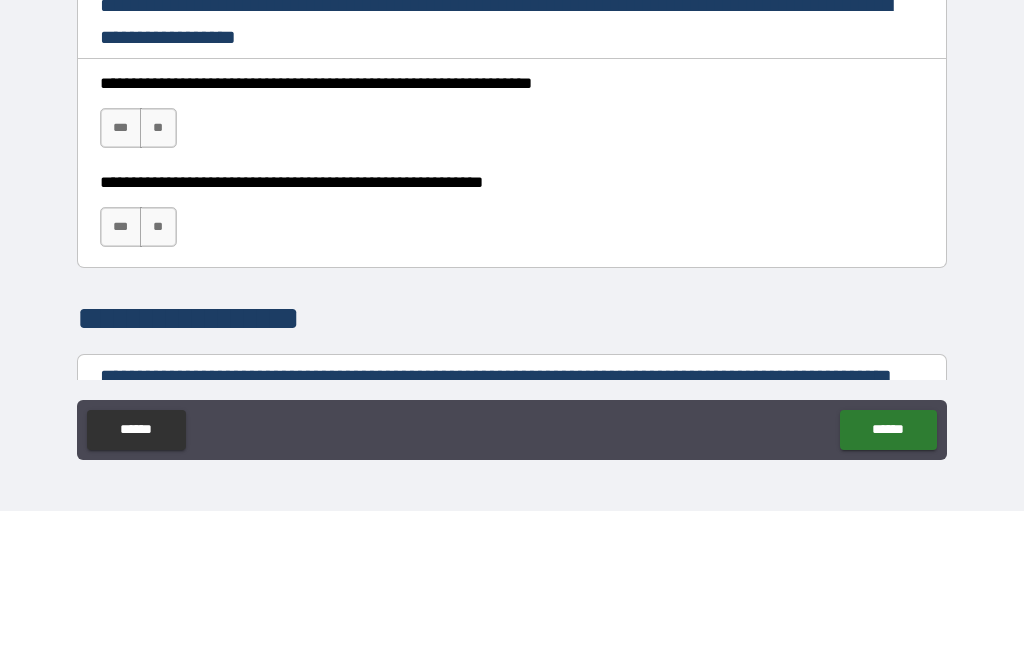 scroll, scrollTop: 1160, scrollLeft: 0, axis: vertical 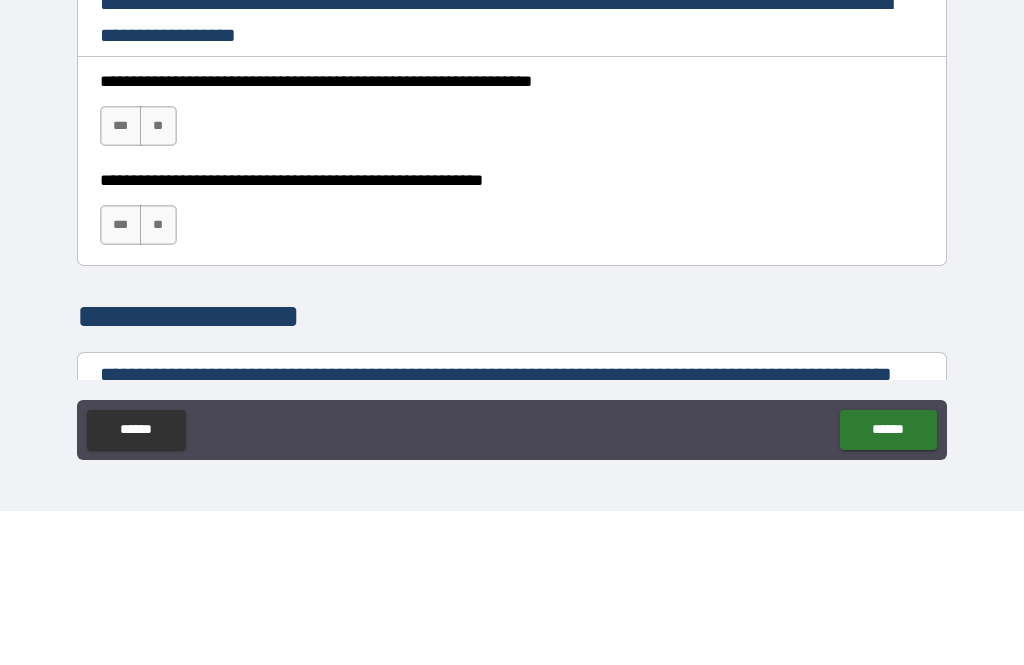 type on "*****" 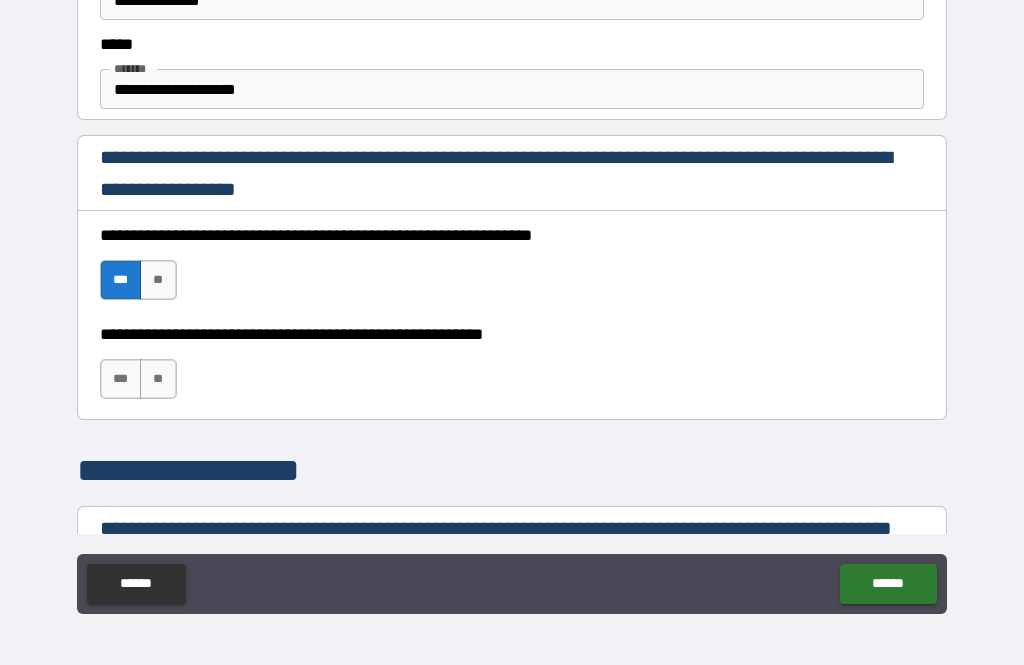 click on "***" at bounding box center [121, 379] 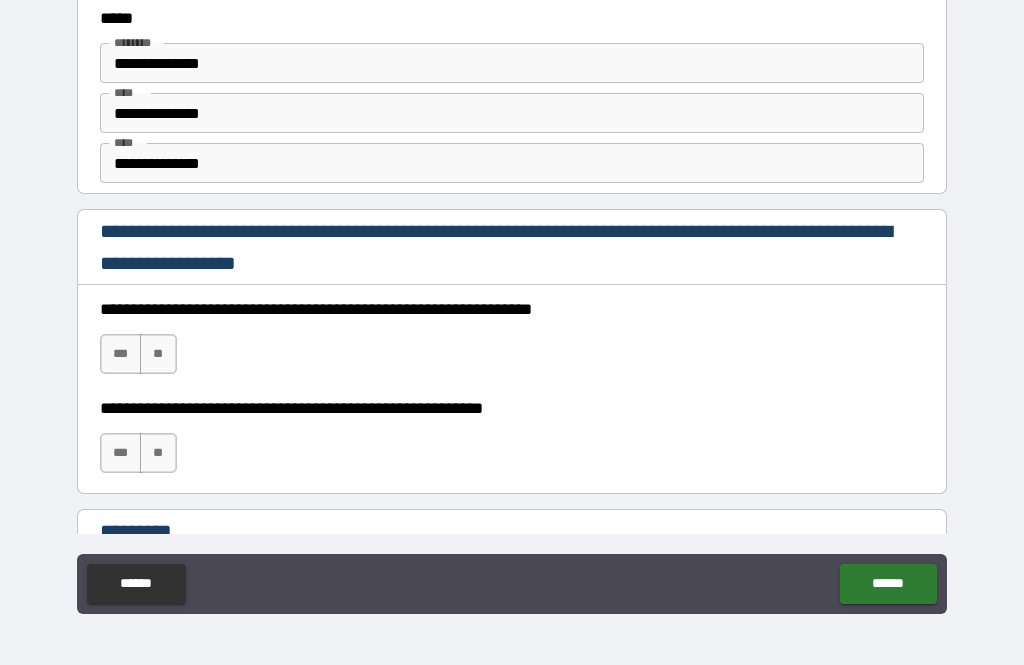scroll, scrollTop: 2677, scrollLeft: 0, axis: vertical 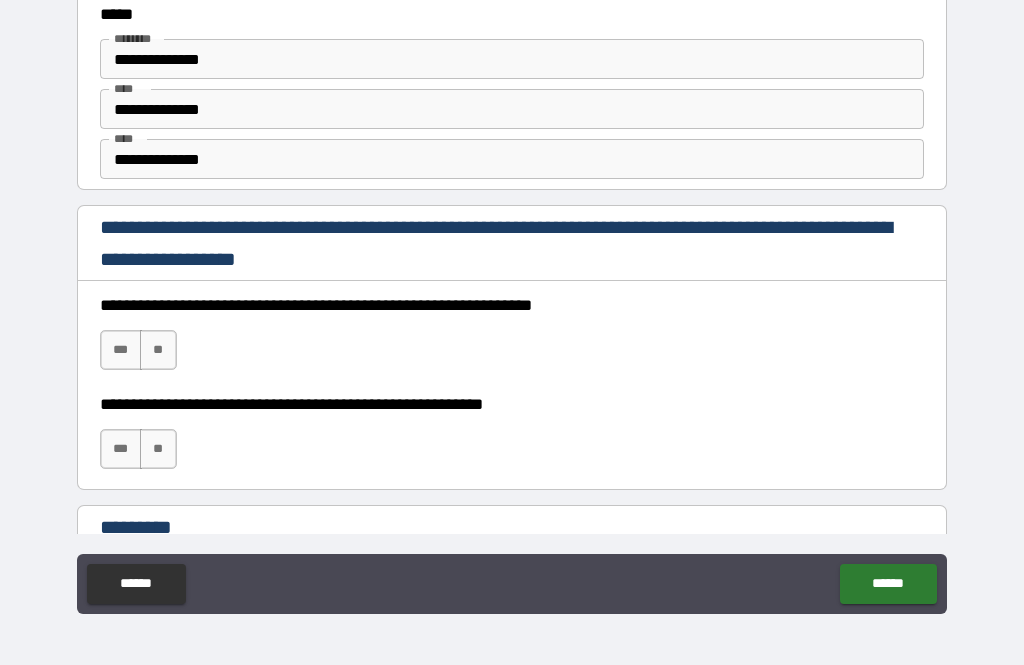 click on "***" at bounding box center (121, 350) 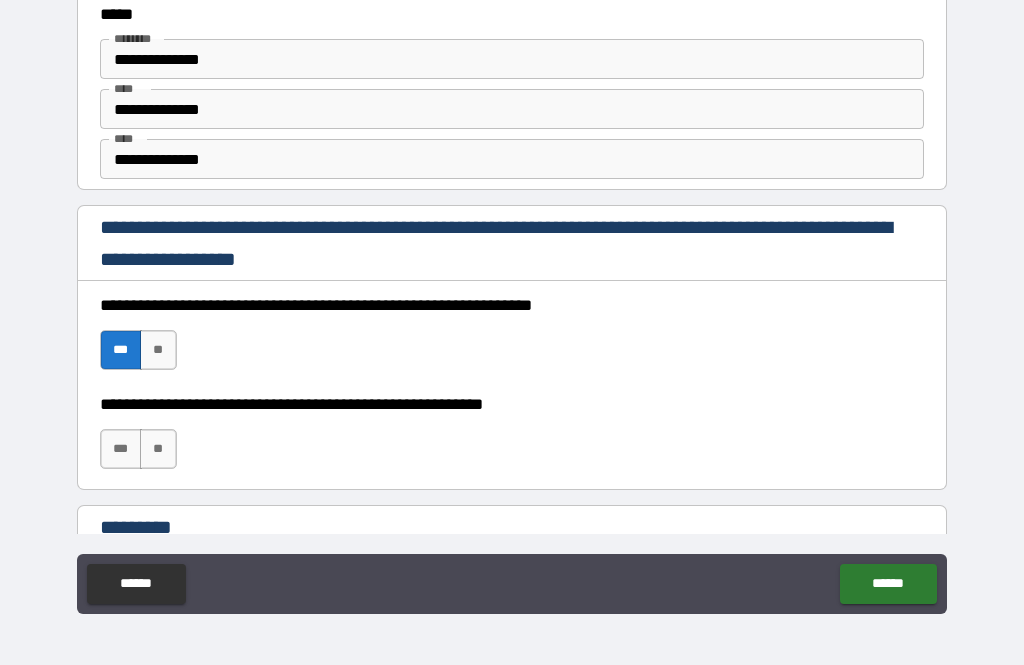 click on "***" at bounding box center (121, 449) 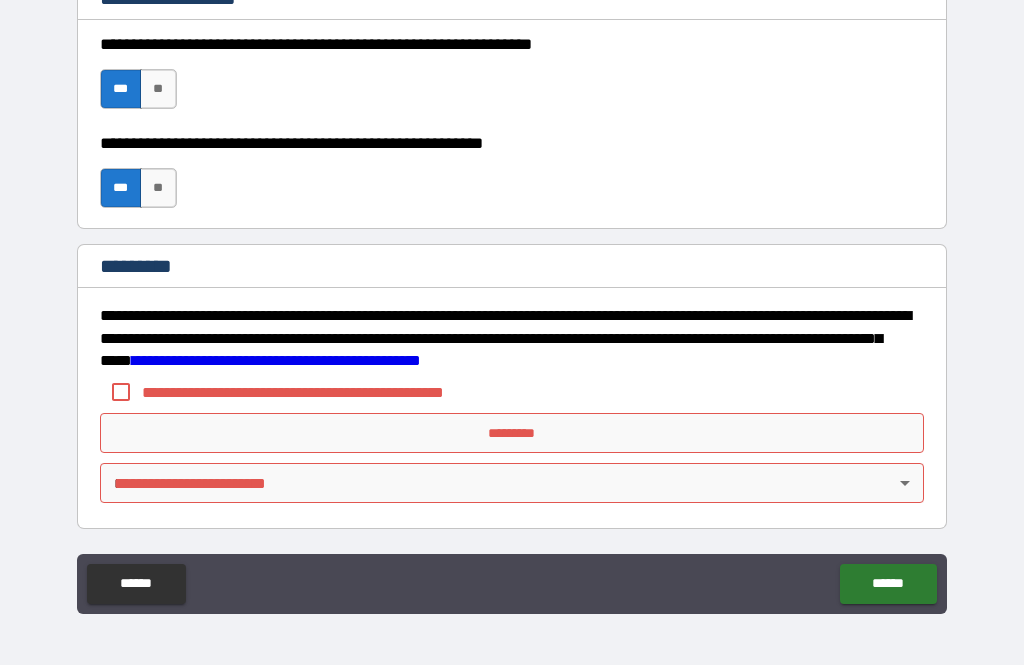 scroll, scrollTop: 2938, scrollLeft: 0, axis: vertical 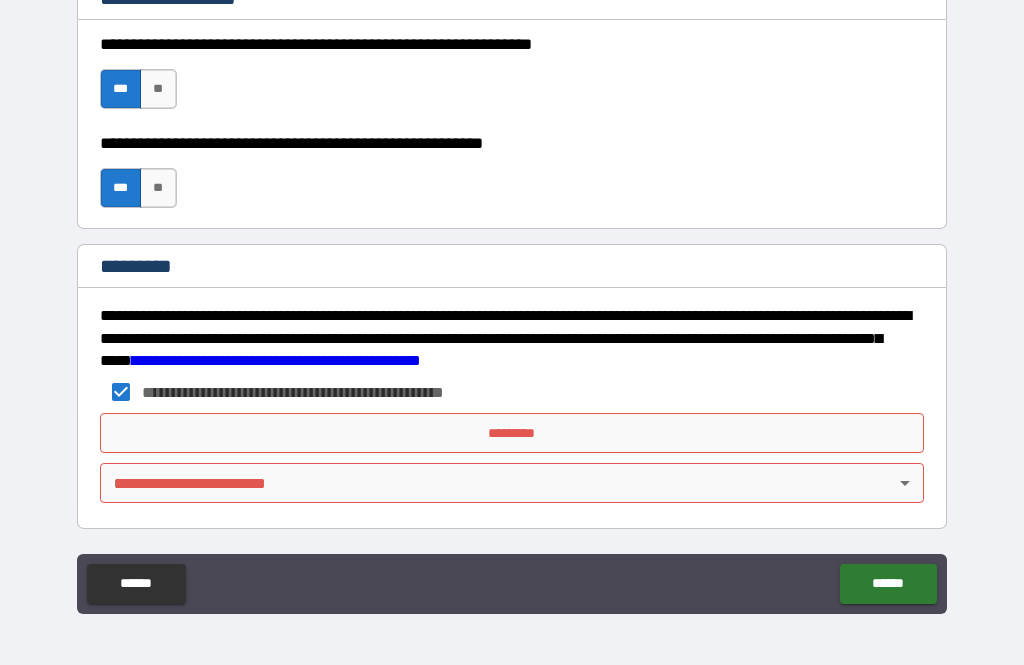 click on "*********" at bounding box center (512, 433) 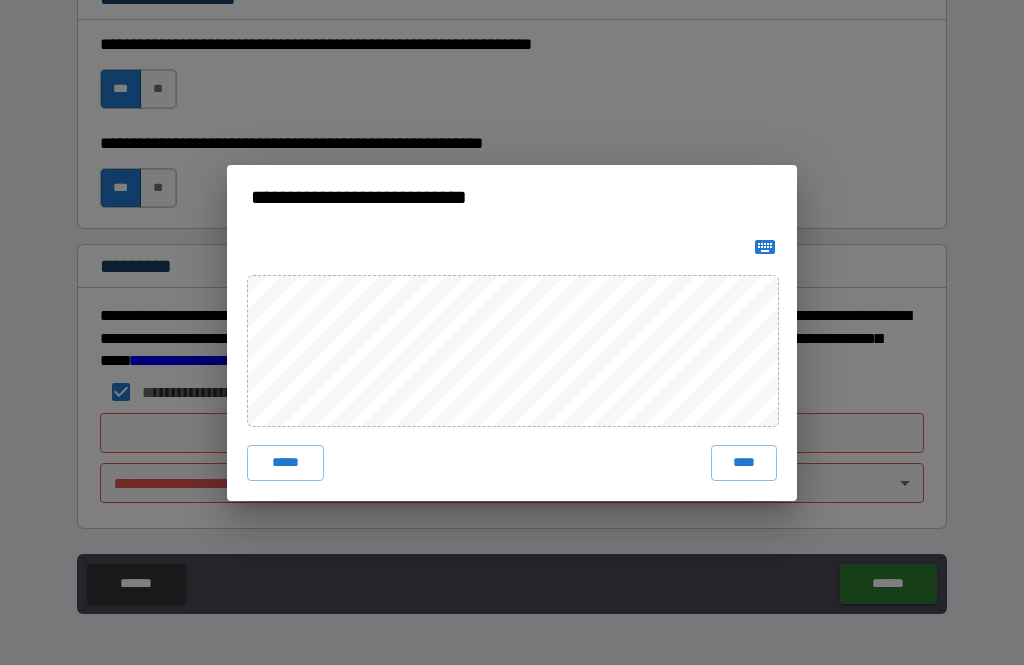 click on "****" at bounding box center (744, 463) 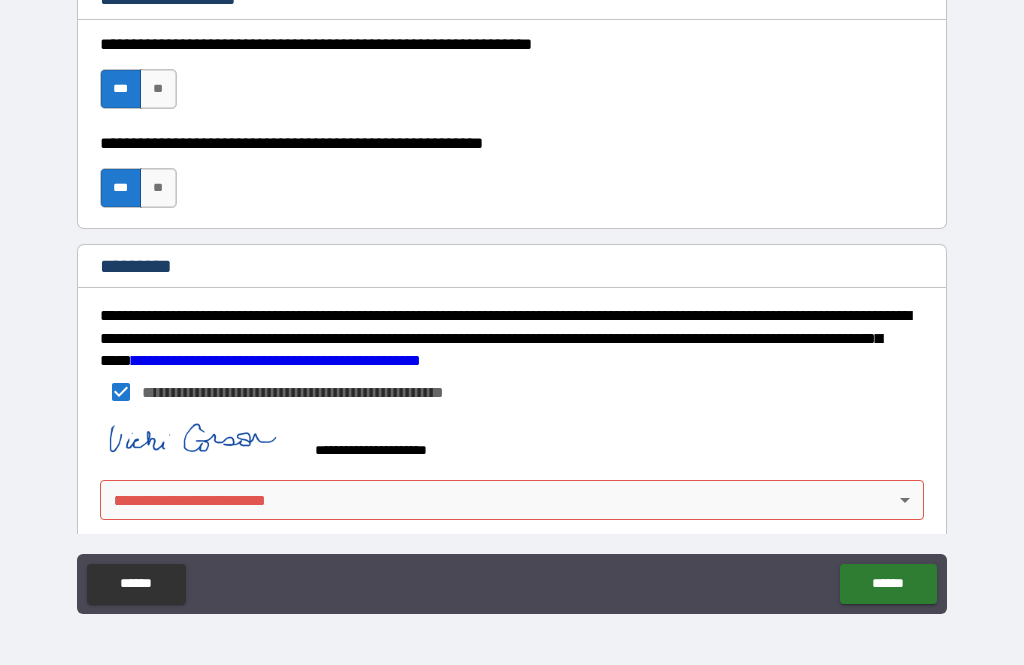 click on "**********" at bounding box center [512, 300] 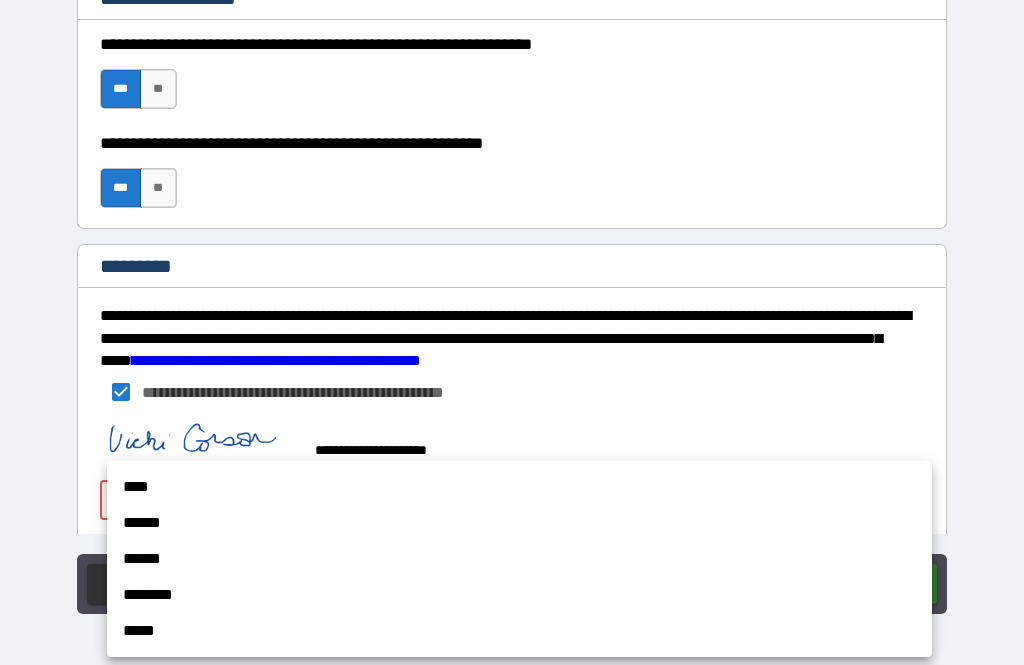 click on "****" at bounding box center (519, 487) 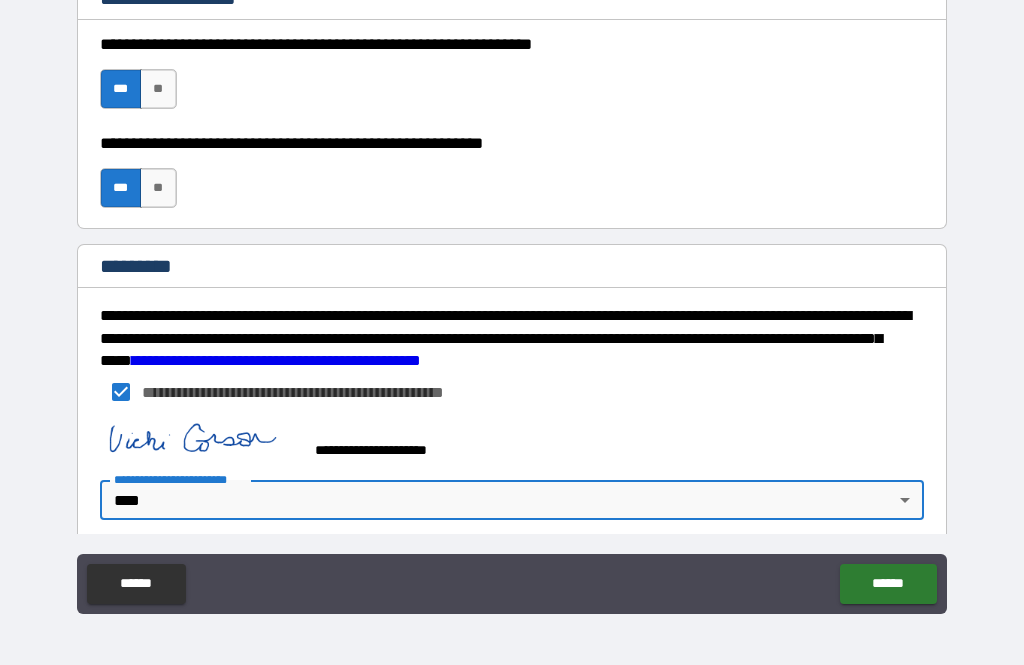 click on "******" at bounding box center (888, 584) 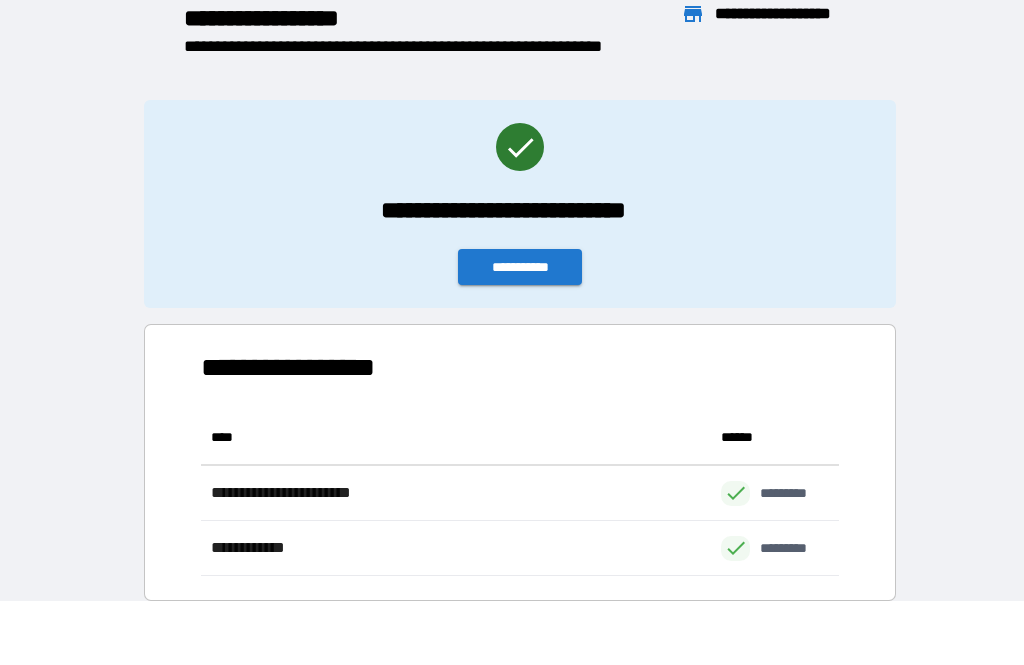scroll, scrollTop: 166, scrollLeft: 638, axis: both 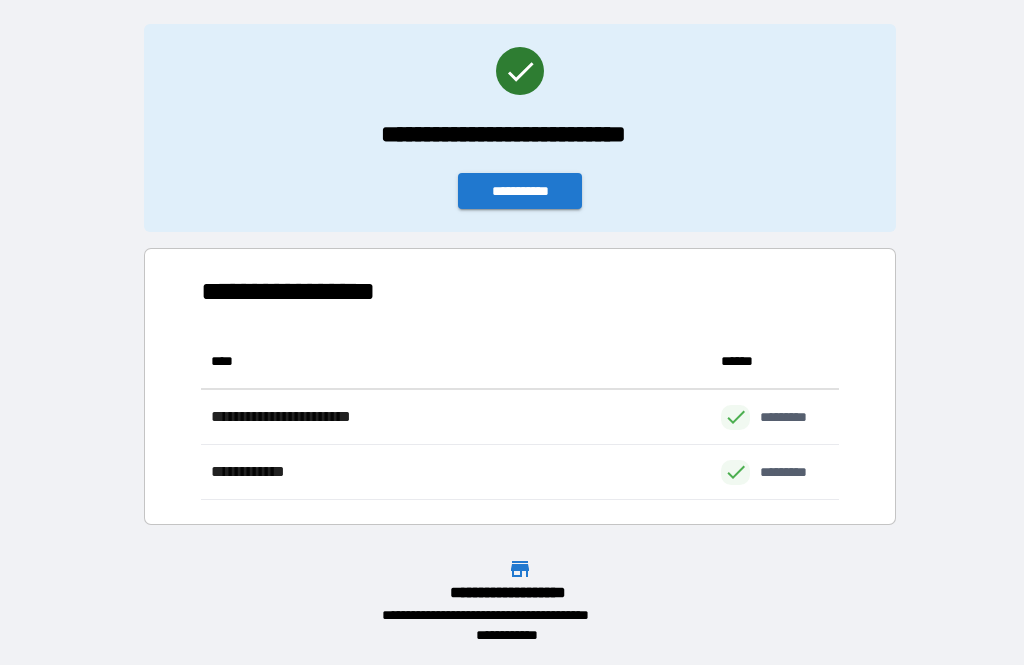 click on "**********" at bounding box center (520, 191) 